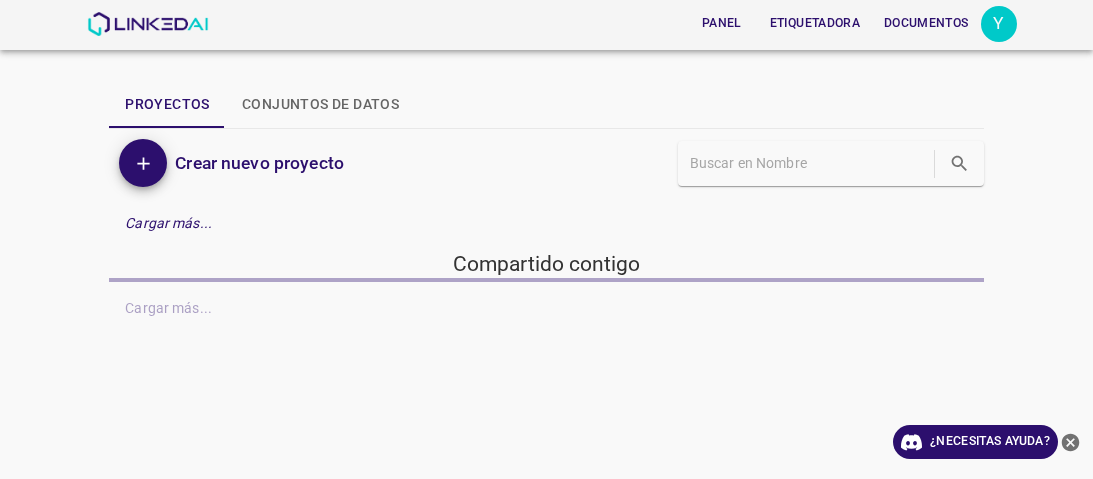 scroll, scrollTop: 0, scrollLeft: 0, axis: both 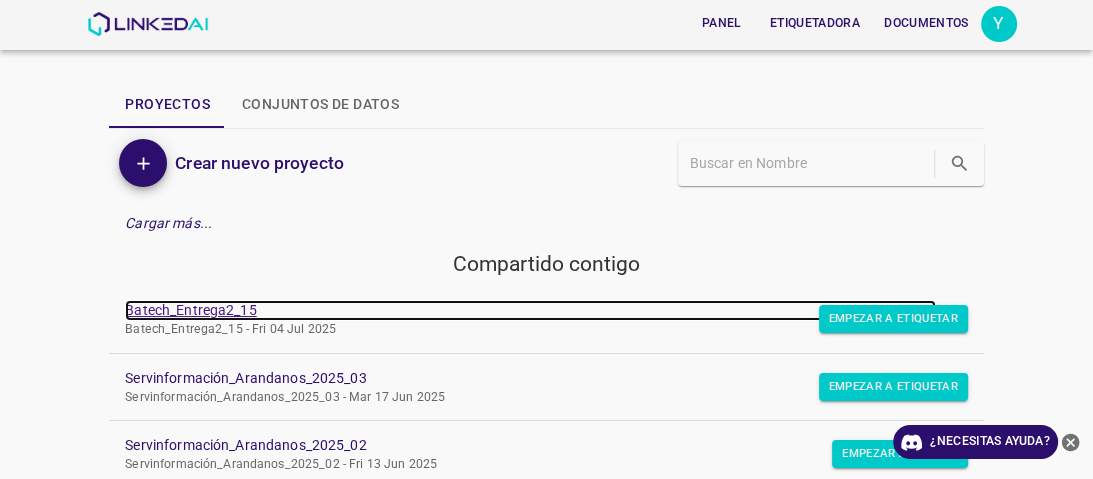 click on "Batech_Entrega2_15" at bounding box center [190, 310] 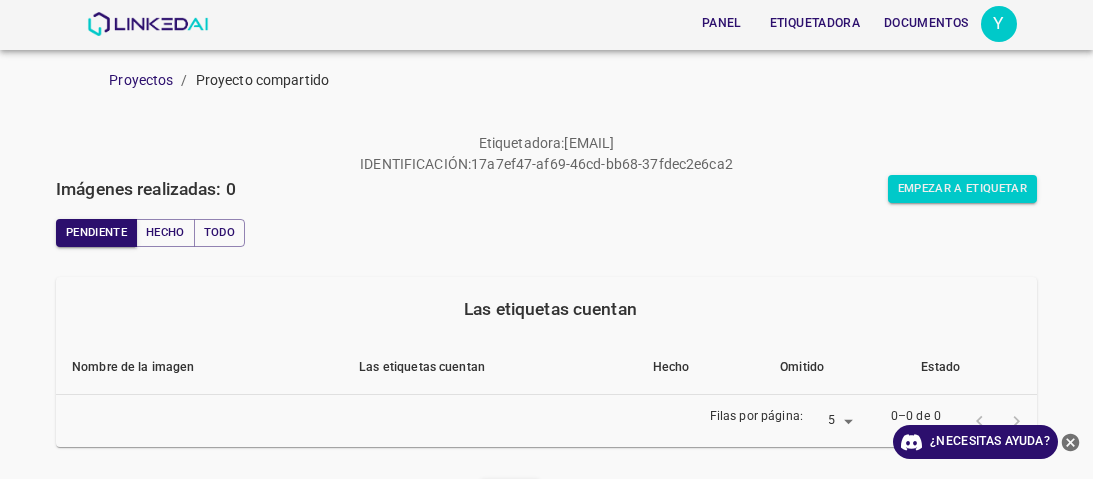 scroll, scrollTop: 0, scrollLeft: 0, axis: both 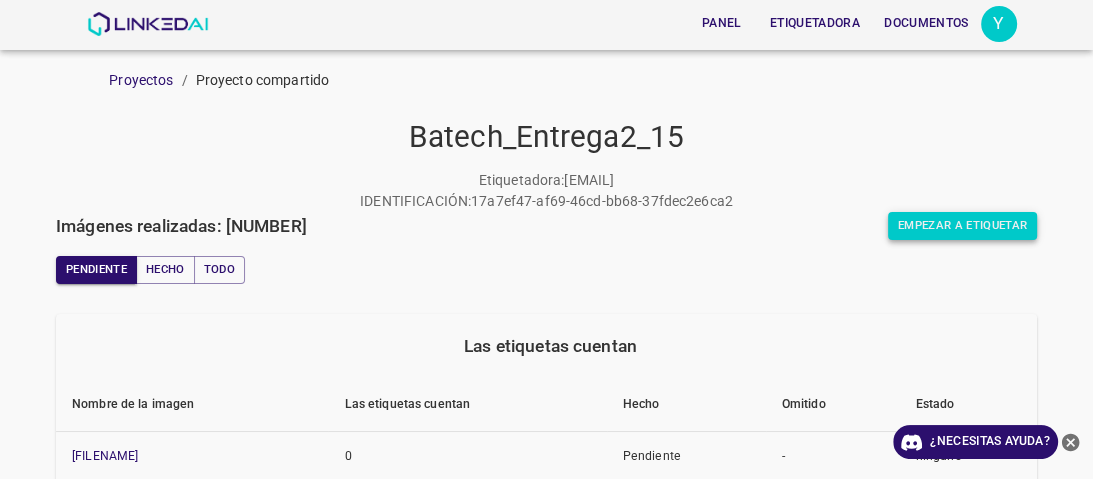 click on "Empezar a etiquetar" at bounding box center (962, 225) 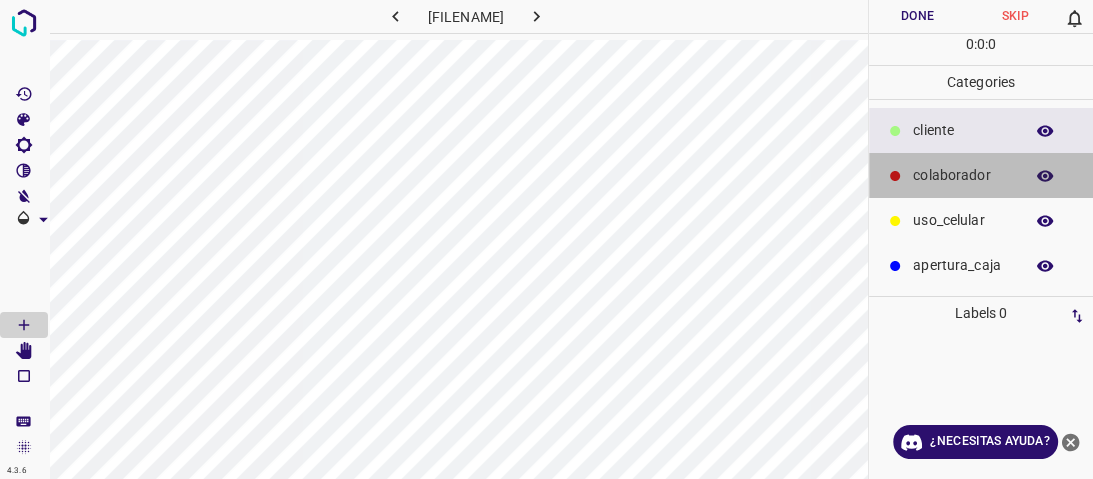 drag, startPoint x: 1000, startPoint y: 171, endPoint x: 888, endPoint y: 228, distance: 125.670204 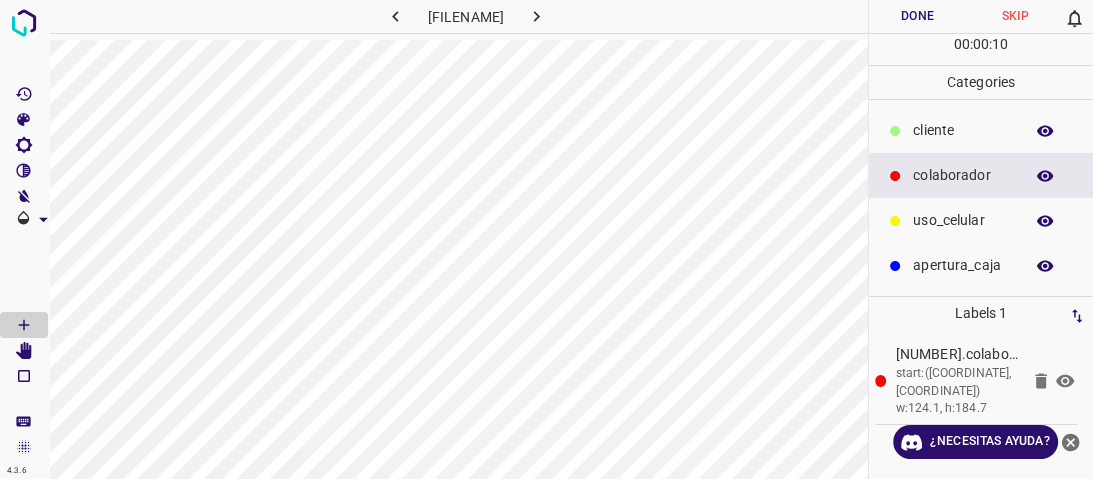 click on "​​cliente" at bounding box center (981, 130) 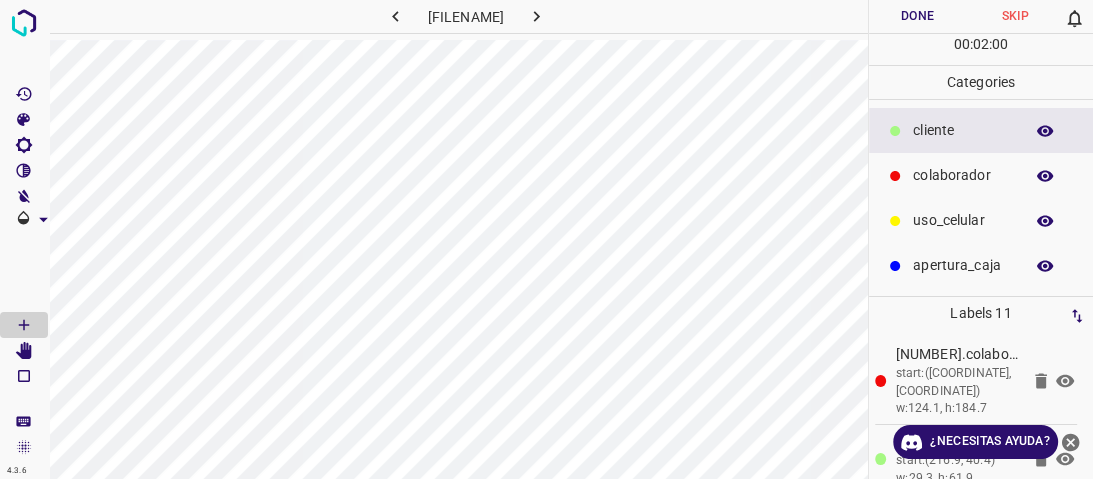 click on "Done" at bounding box center [918, 16] 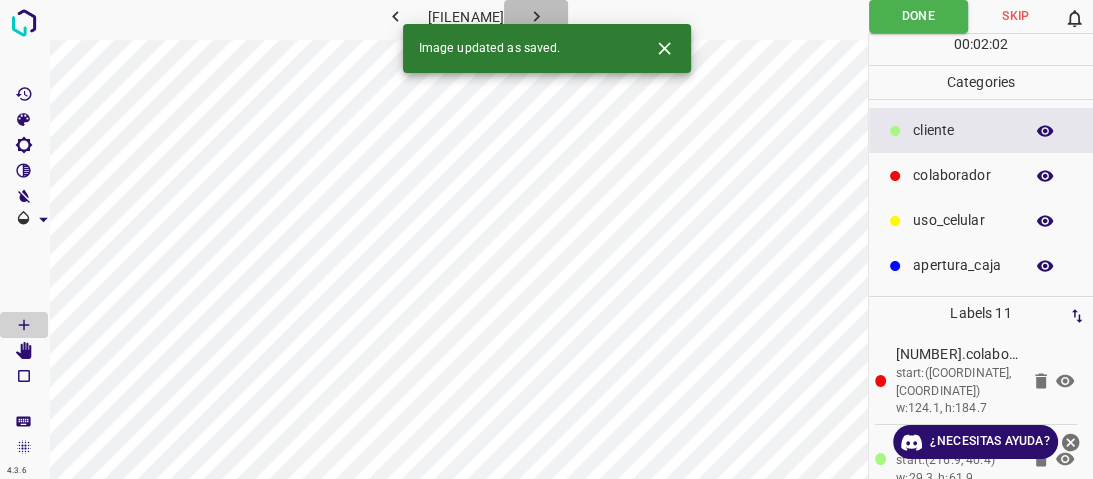 click at bounding box center (536, 16) 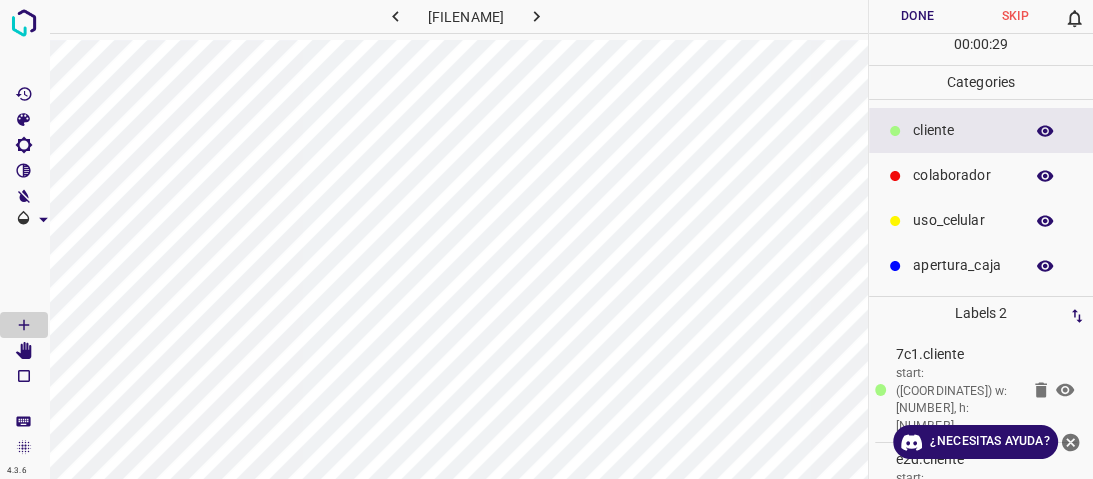 click on "colaborador" at bounding box center (981, 175) 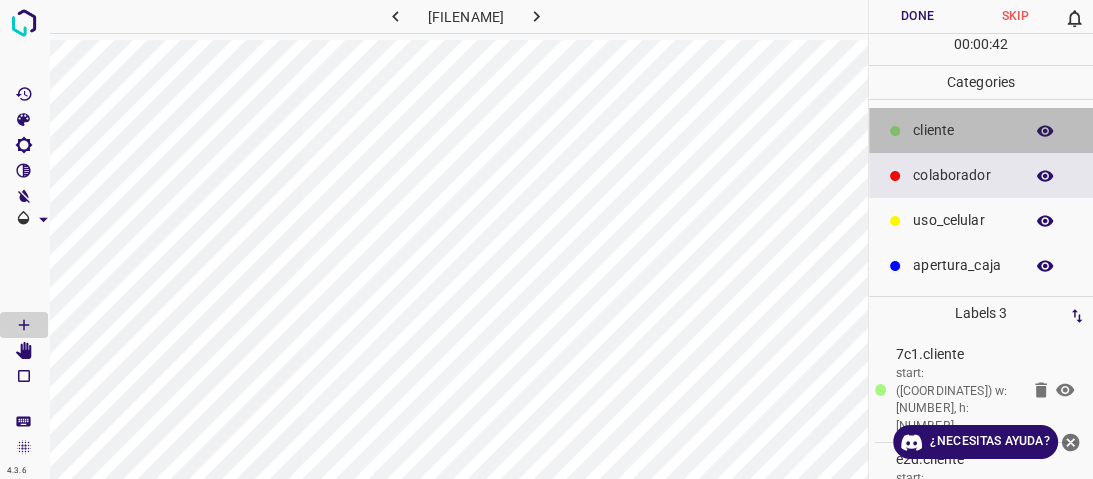 drag, startPoint x: 932, startPoint y: 130, endPoint x: 917, endPoint y: 134, distance: 15.524175 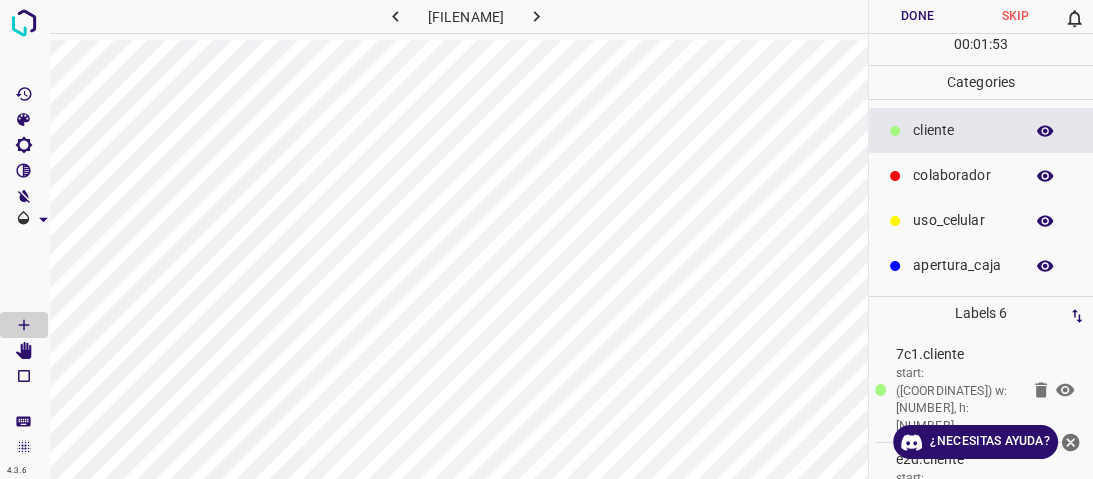 click on "Done" at bounding box center [918, 16] 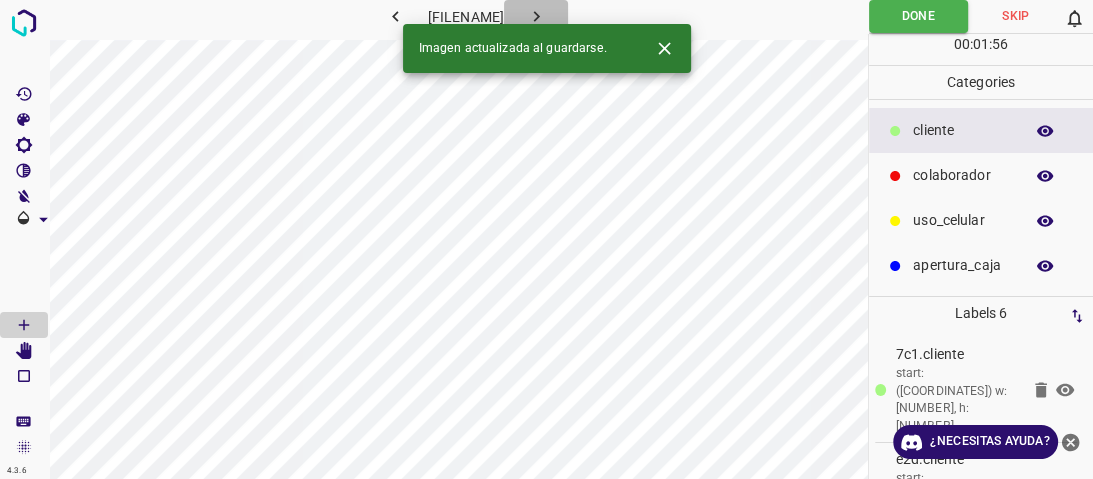 click at bounding box center (536, 16) 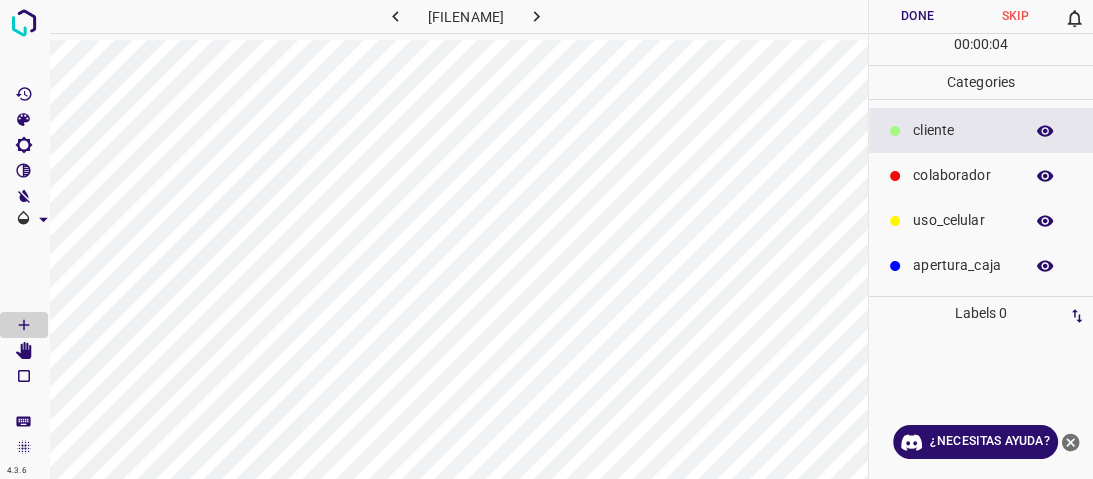 click on "colaborador" at bounding box center [963, 130] 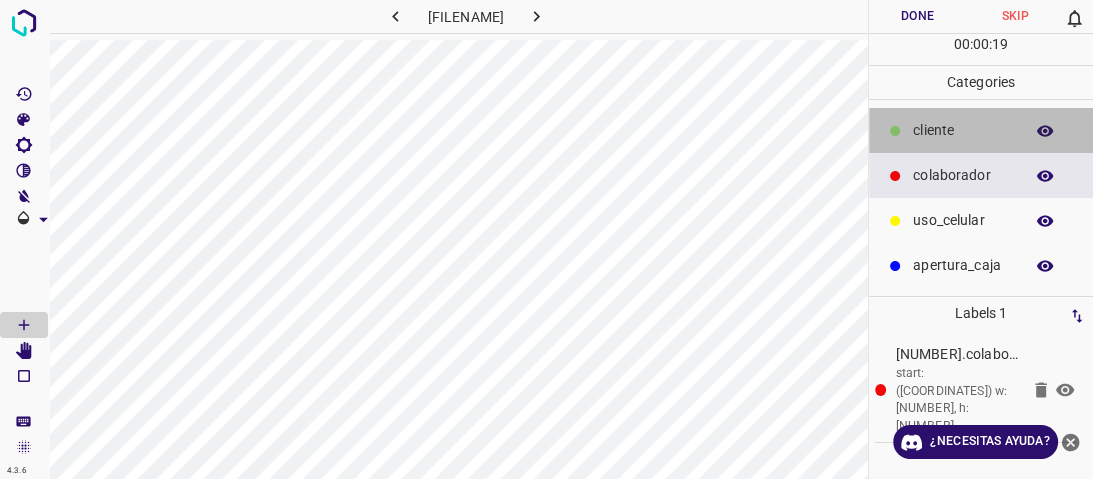 click on "​​cliente" at bounding box center [963, 130] 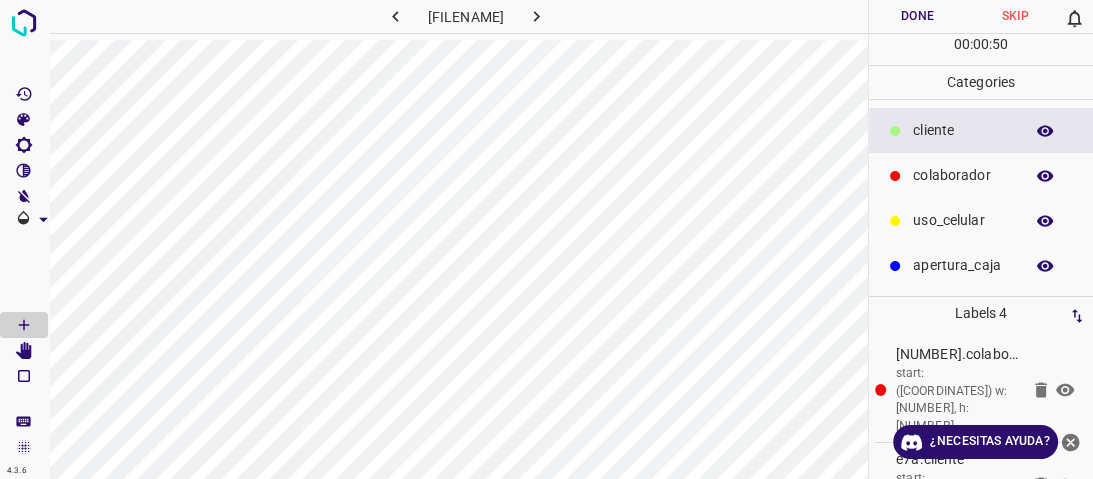 click on "​​cliente" at bounding box center (981, 130) 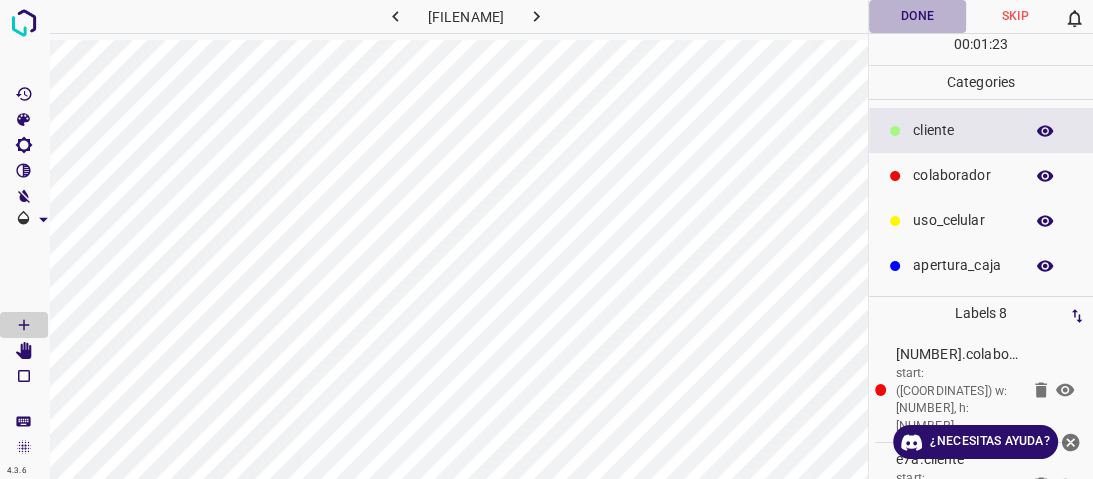 drag, startPoint x: 896, startPoint y: 6, endPoint x: 787, endPoint y: 27, distance: 111.0045 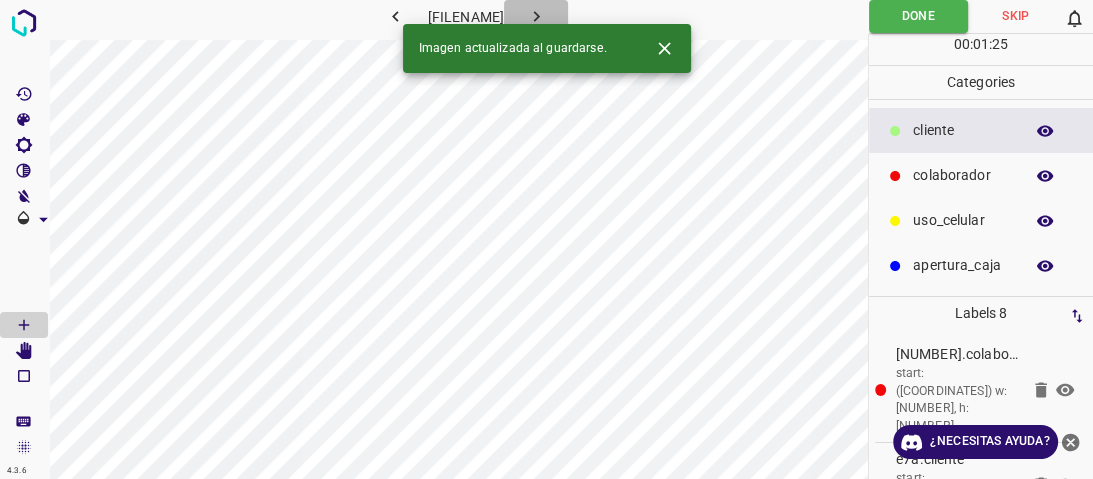 click at bounding box center [536, 16] 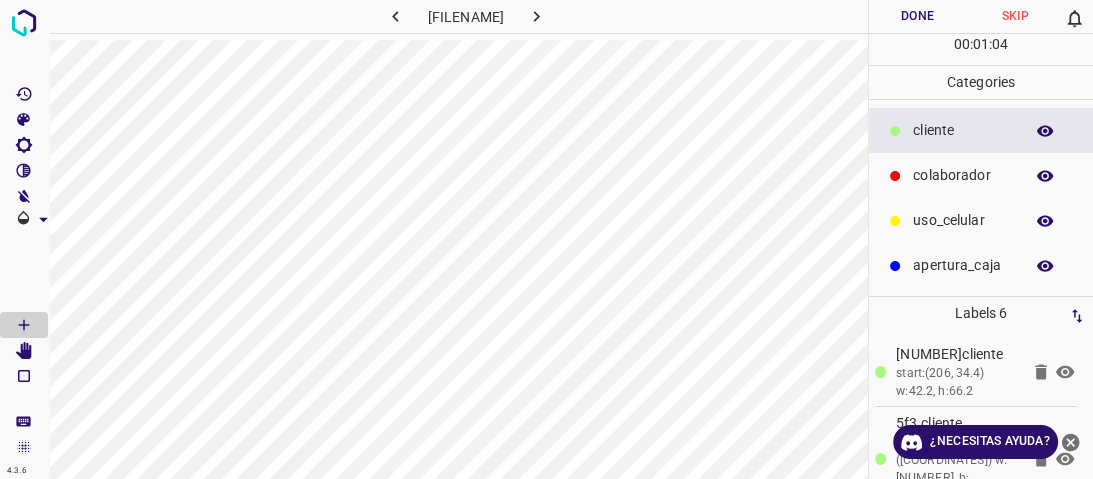click on "colaborador" at bounding box center [981, 175] 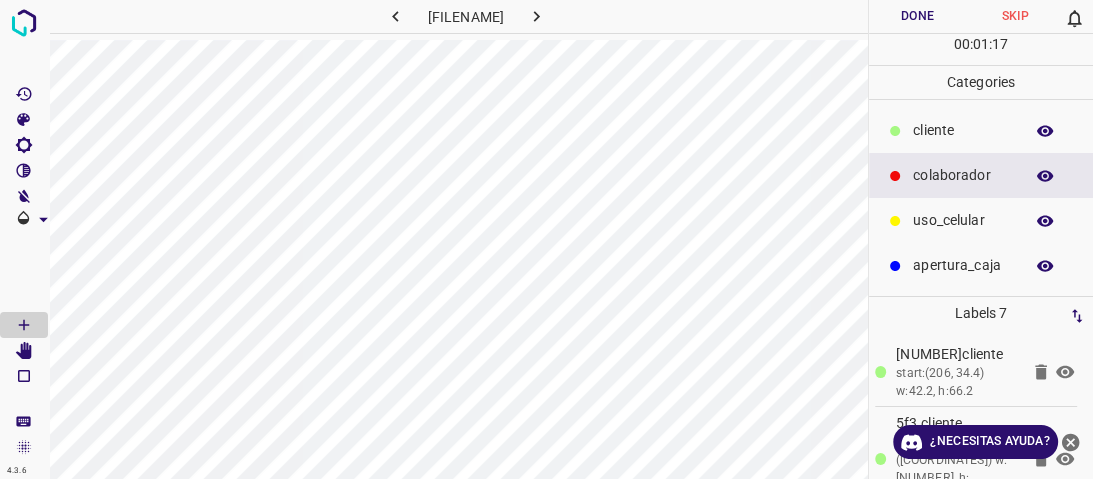 click on "Done" at bounding box center [918, 16] 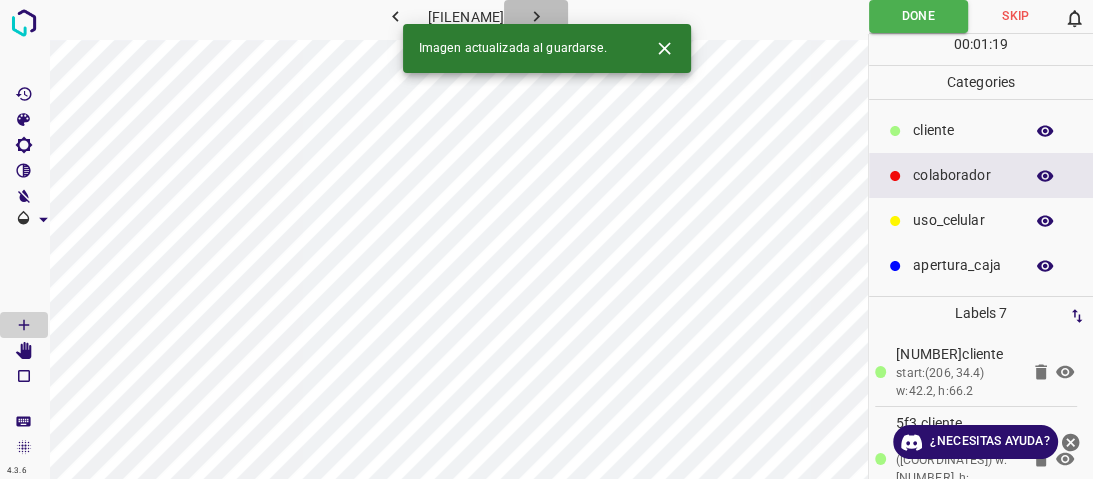 click at bounding box center [536, 16] 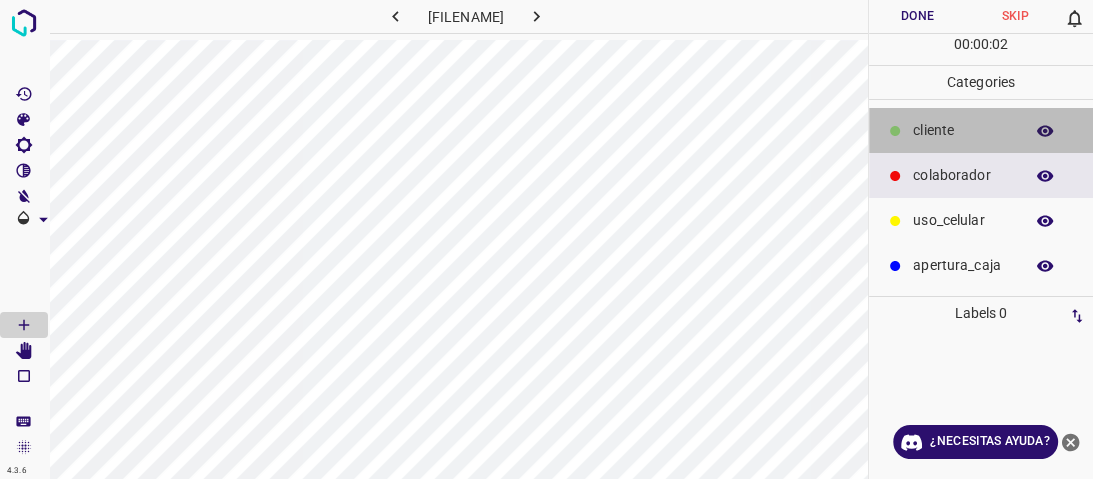 click on "​​cliente" at bounding box center (963, 130) 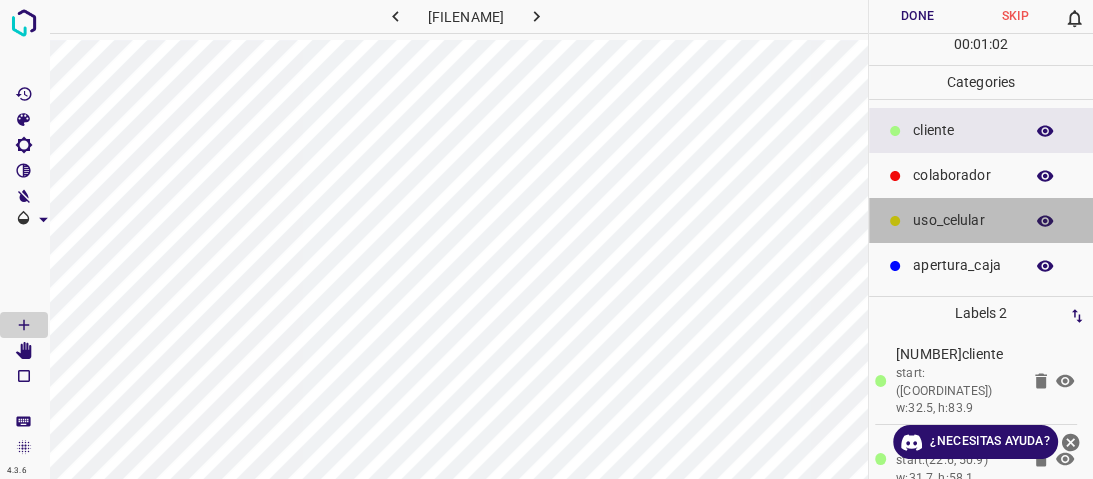 drag, startPoint x: 941, startPoint y: 216, endPoint x: 924, endPoint y: 213, distance: 17.262676 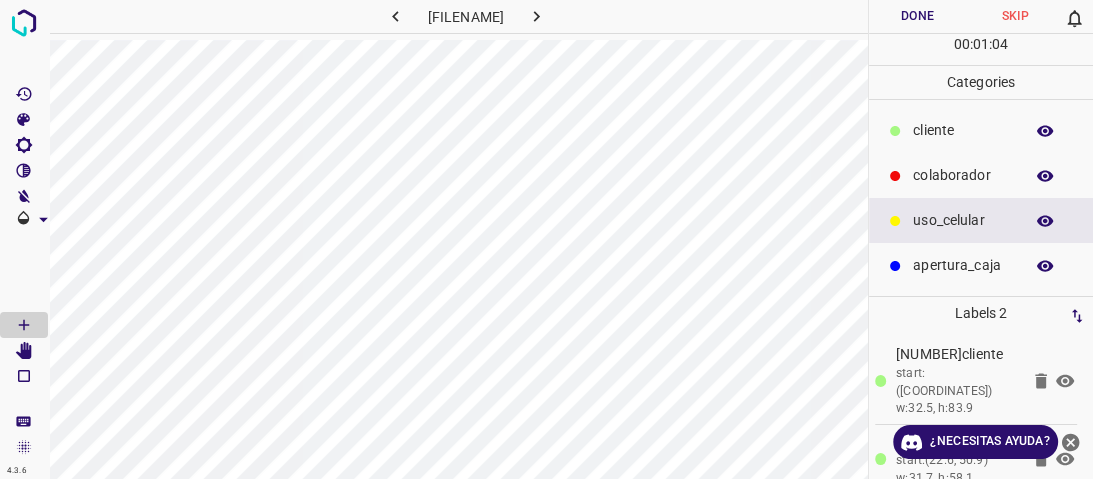 drag, startPoint x: 963, startPoint y: 124, endPoint x: 953, endPoint y: 128, distance: 10.770329 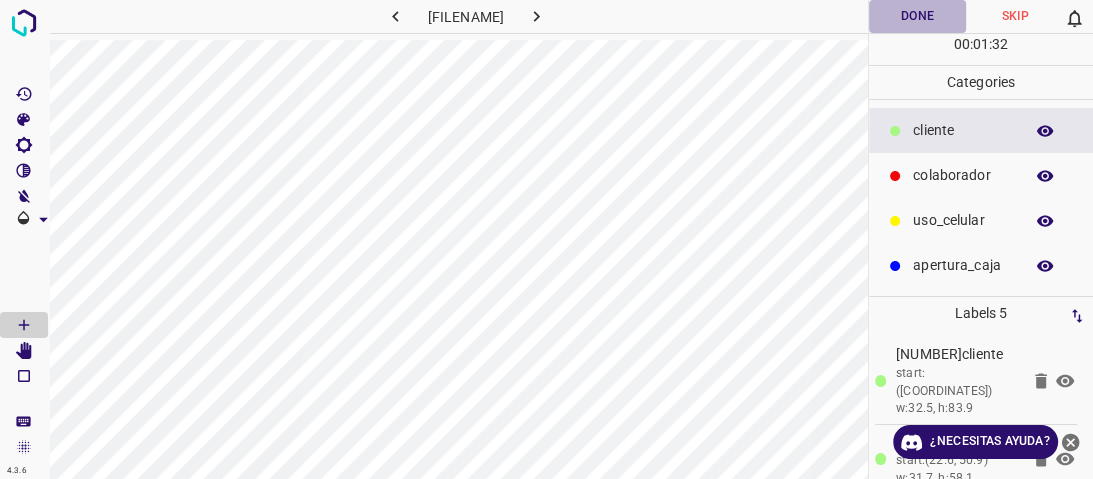 click on "Done" at bounding box center (918, 16) 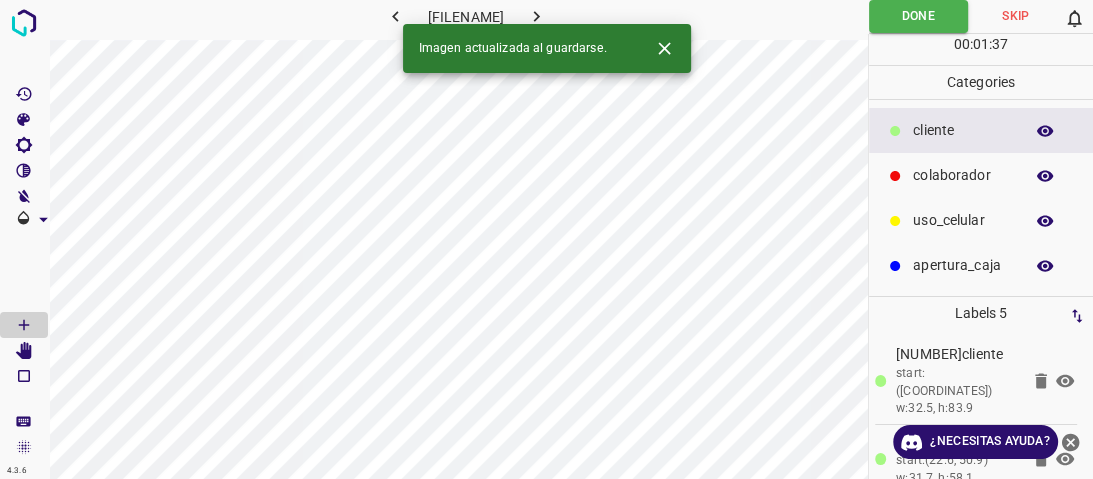 click at bounding box center [536, 16] 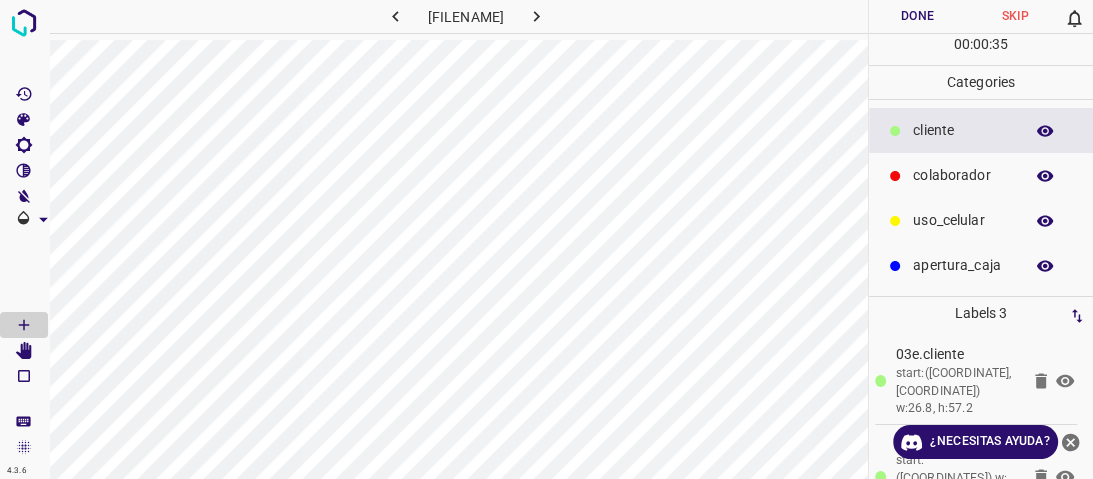 drag, startPoint x: 917, startPoint y: 184, endPoint x: 884, endPoint y: 196, distance: 35.1141 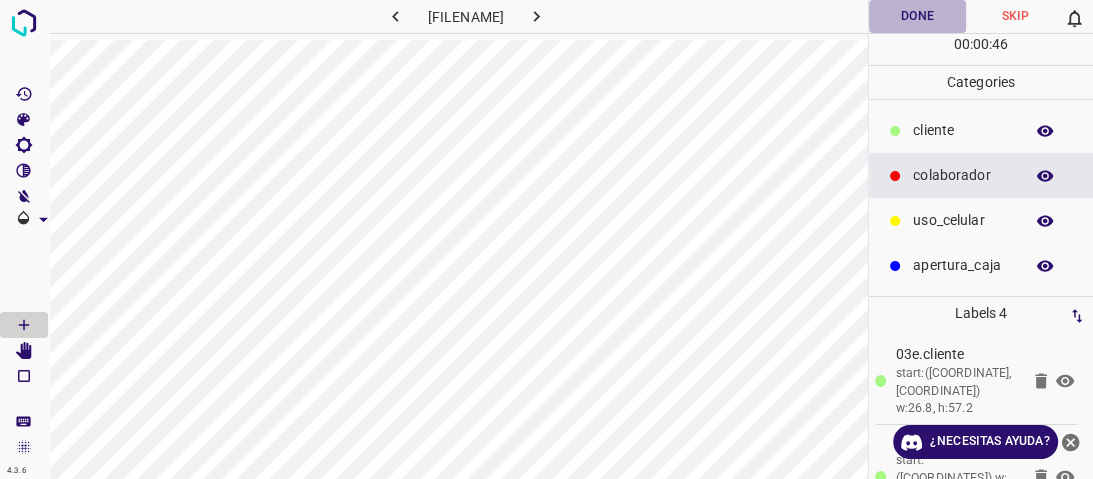 click on "Done" at bounding box center (918, 16) 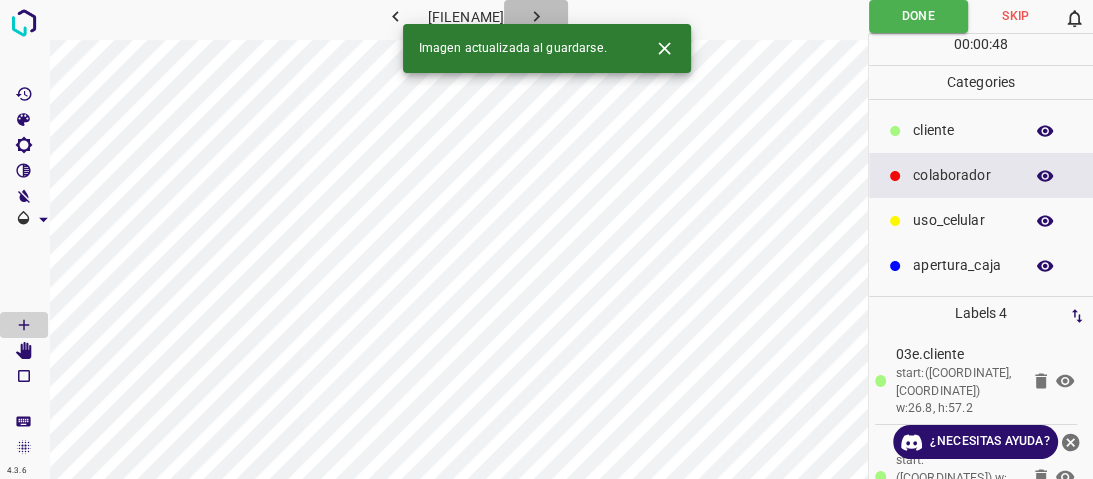 click at bounding box center (536, 16) 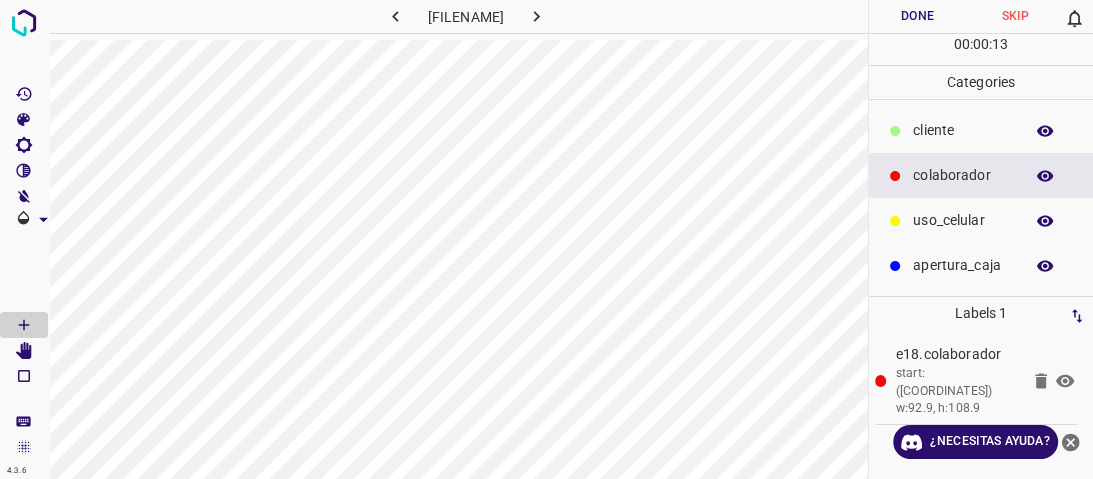 click on "​​cliente" at bounding box center [981, 130] 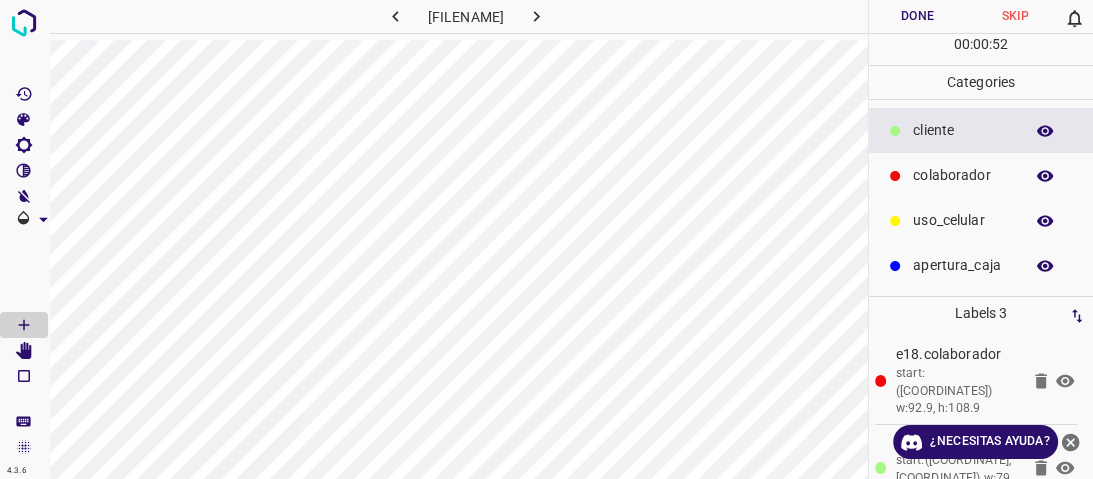 click on "Done" at bounding box center [918, 16] 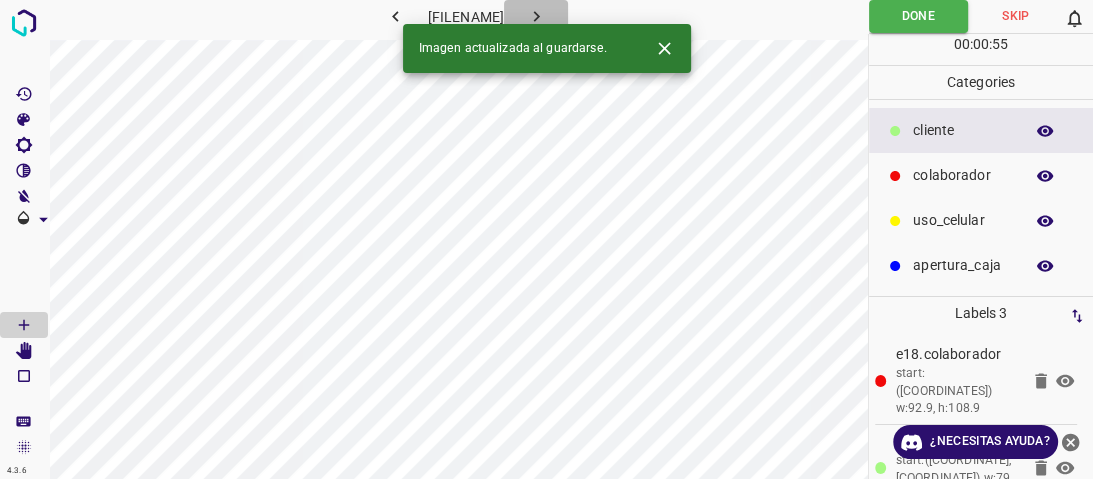 click at bounding box center (536, 16) 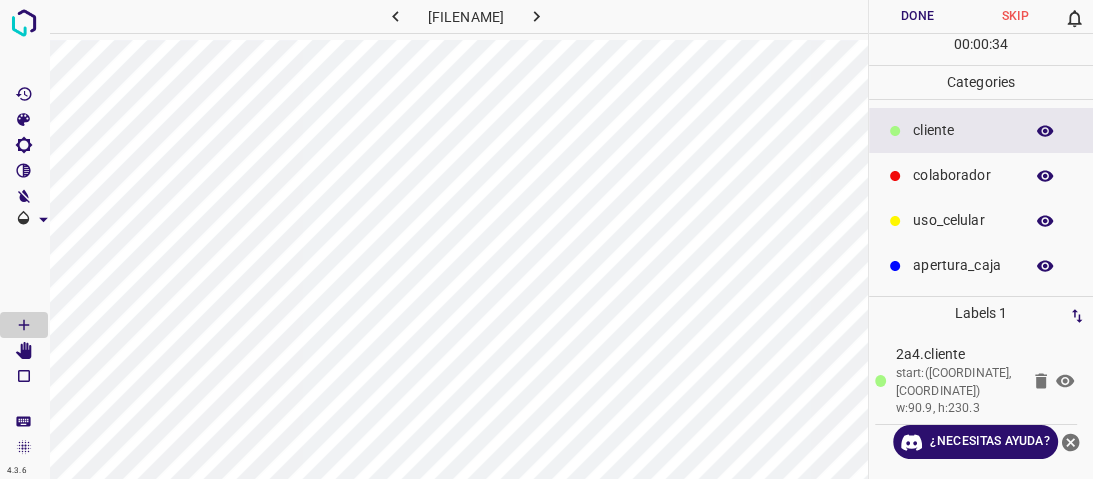 click on "colaborador" at bounding box center [981, 175] 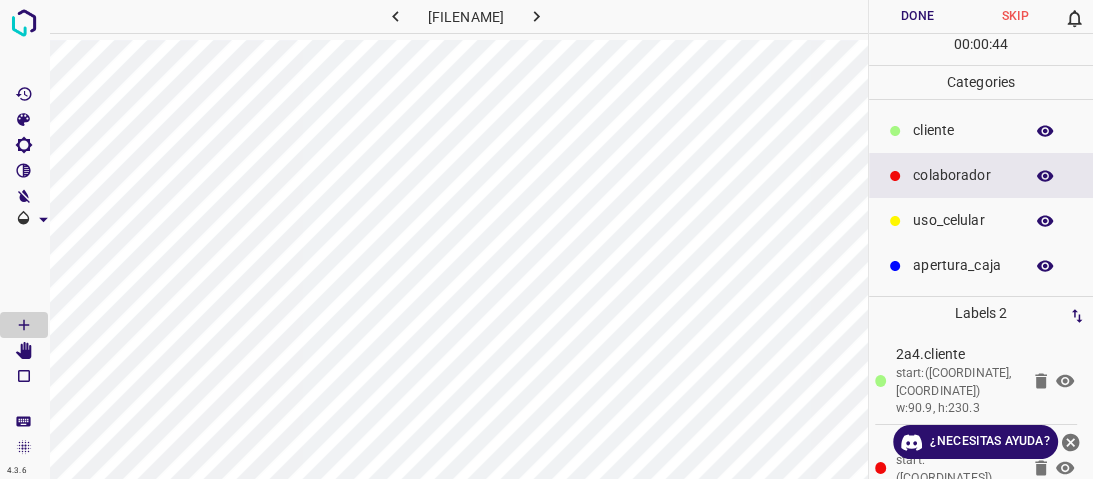 drag, startPoint x: 914, startPoint y: 129, endPoint x: 879, endPoint y: 144, distance: 38.078865 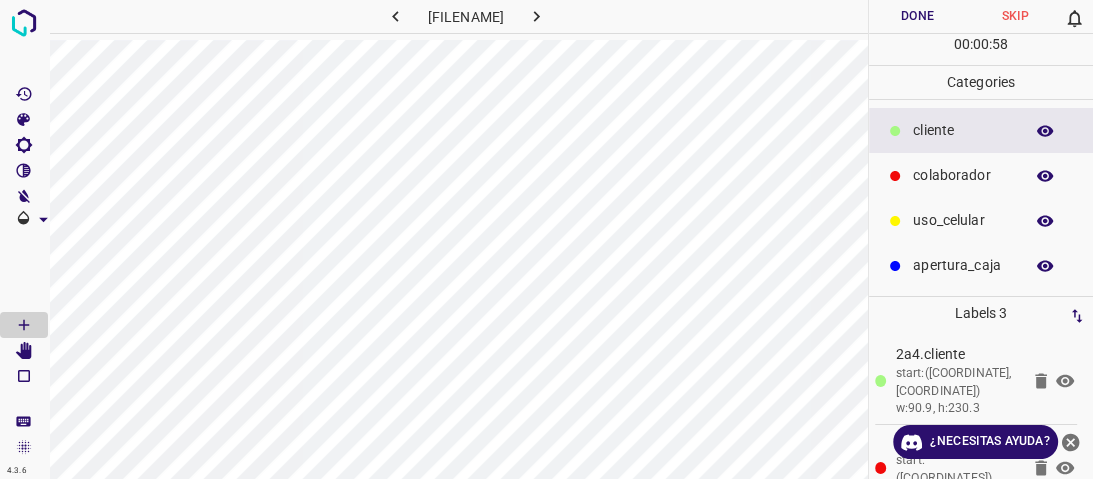 click on "Done" at bounding box center (918, 16) 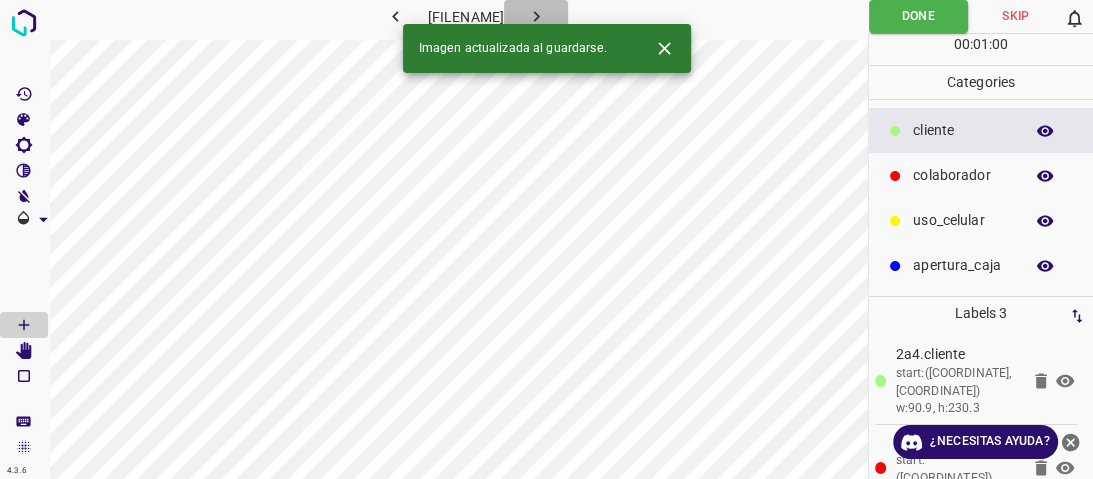 click at bounding box center [536, 16] 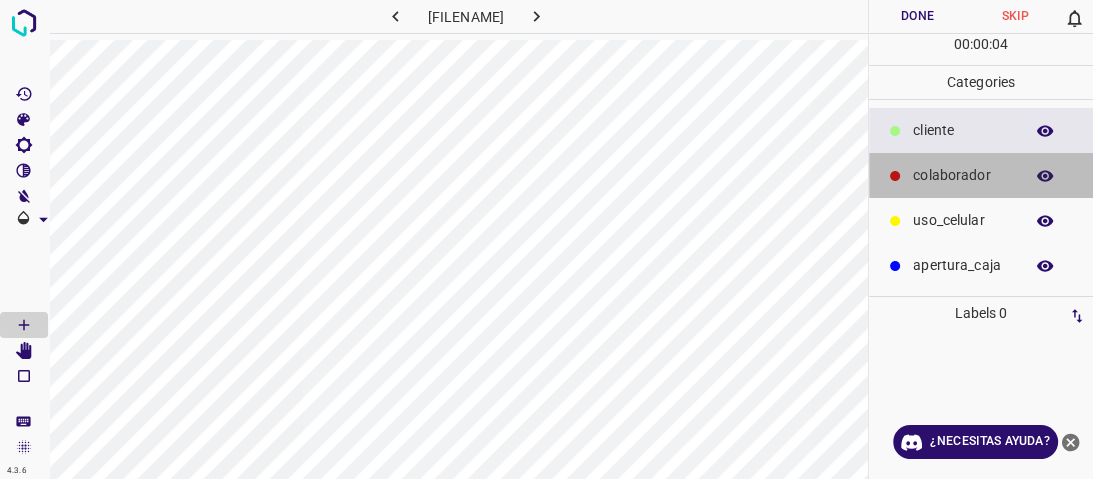 click on "colaborador" at bounding box center [963, 130] 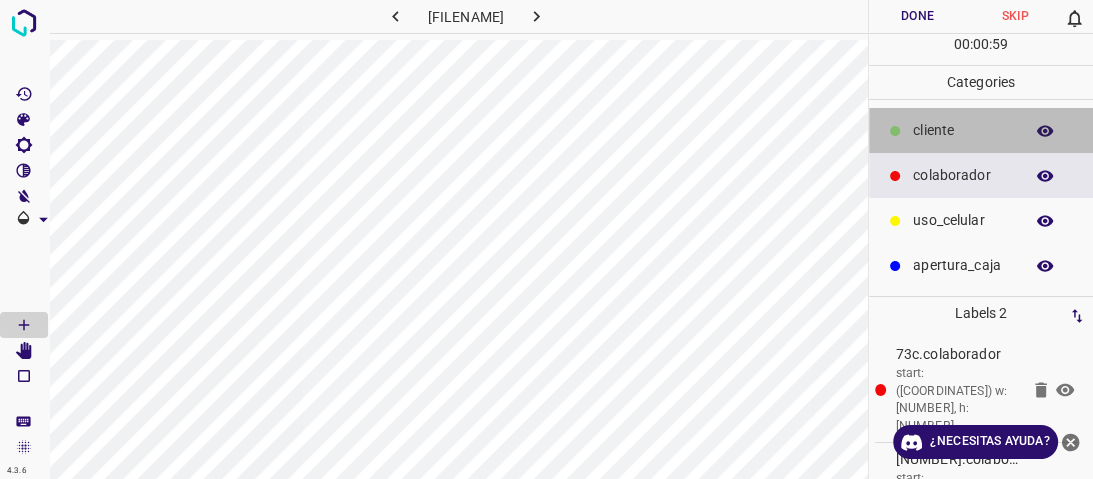 drag, startPoint x: 951, startPoint y: 112, endPoint x: 876, endPoint y: 142, distance: 80.77747 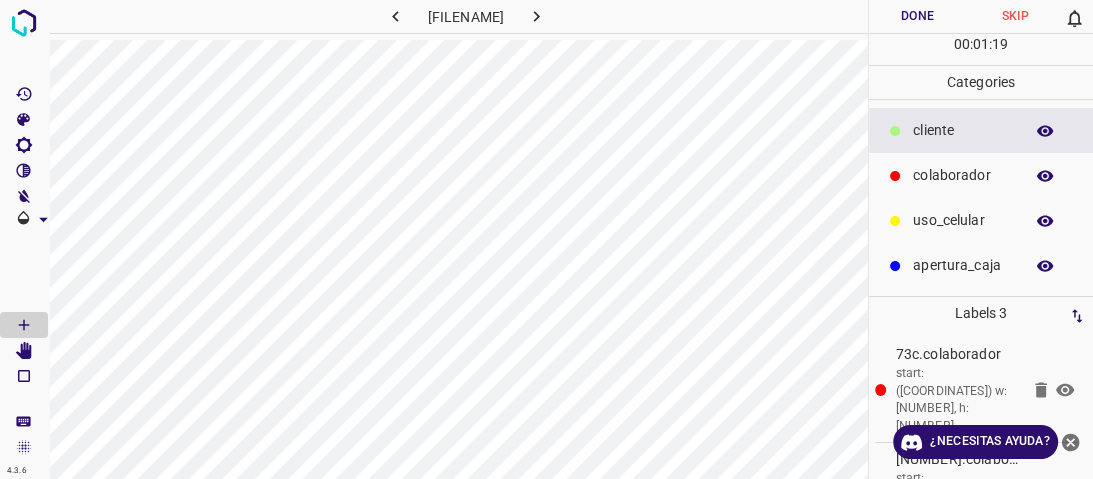 click on "​​cliente" at bounding box center [963, 130] 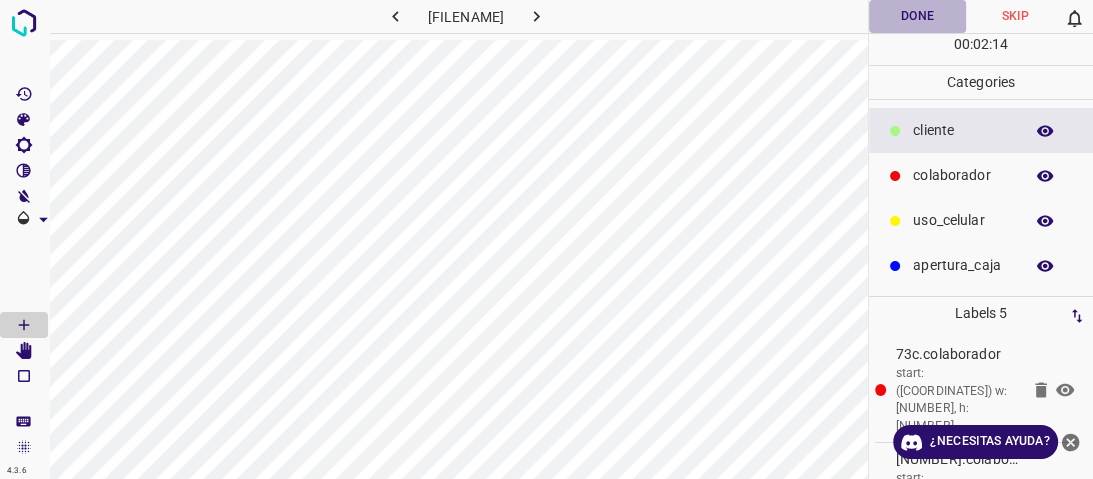 click on "Done" at bounding box center (918, 16) 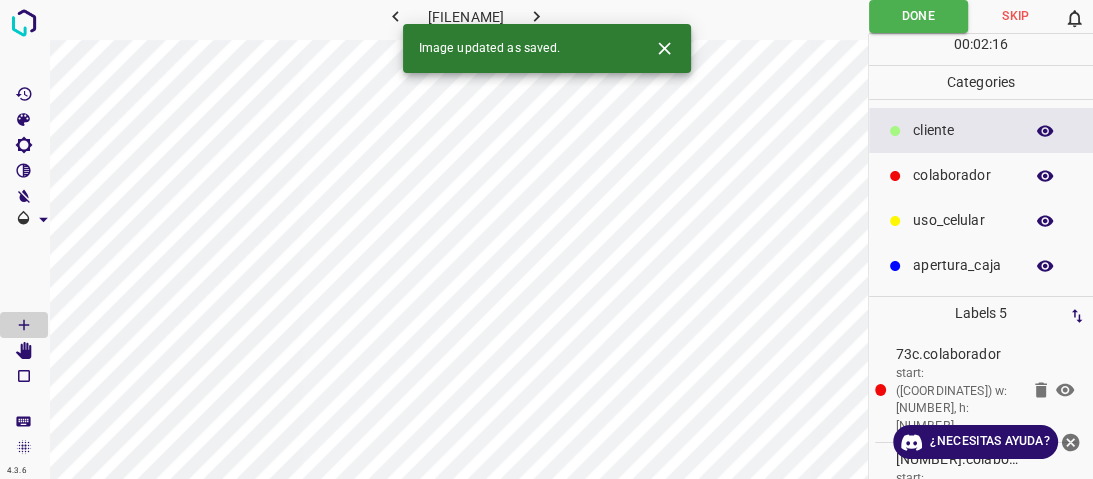 click at bounding box center [536, 16] 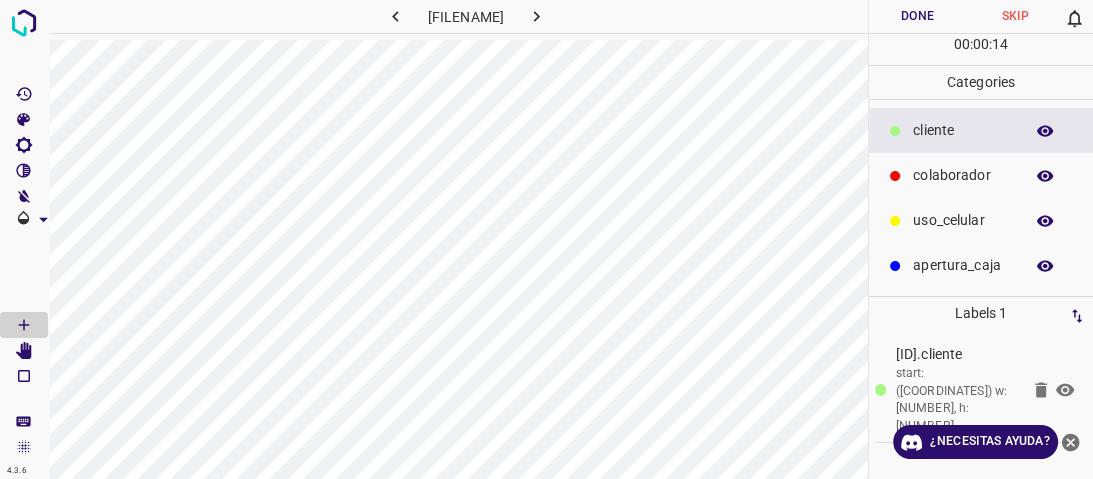 click on "colaborador" at bounding box center [981, 175] 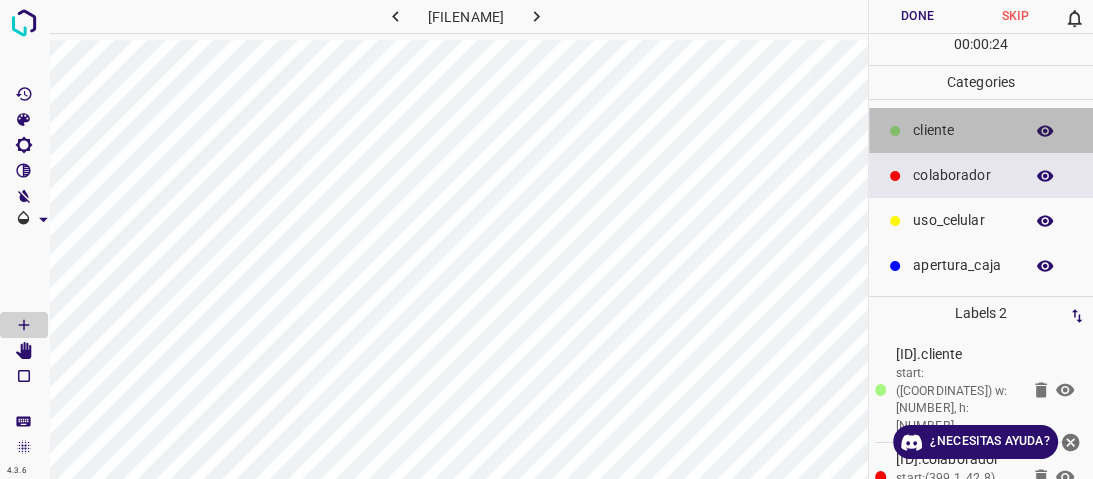 drag, startPoint x: 946, startPoint y: 134, endPoint x: 936, endPoint y: 138, distance: 10.770329 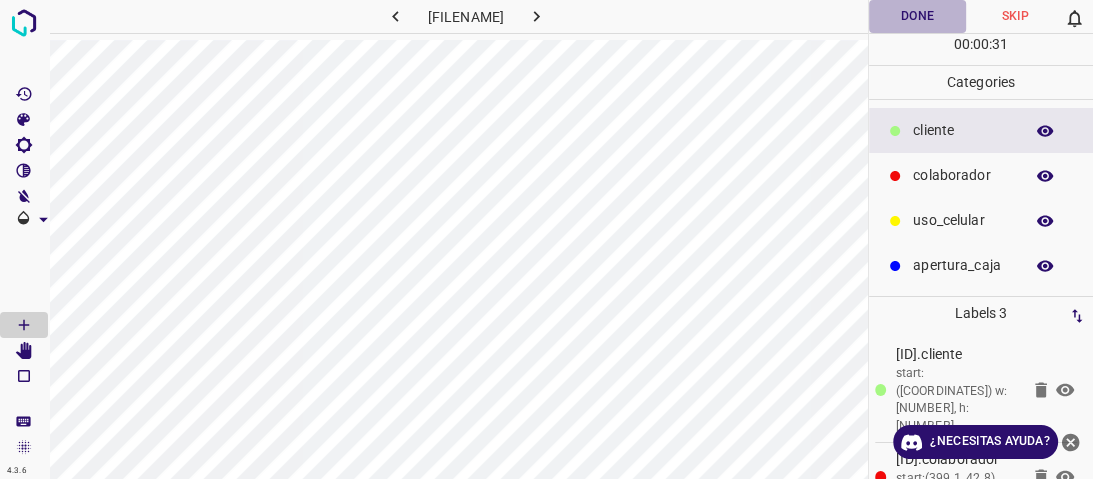 click on "Done" at bounding box center (918, 16) 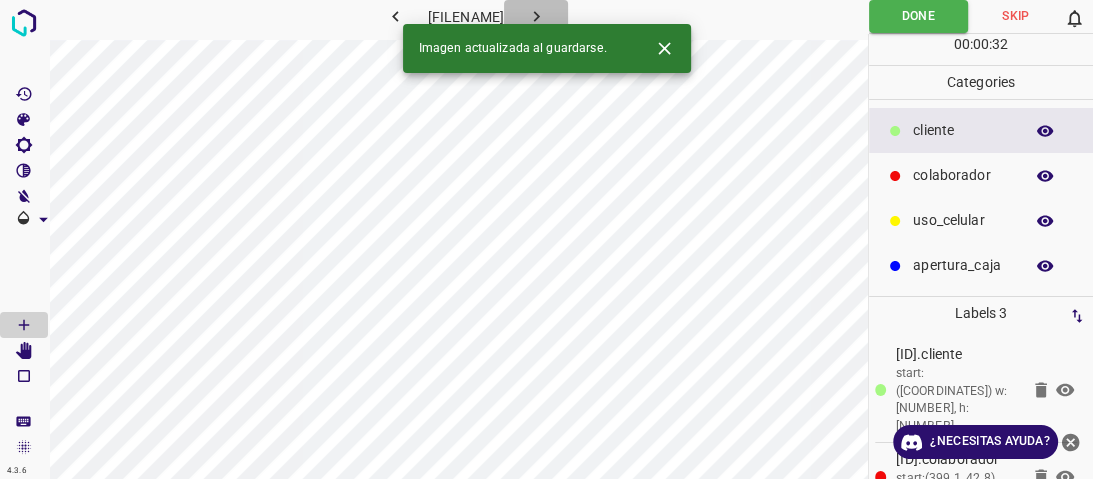 click at bounding box center [536, 16] 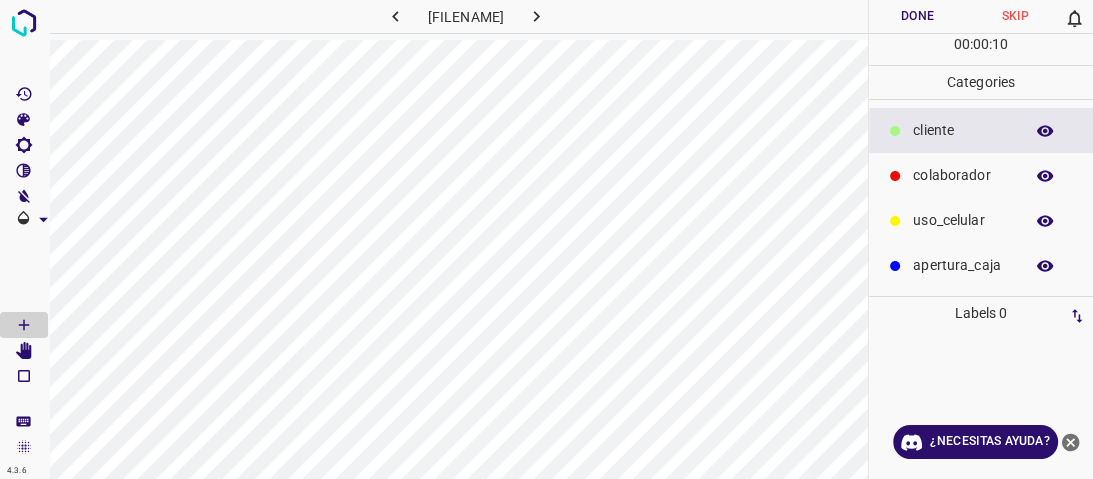 click on "colaborador" at bounding box center (963, 130) 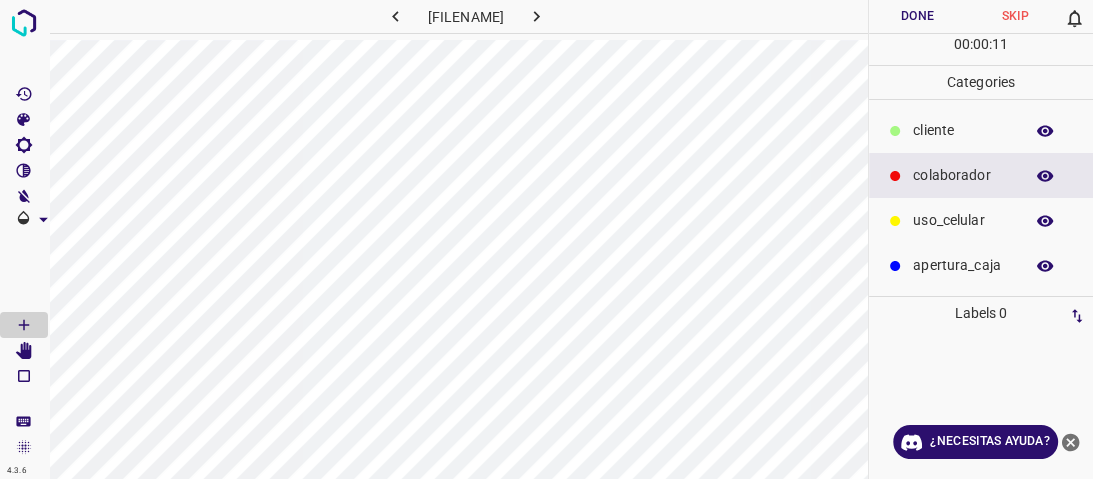 click on "​​cliente" at bounding box center (981, 130) 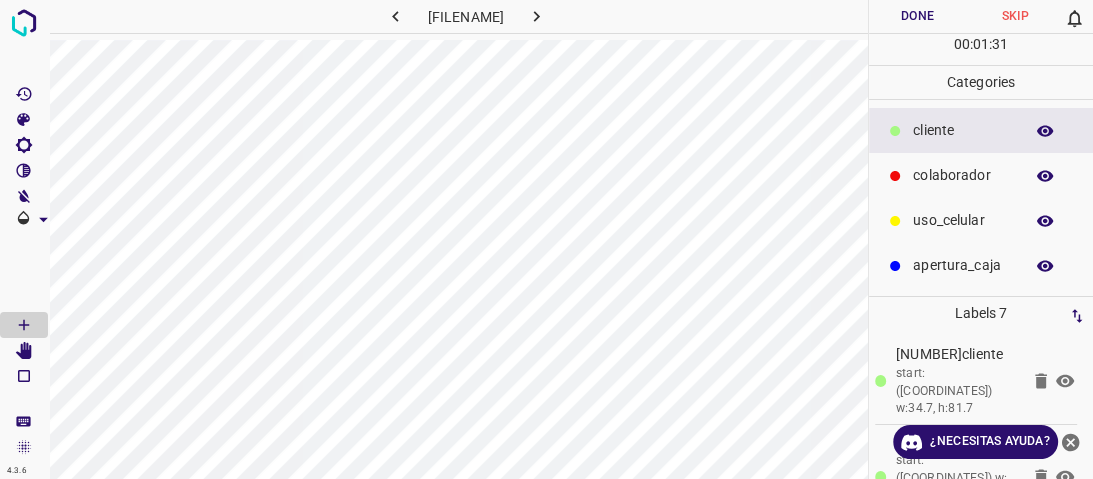 drag, startPoint x: 916, startPoint y: 20, endPoint x: 860, endPoint y: 38, distance: 58.821766 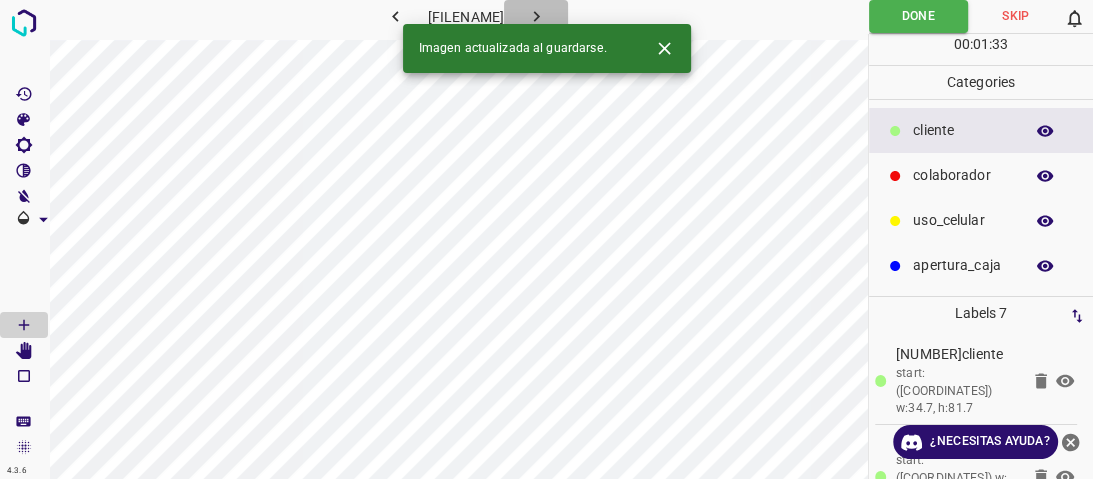 click at bounding box center (536, 16) 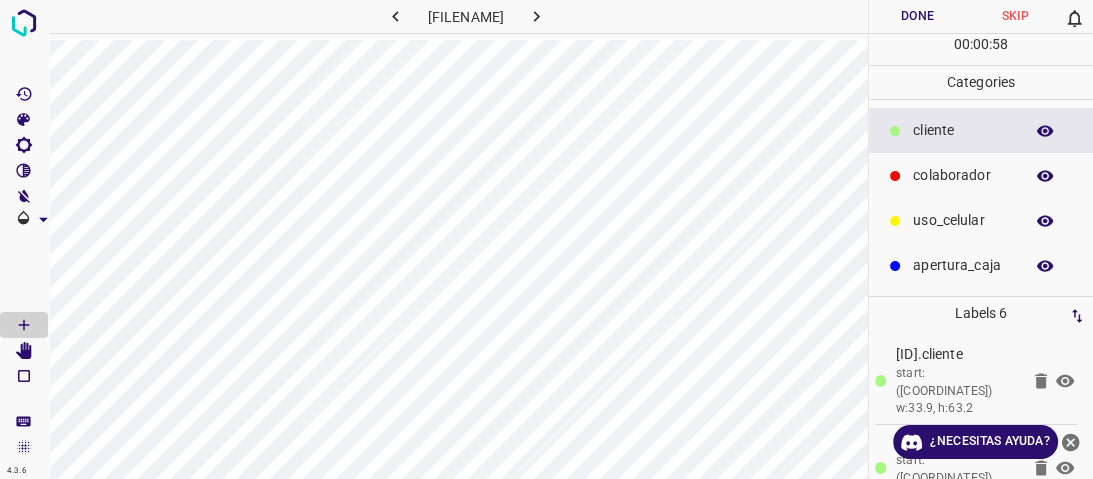 drag, startPoint x: 916, startPoint y: 16, endPoint x: 872, endPoint y: 68, distance: 68.117546 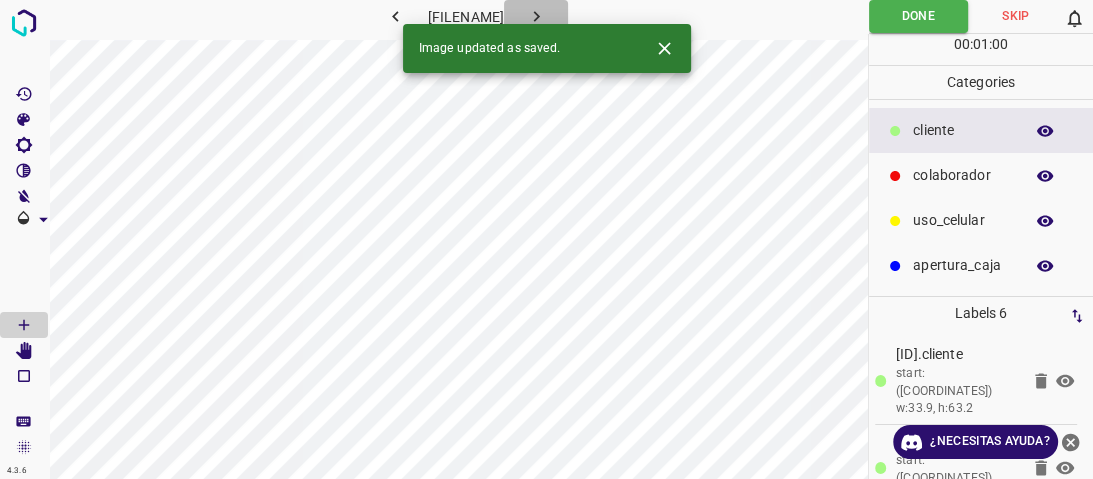 click at bounding box center (536, 16) 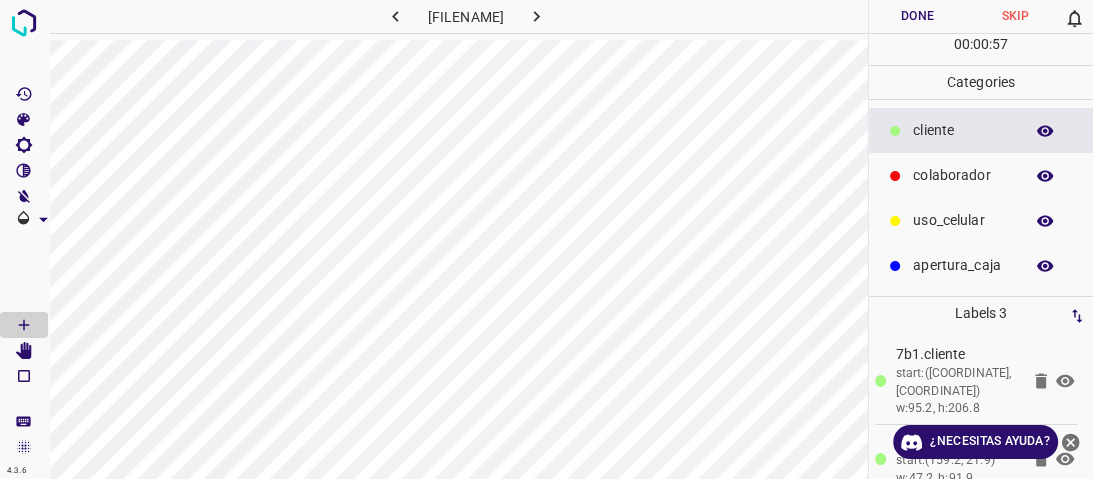 click on "colaborador" at bounding box center [981, 175] 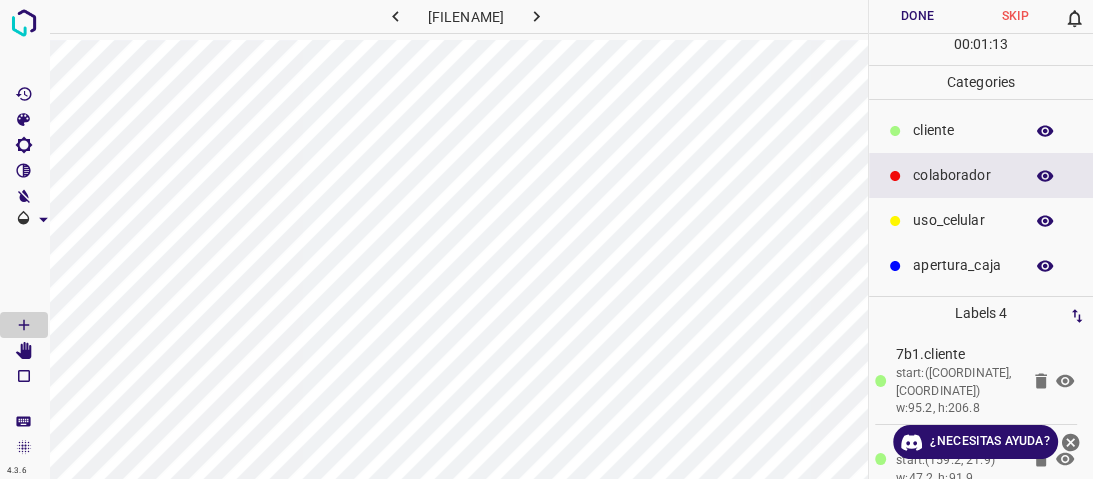 drag, startPoint x: 923, startPoint y: 14, endPoint x: 878, endPoint y: 29, distance: 47.434166 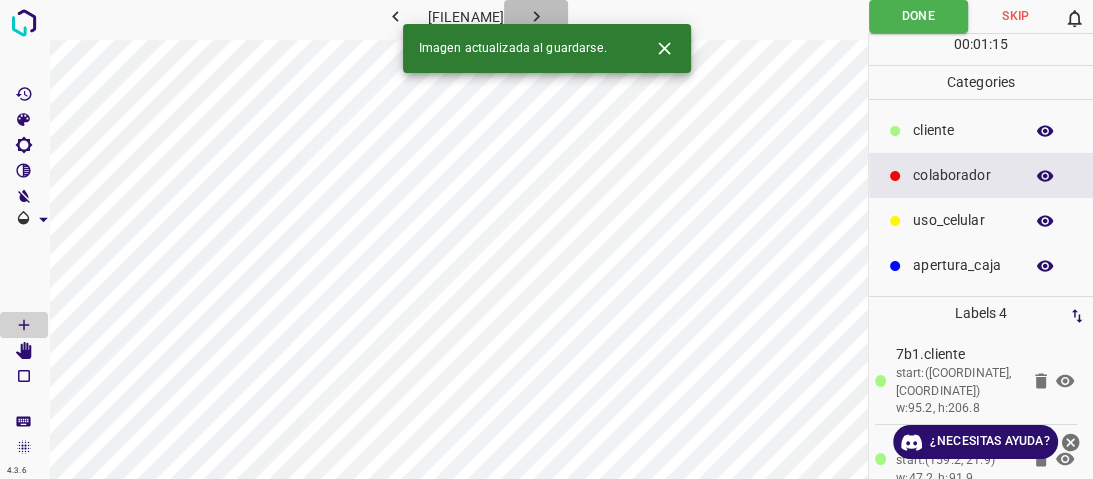 click at bounding box center (536, 16) 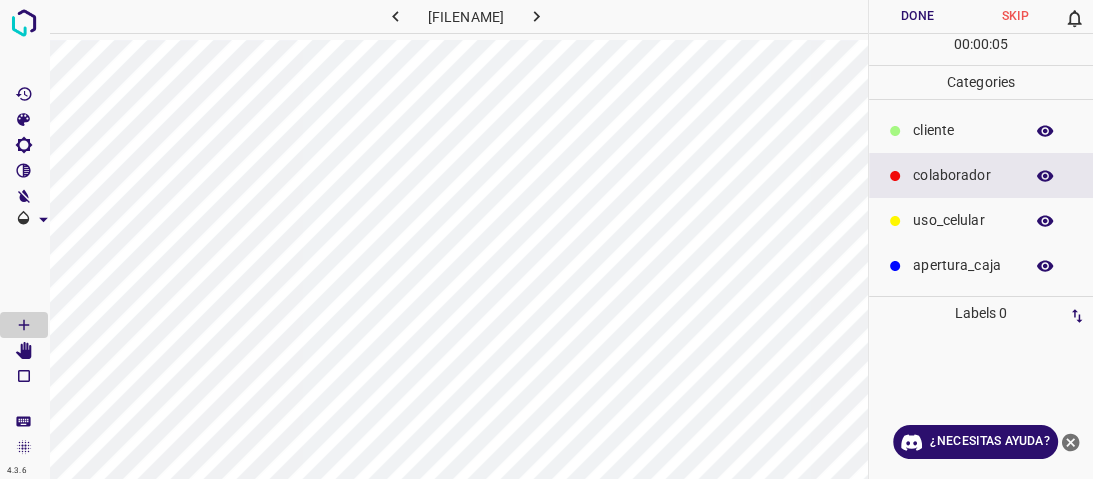 click on "​​cliente" at bounding box center (963, 130) 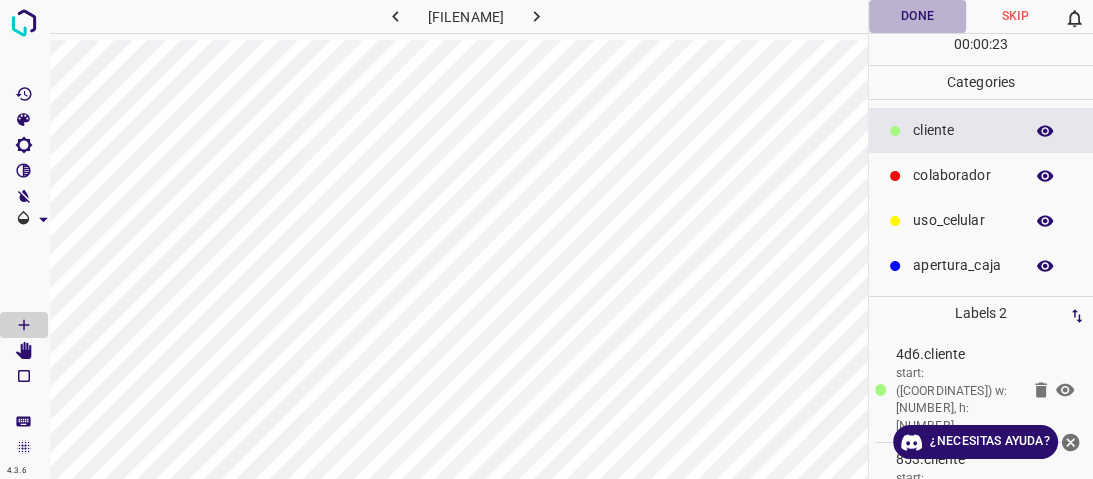 click on "Done" at bounding box center (918, 16) 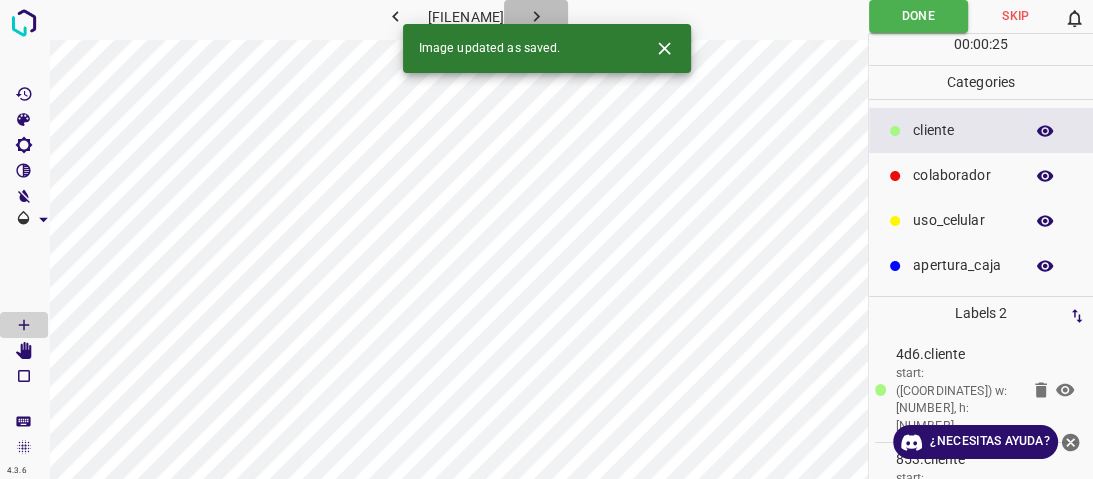 click at bounding box center [536, 16] 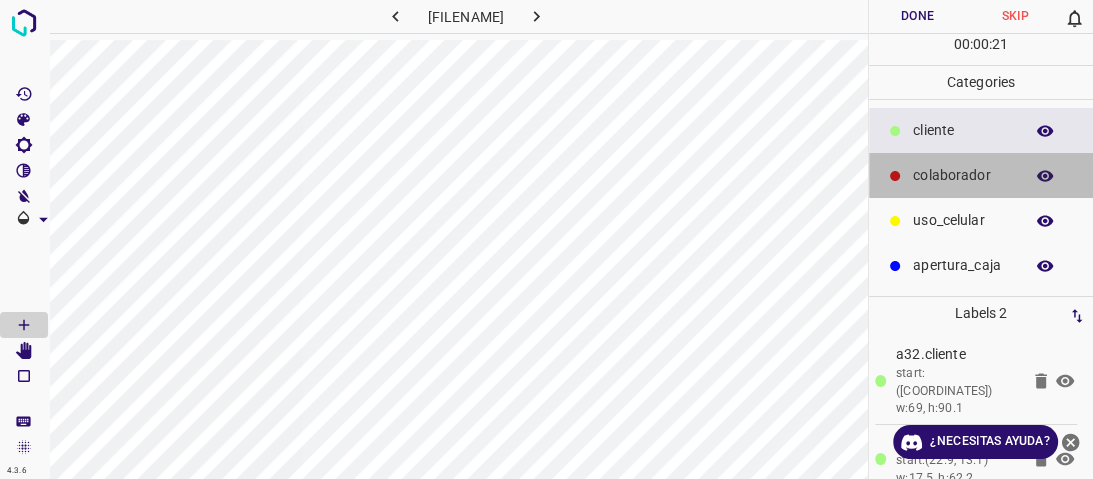 click on "colaborador" at bounding box center [963, 130] 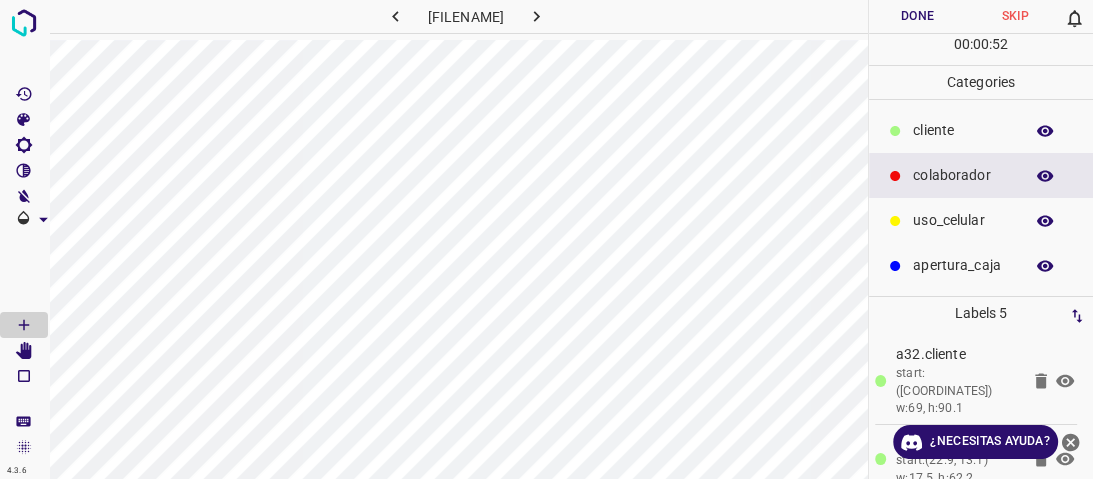 click on "Done" at bounding box center (918, 16) 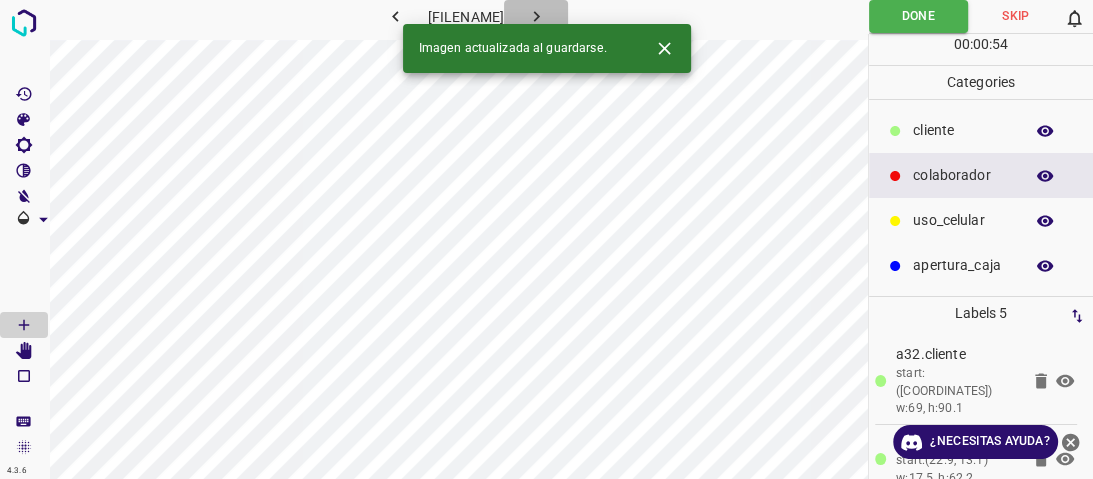 click at bounding box center (536, 16) 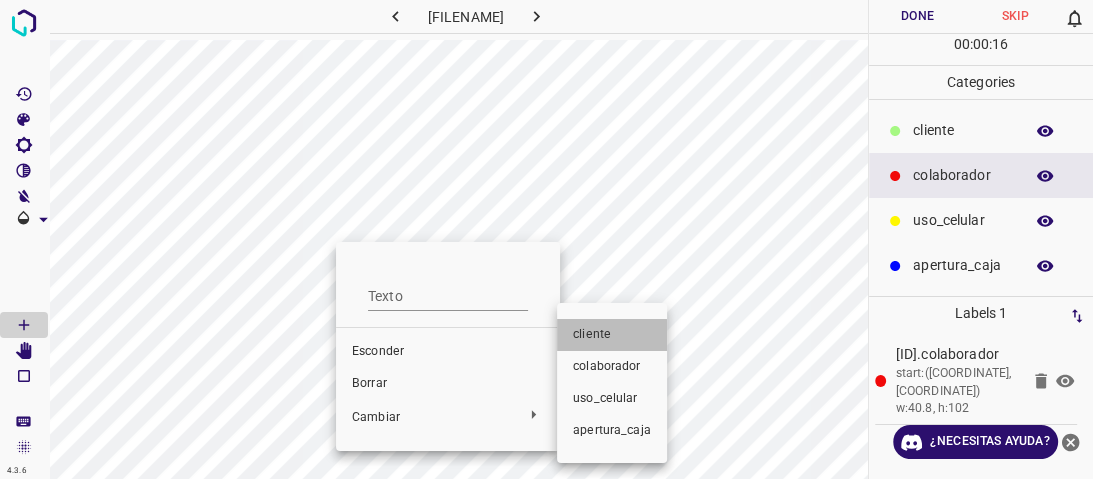 click on "cliente" at bounding box center [448, 352] 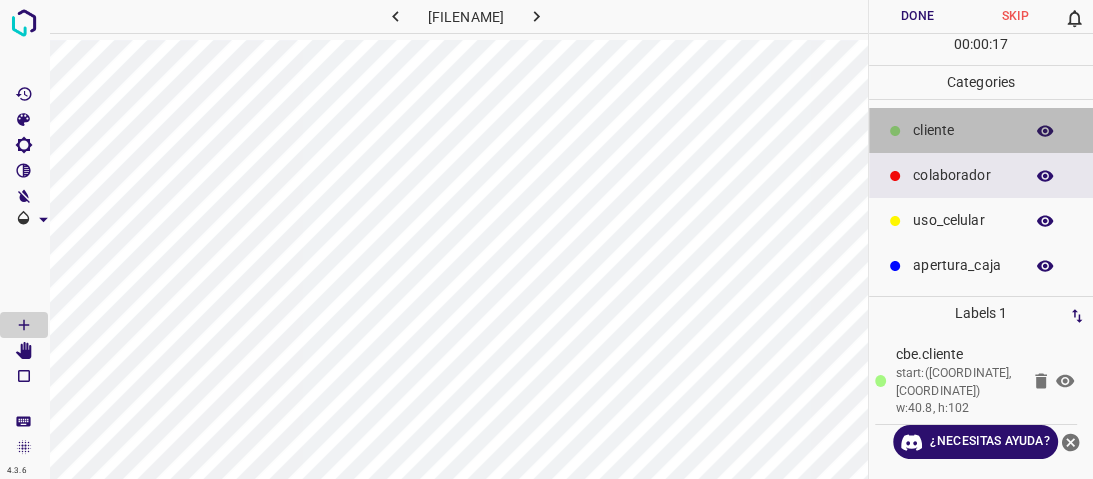 click on "​​cliente" at bounding box center (963, 130) 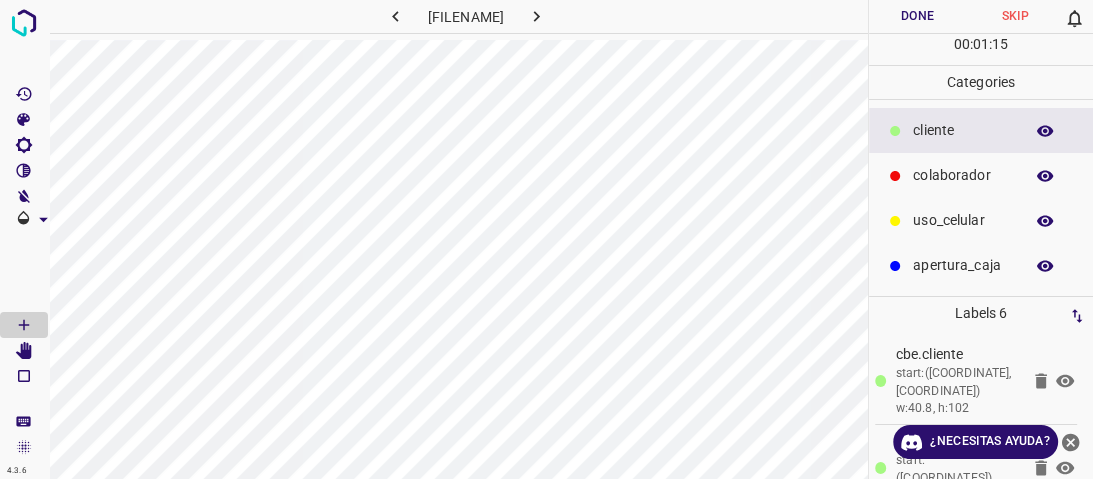 click on "Done" at bounding box center [918, 16] 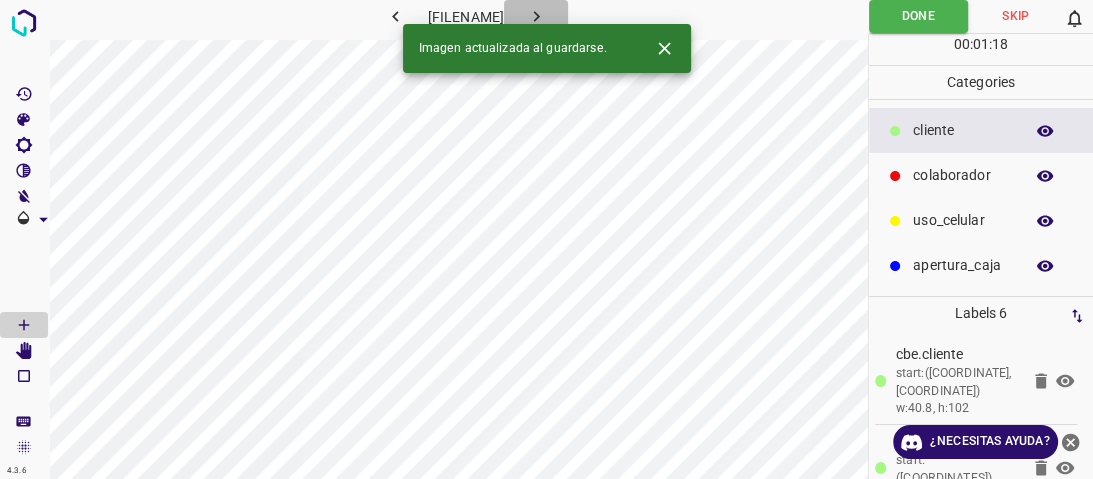 click at bounding box center [536, 16] 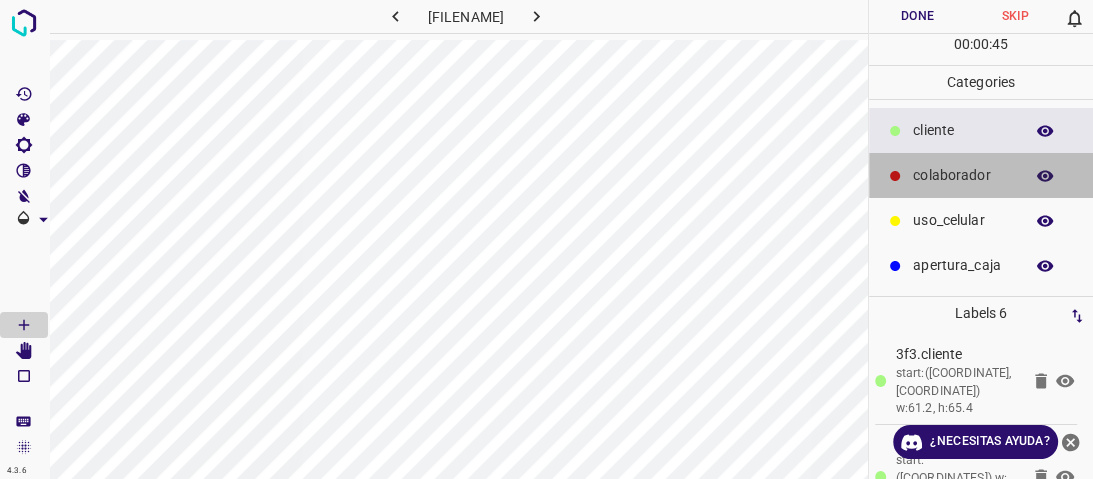 drag, startPoint x: 930, startPoint y: 174, endPoint x: 893, endPoint y: 185, distance: 38.600517 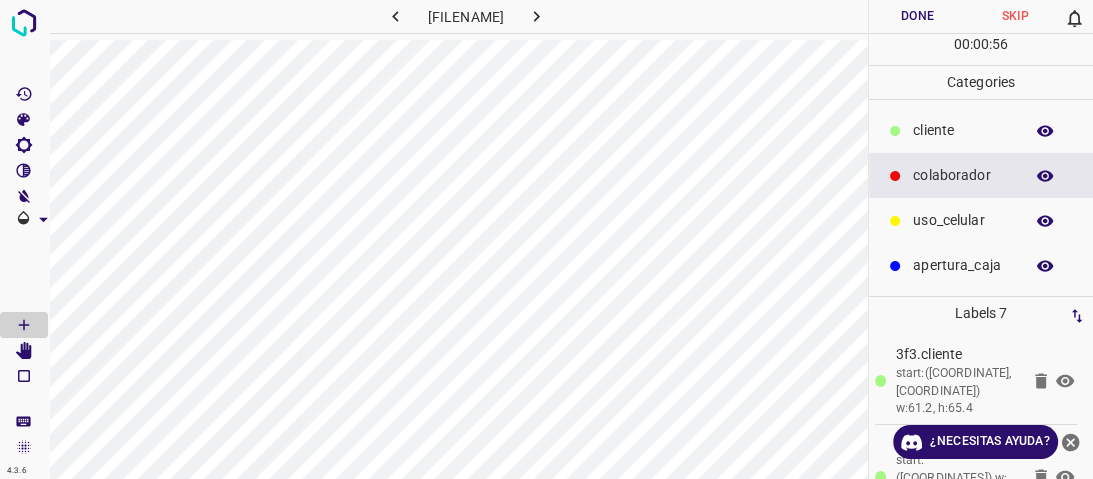 click on "Done" at bounding box center [918, 16] 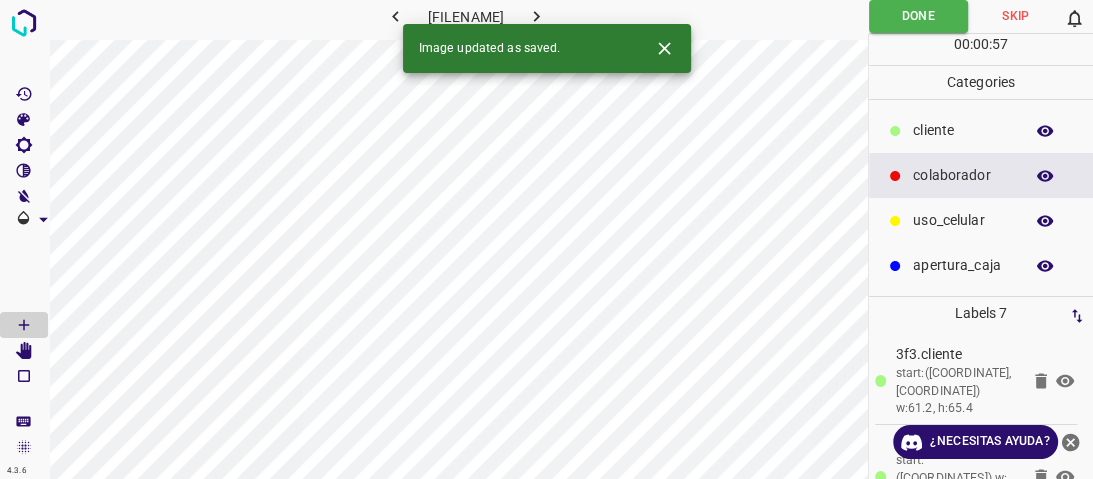 click at bounding box center (536, 16) 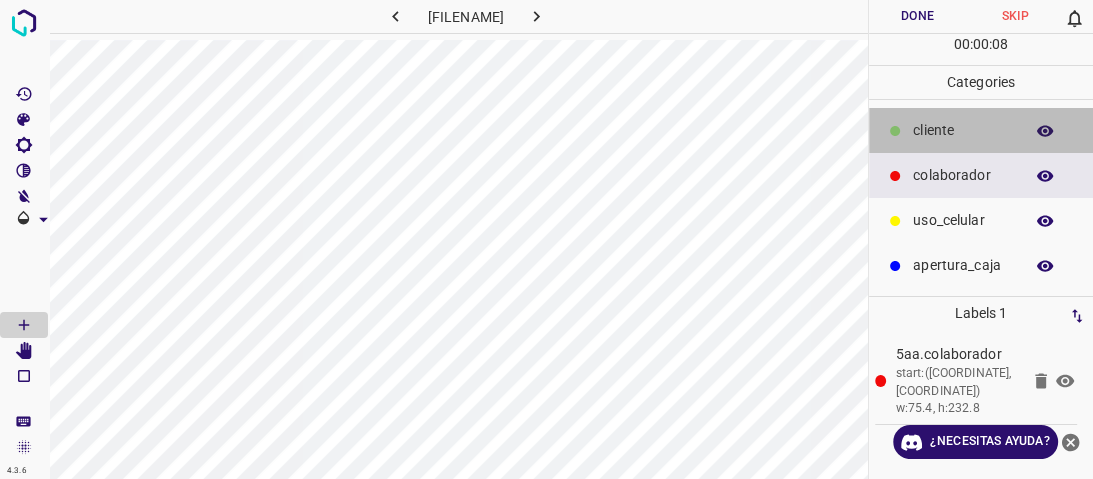click on "​​cliente" at bounding box center [981, 130] 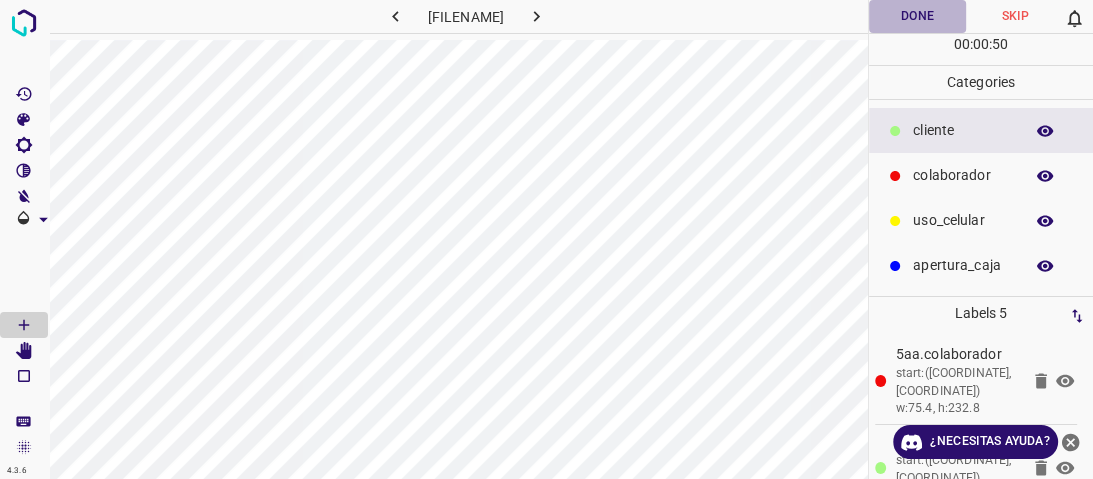 click on "Done" at bounding box center [918, 16] 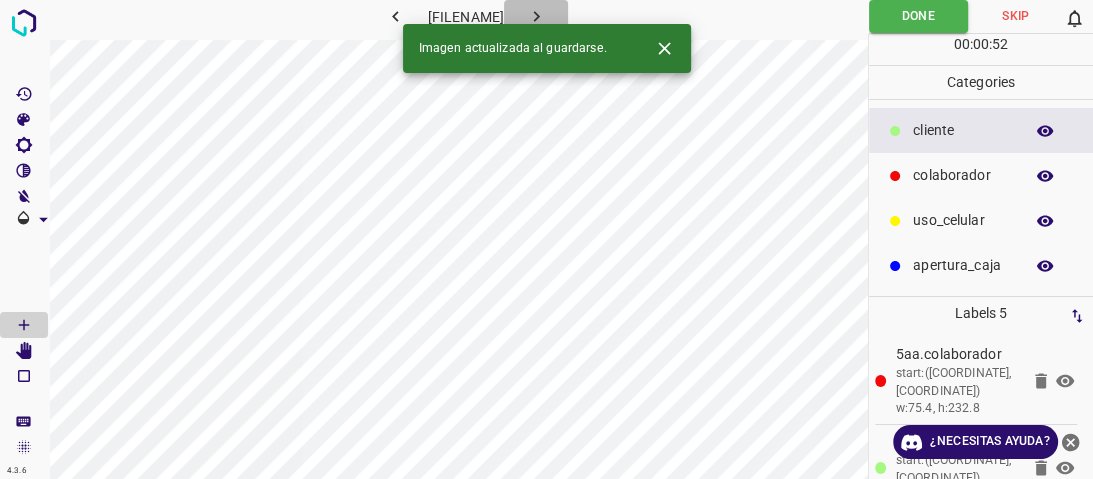 click at bounding box center [536, 16] 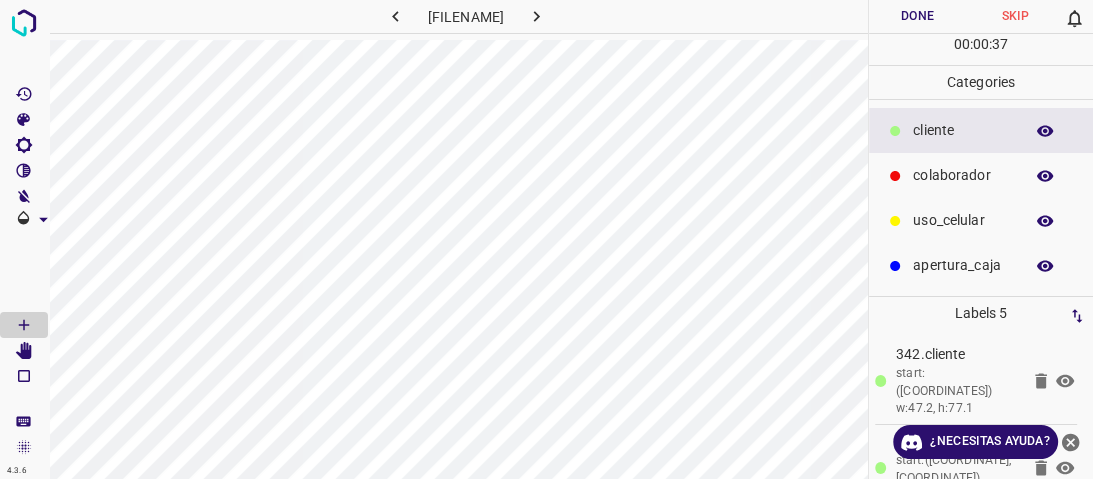 click on "colaborador" at bounding box center [981, 175] 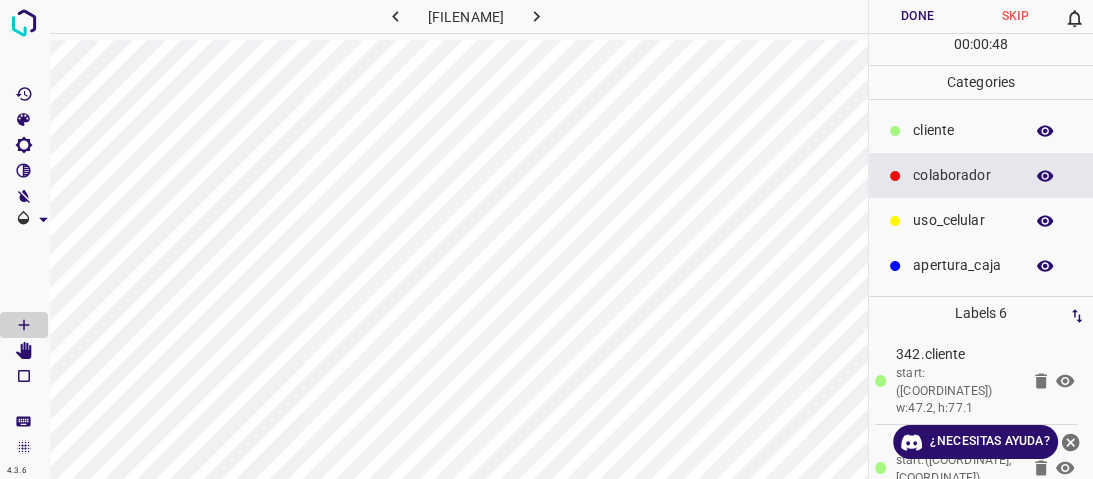 click on "Done" at bounding box center (918, 16) 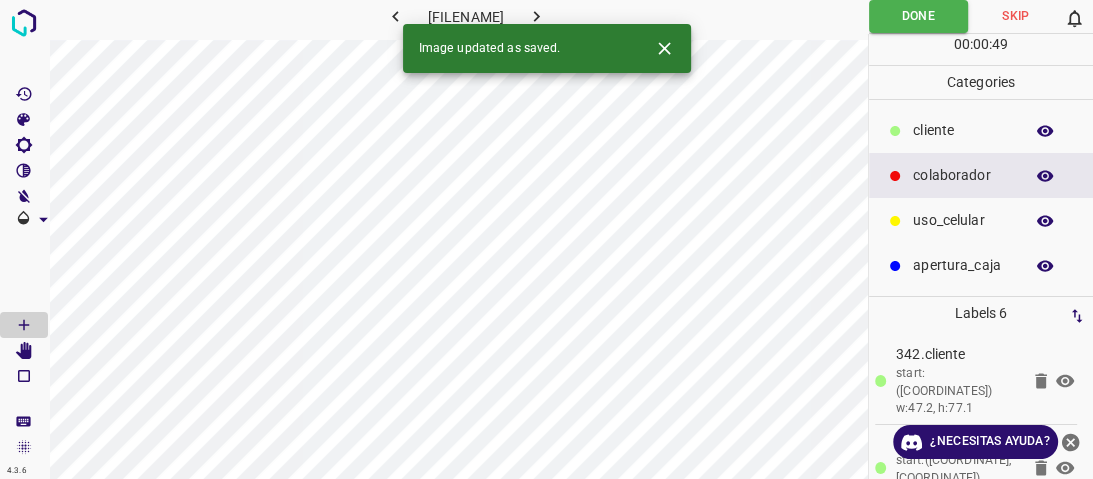 click at bounding box center [536, 16] 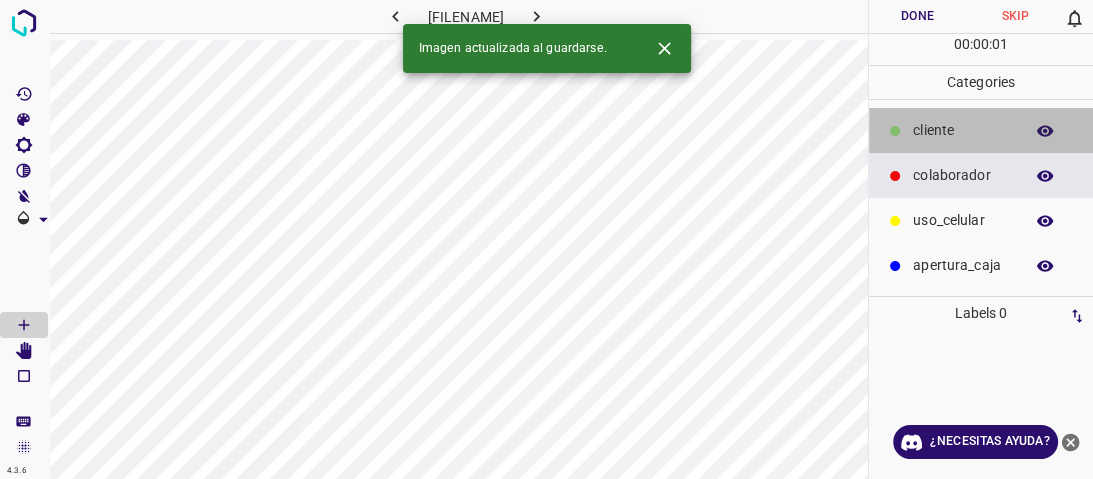 click on "​​cliente" at bounding box center [963, 130] 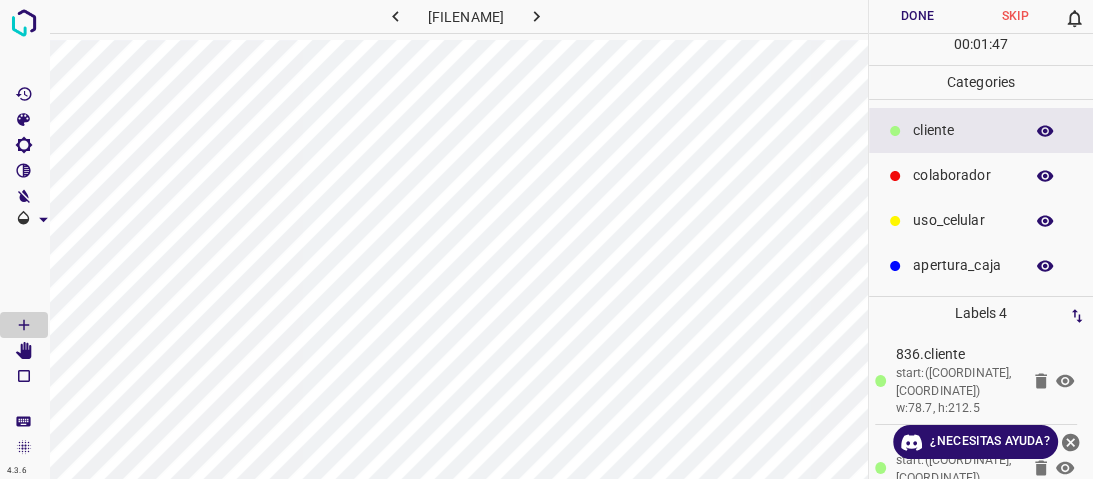 click on "Done" at bounding box center [918, 16] 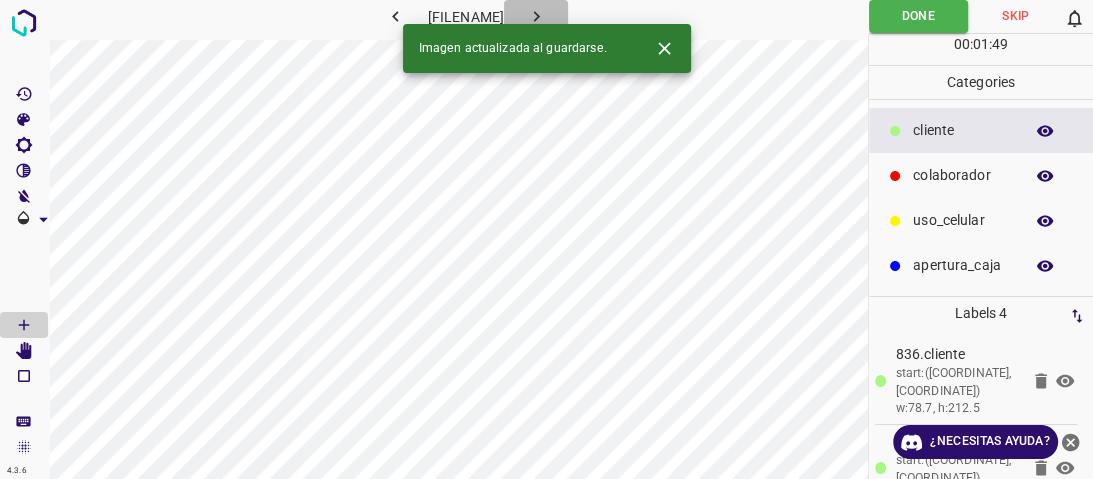 click at bounding box center (536, 16) 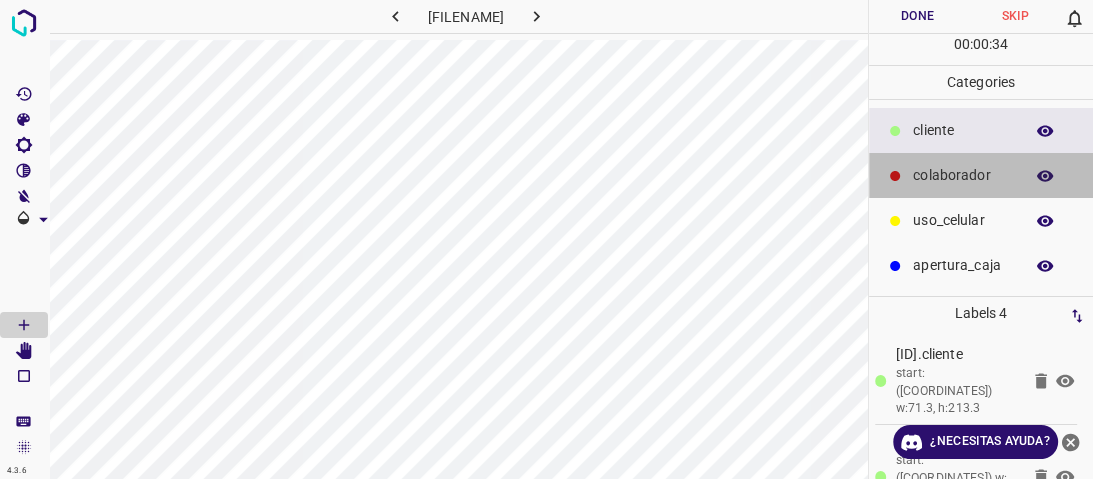 click at bounding box center (895, 131) 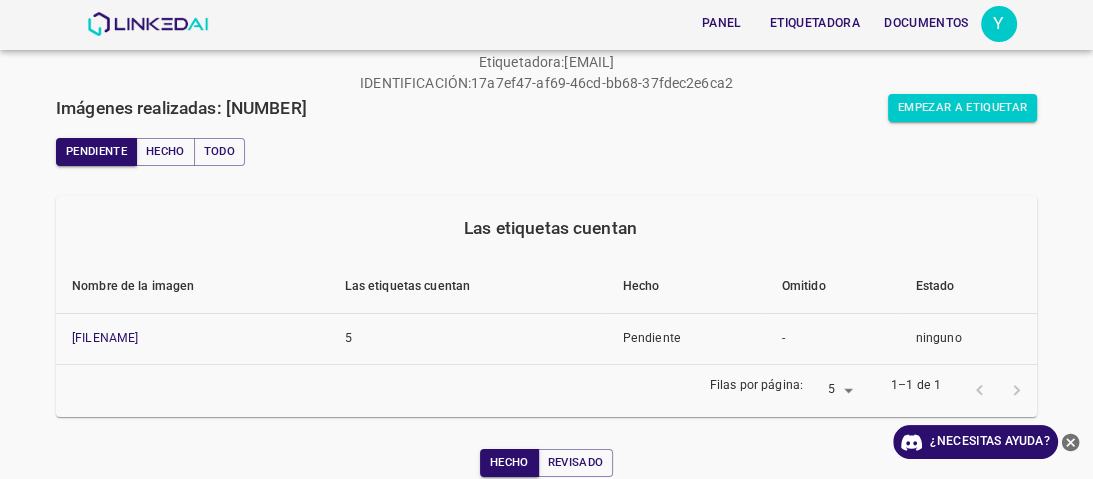 scroll, scrollTop: 0, scrollLeft: 0, axis: both 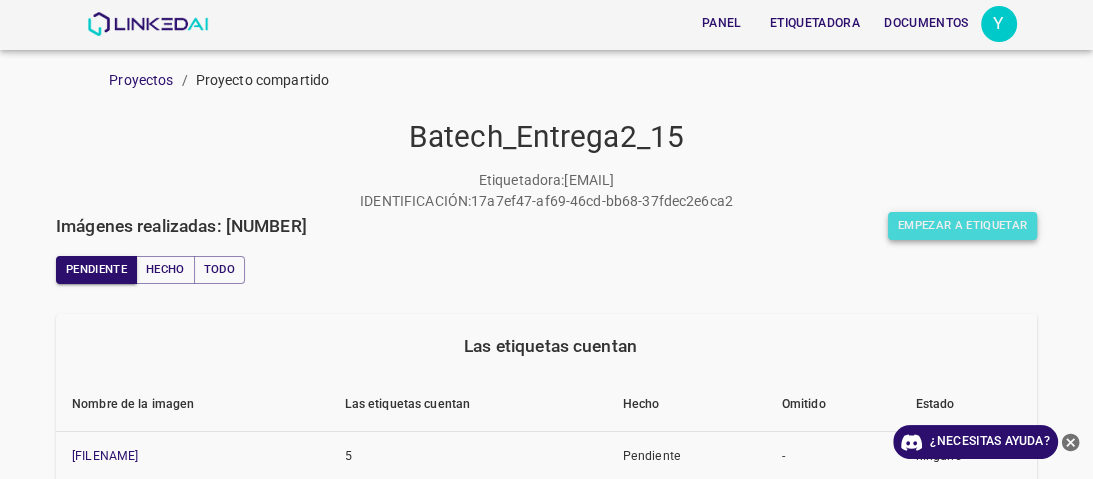 click on "Empezar a etiquetar" at bounding box center [962, 226] 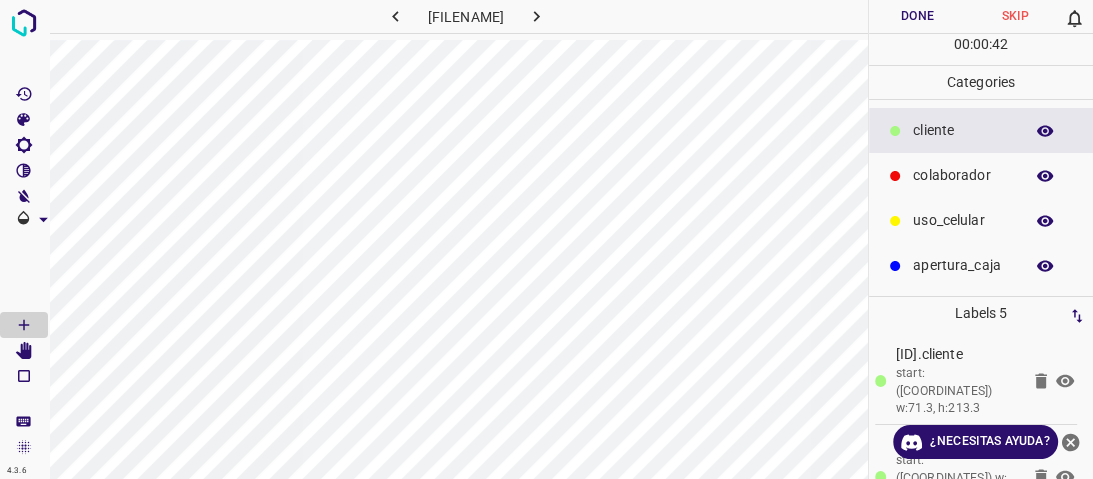 click on "Done" at bounding box center [918, 16] 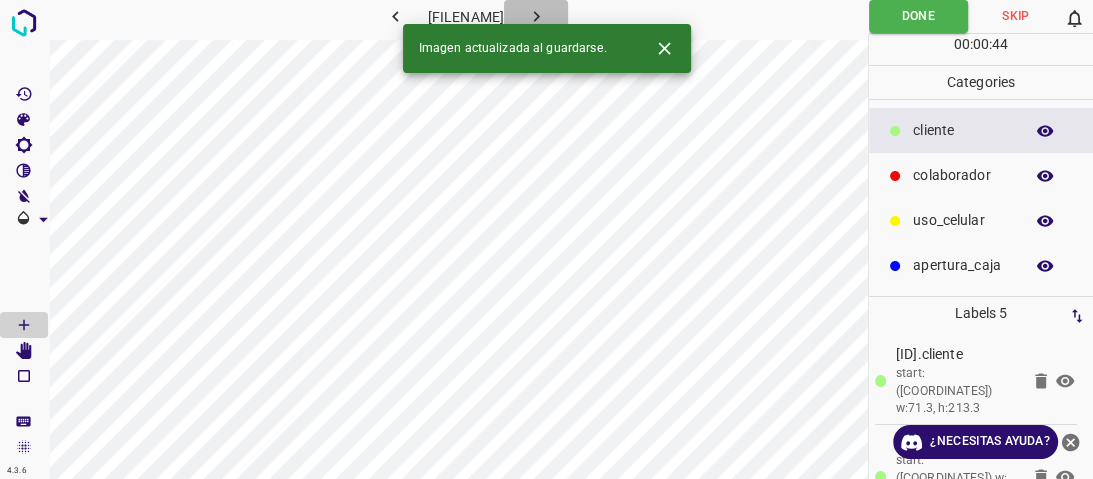 click at bounding box center (536, 16) 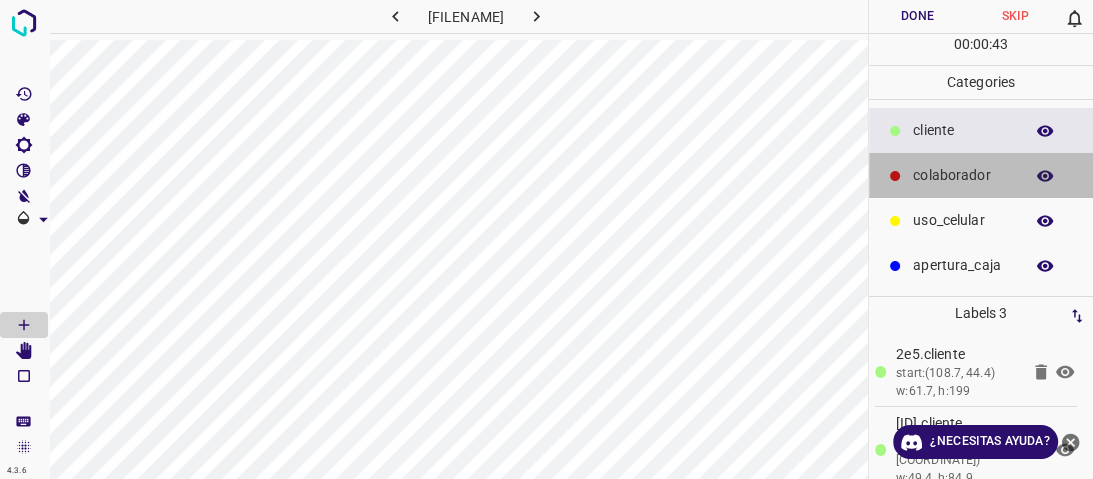 click on "colaborador" at bounding box center [963, 130] 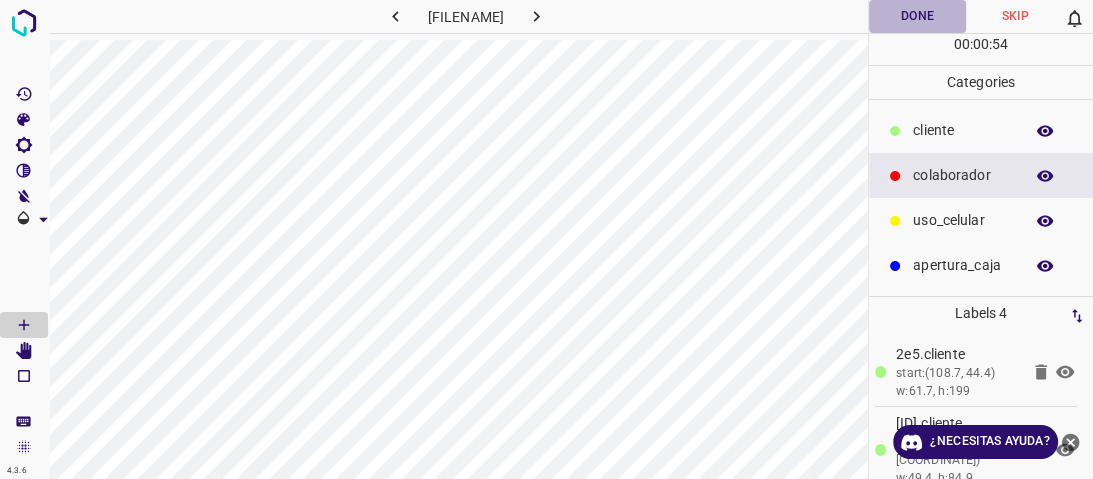 click on "Done" at bounding box center [918, 16] 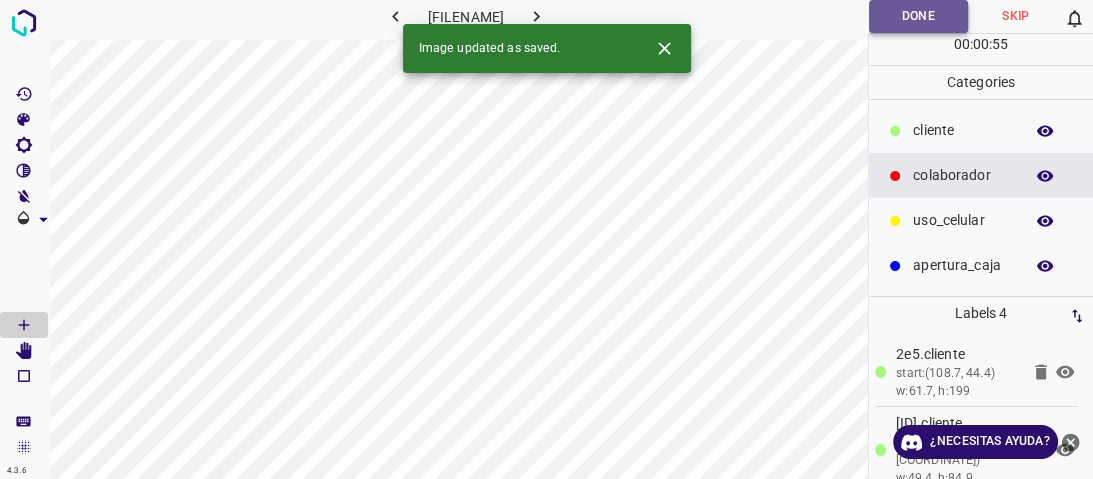 click on "Done" at bounding box center (918, 16) 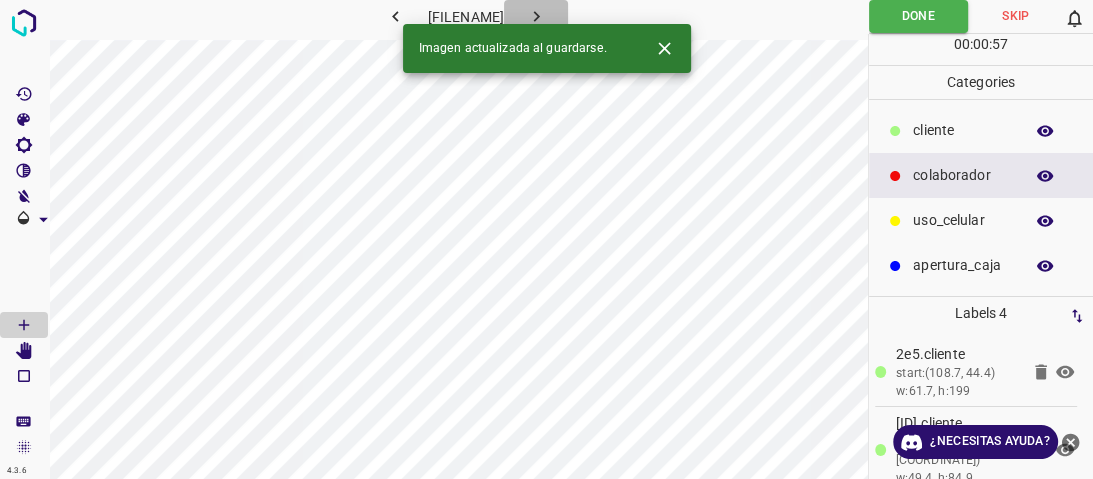 click at bounding box center [536, 16] 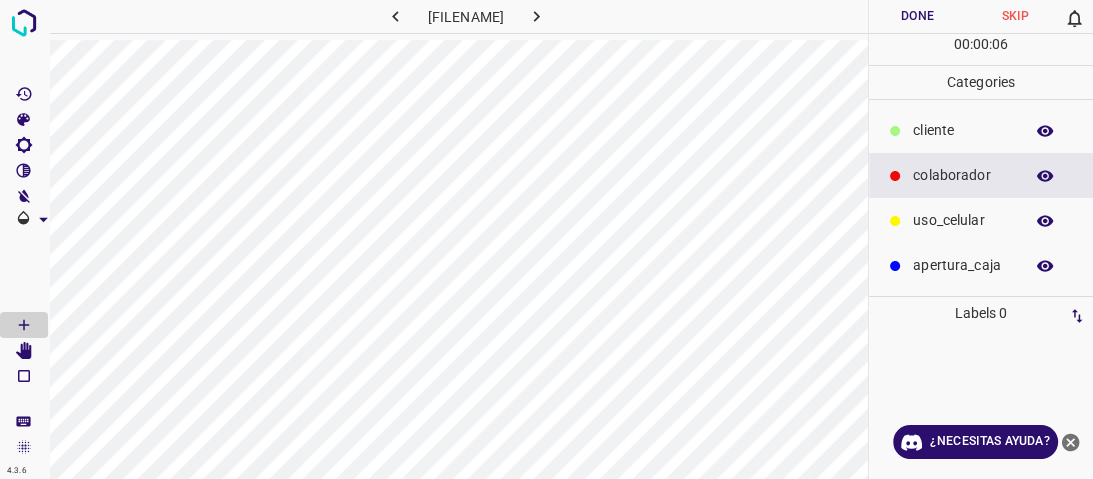 click on "​​cliente" at bounding box center (981, 130) 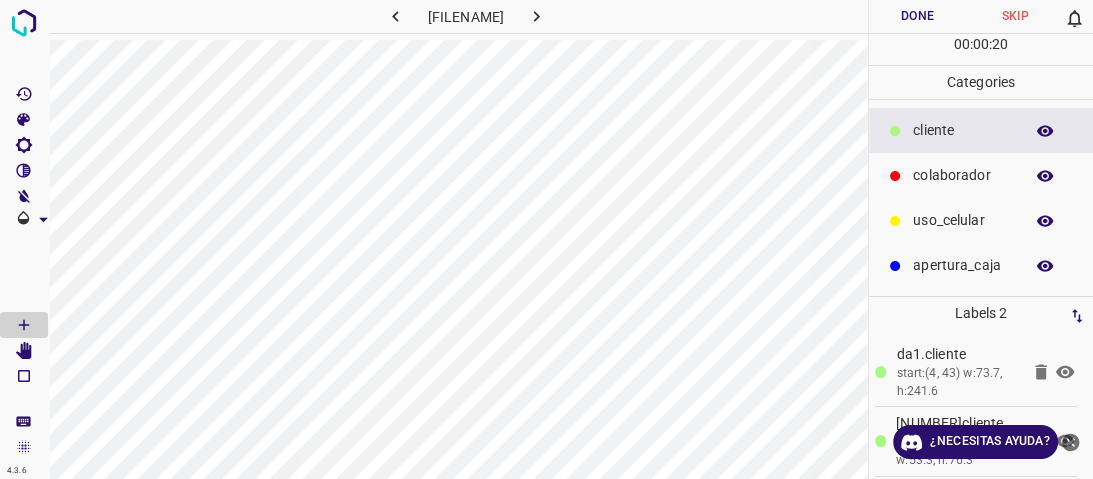 drag, startPoint x: 944, startPoint y: 181, endPoint x: 894, endPoint y: 208, distance: 56.82429 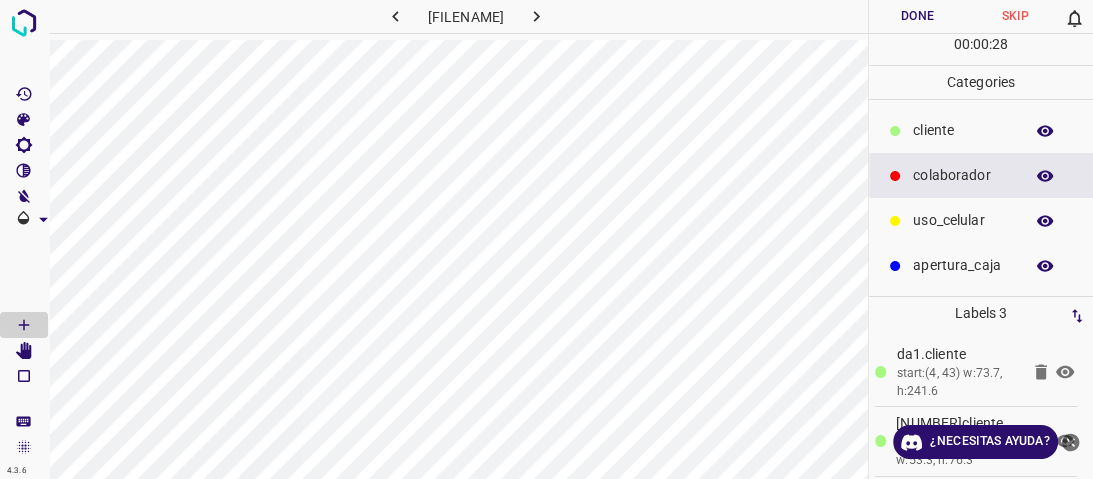 click on "Done" at bounding box center [918, 16] 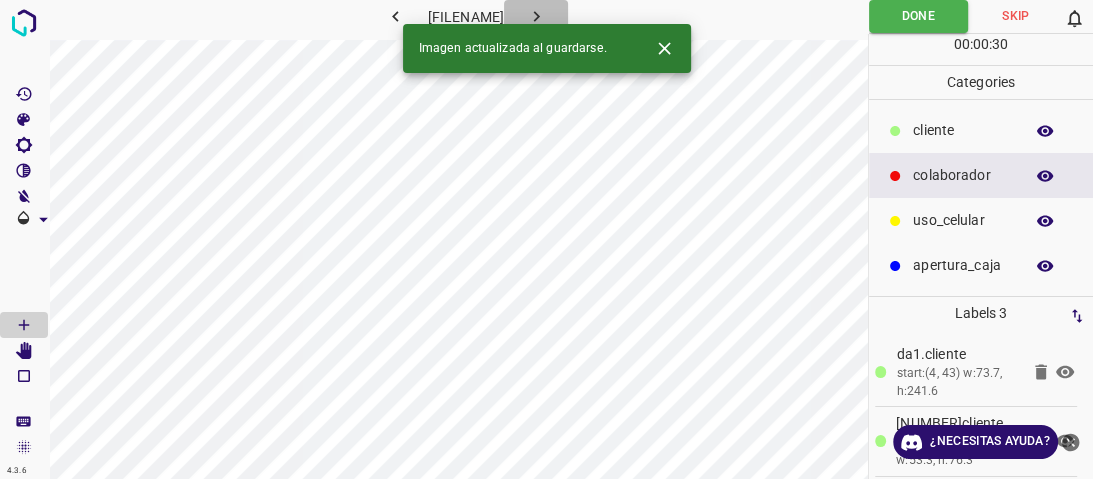 click at bounding box center [536, 16] 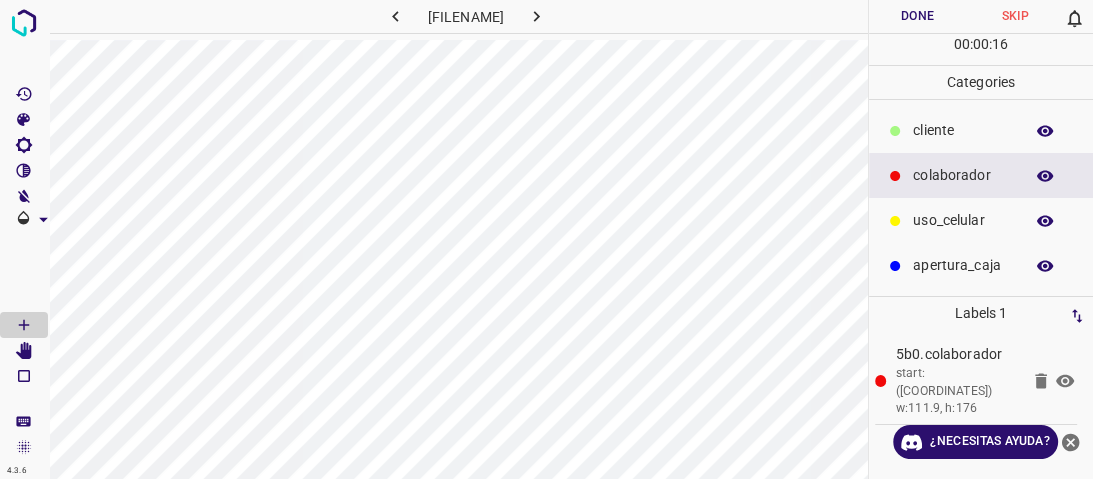 drag, startPoint x: 940, startPoint y: 132, endPoint x: 879, endPoint y: 148, distance: 63.06346 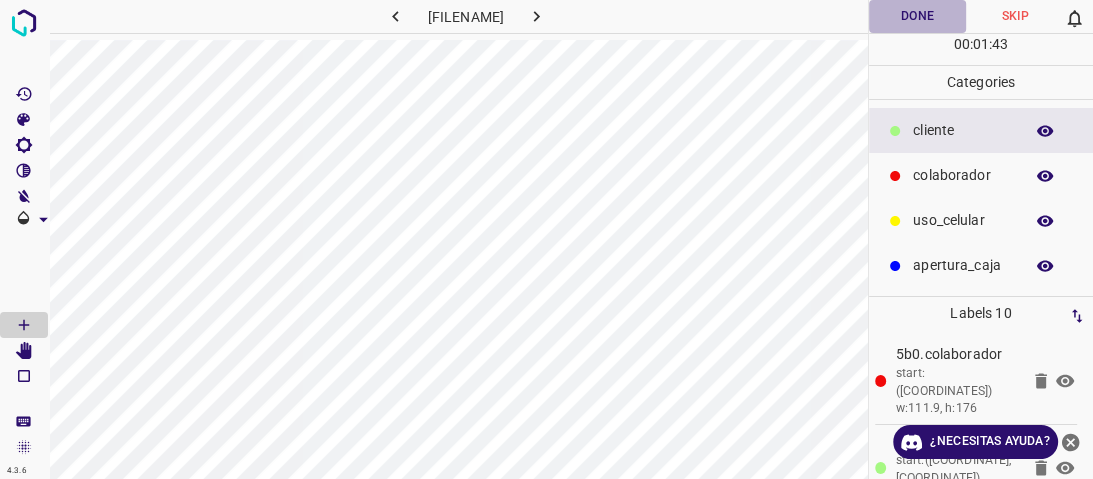 click on "Done" at bounding box center [918, 16] 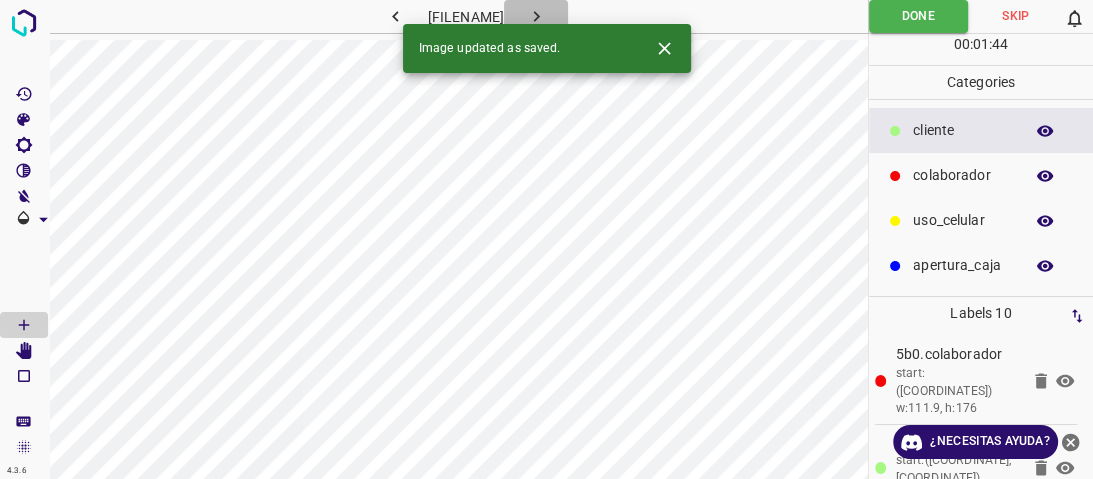 click at bounding box center (536, 16) 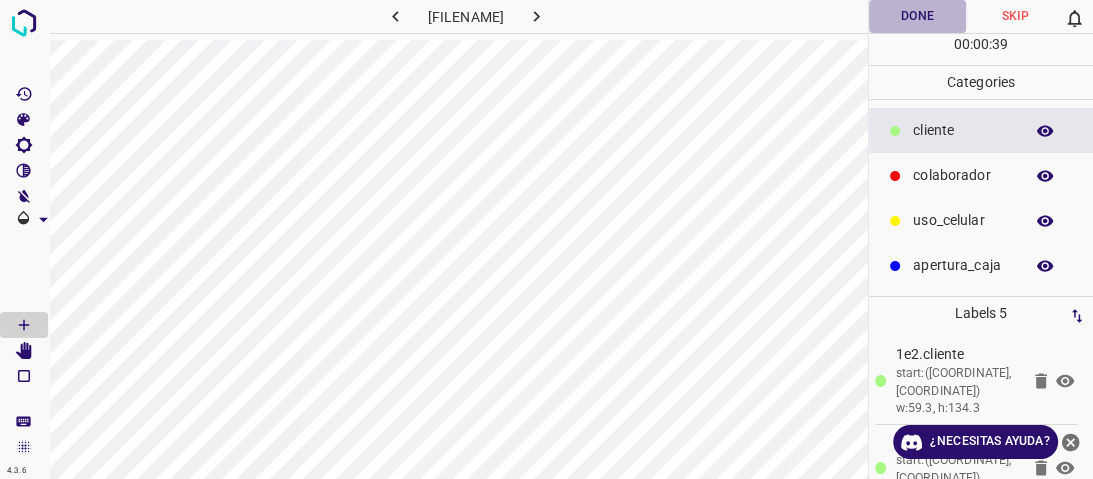 drag, startPoint x: 924, startPoint y: 13, endPoint x: 688, endPoint y: 30, distance: 236.6115 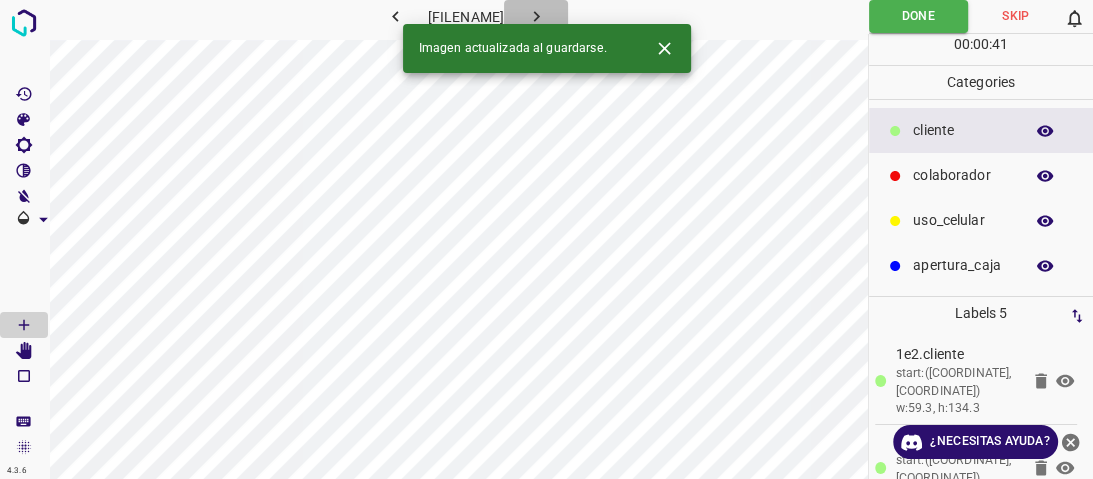 click at bounding box center [536, 16] 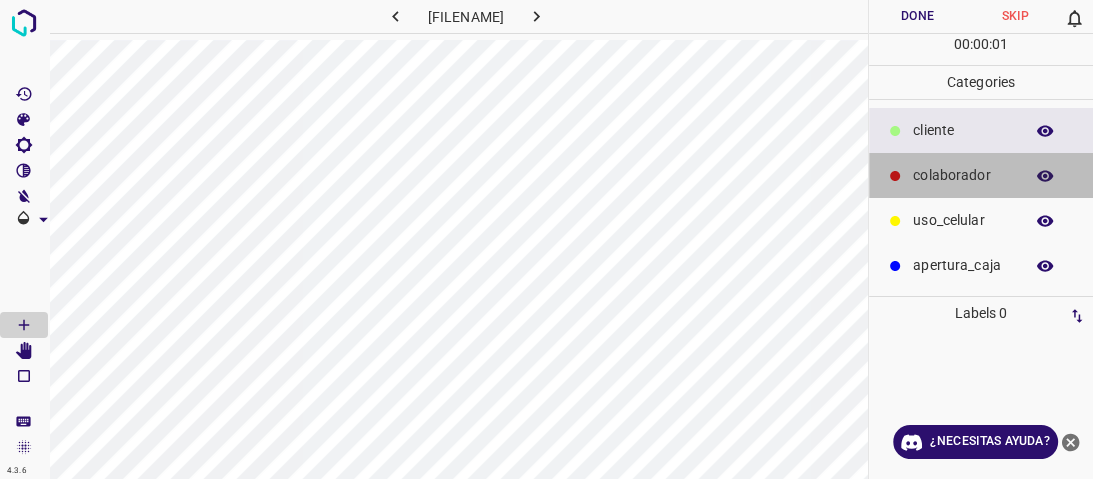 click at bounding box center (895, 176) 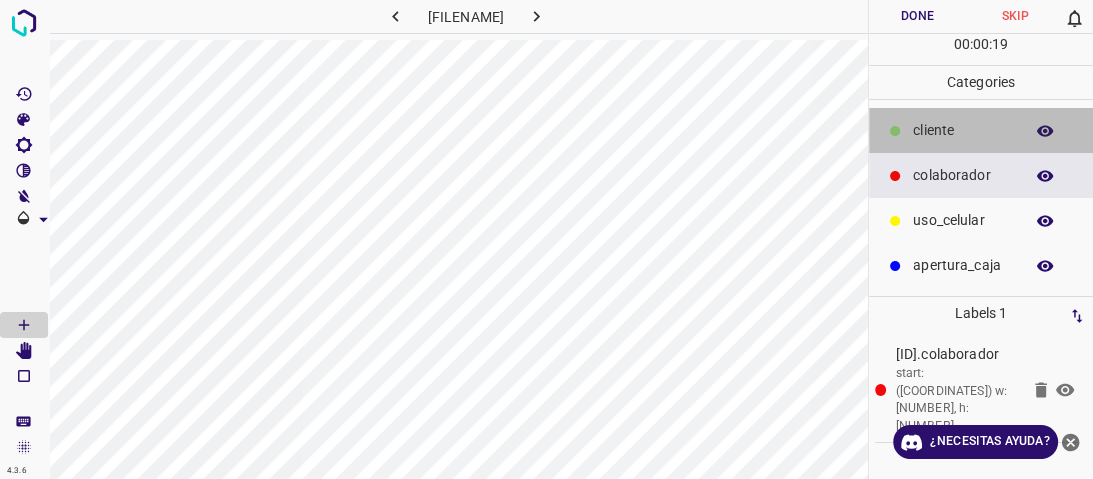 click on "​​cliente" at bounding box center [963, 130] 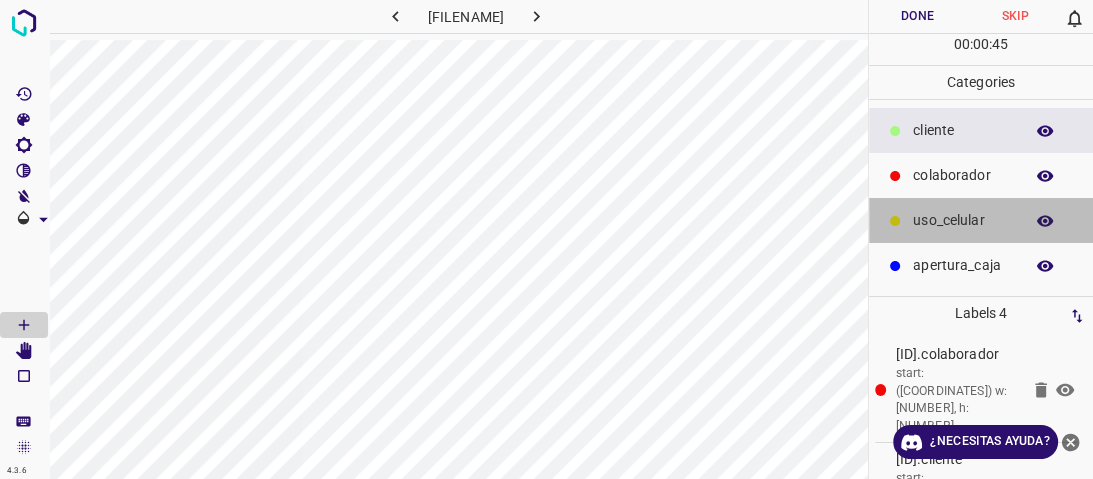 drag, startPoint x: 937, startPoint y: 208, endPoint x: 890, endPoint y: 216, distance: 47.67599 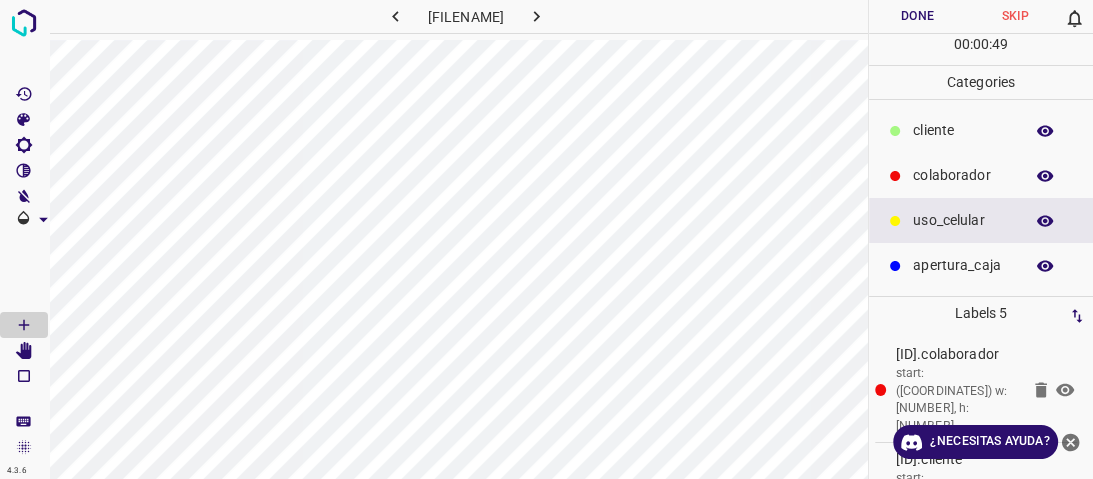 click on "​​cliente" at bounding box center (963, 130) 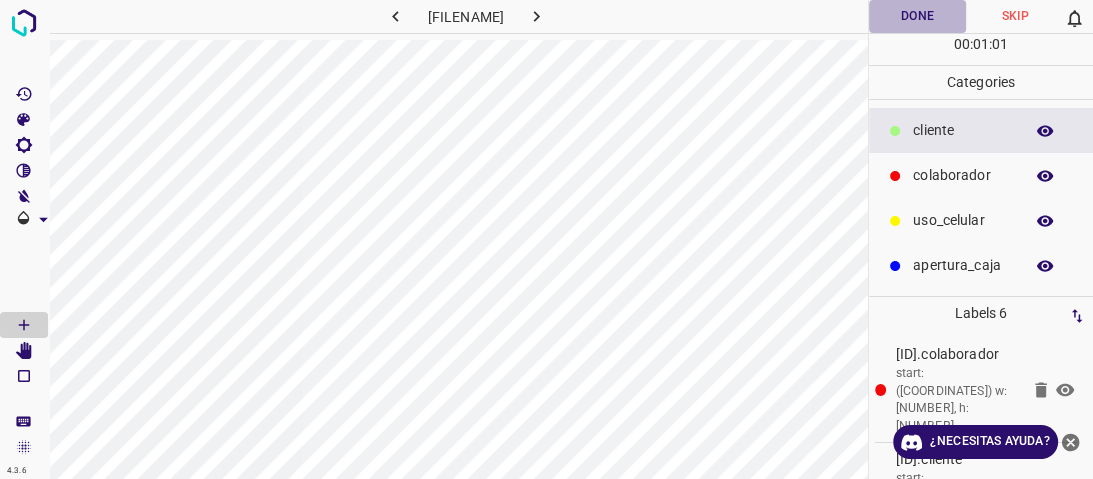 click on "Done" at bounding box center [918, 16] 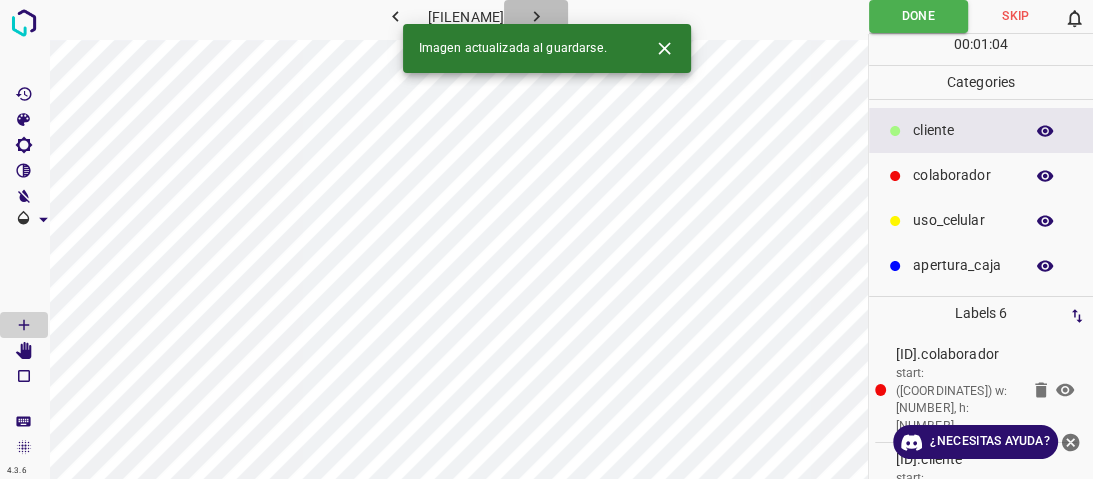 click at bounding box center [536, 16] 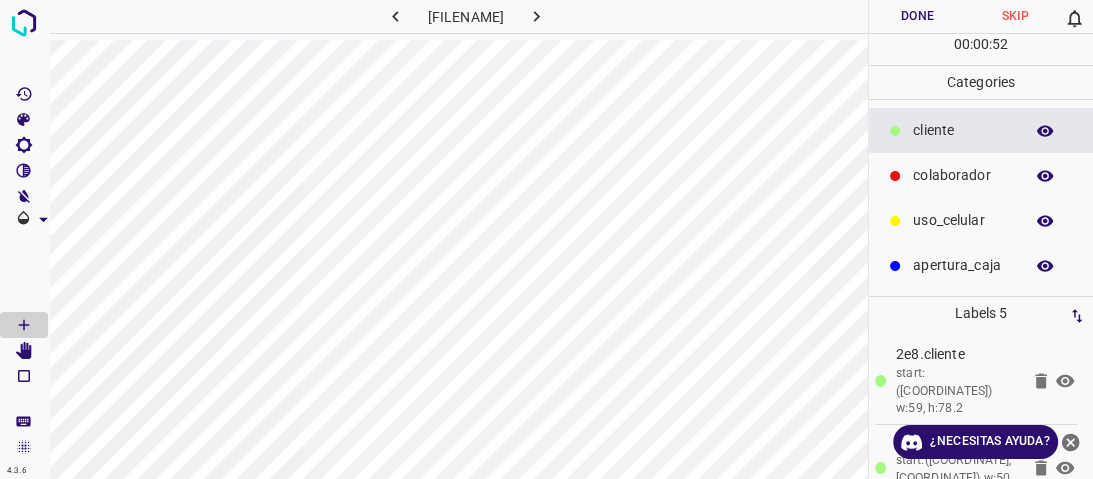 drag, startPoint x: 995, startPoint y: 216, endPoint x: 975, endPoint y: 220, distance: 20.396078 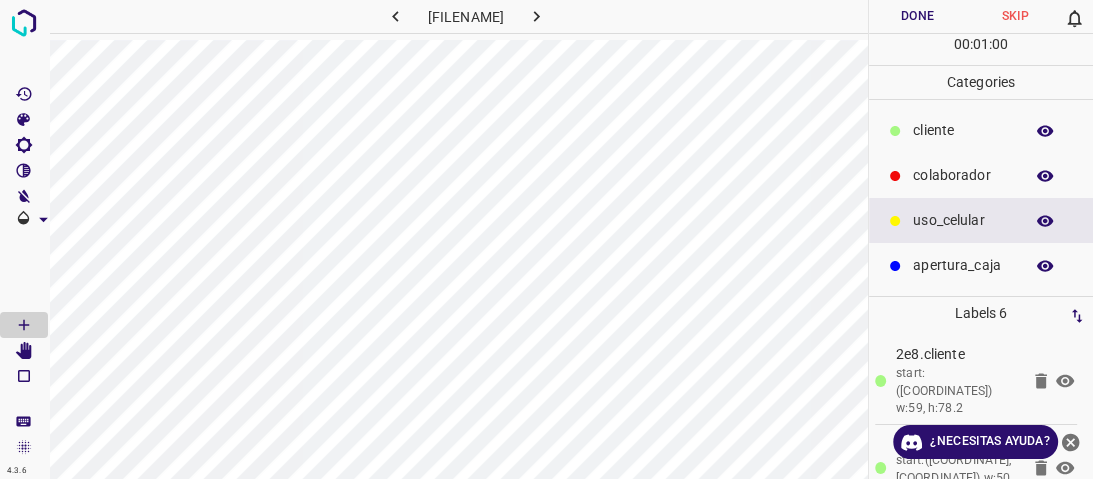 click on "Done" at bounding box center [918, 16] 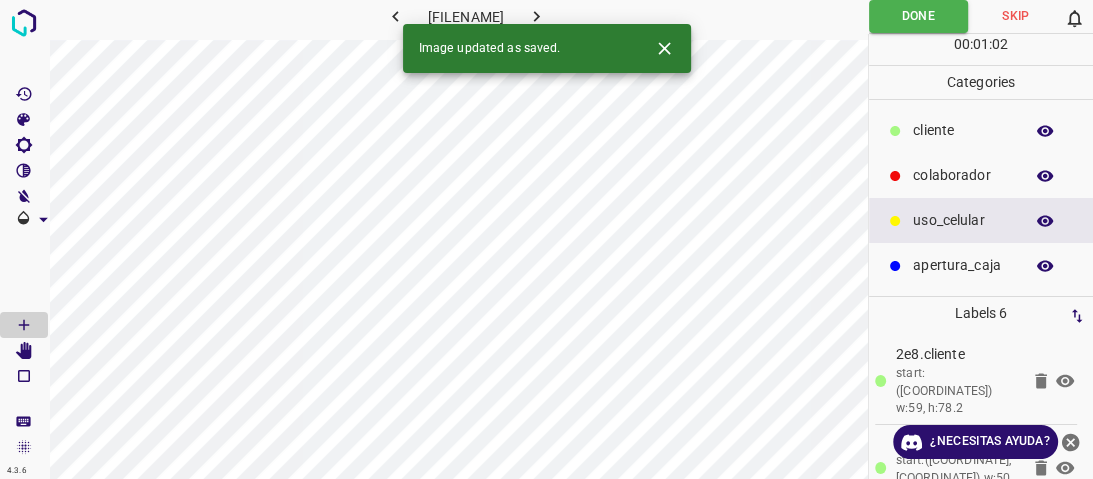 click at bounding box center [536, 16] 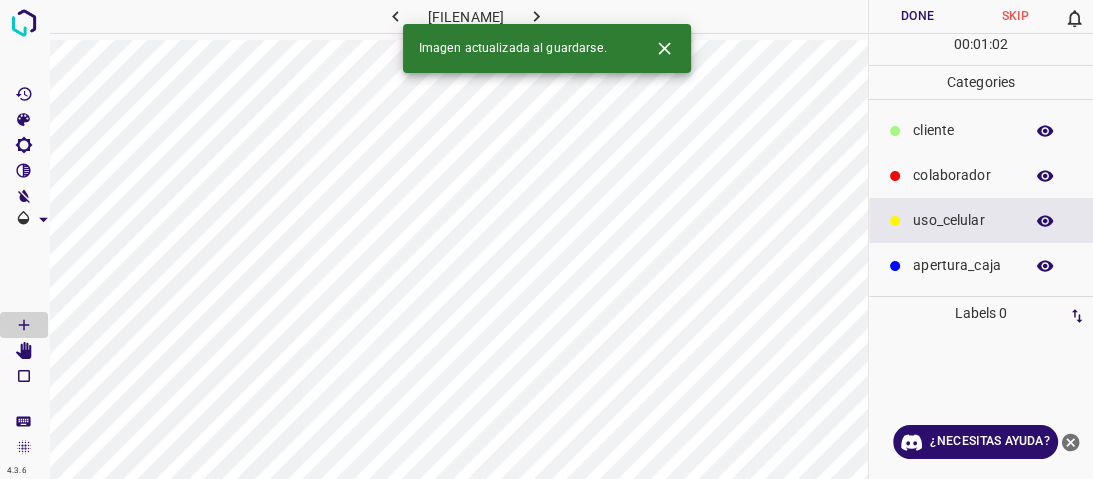 click on "colaborador" at bounding box center (981, 175) 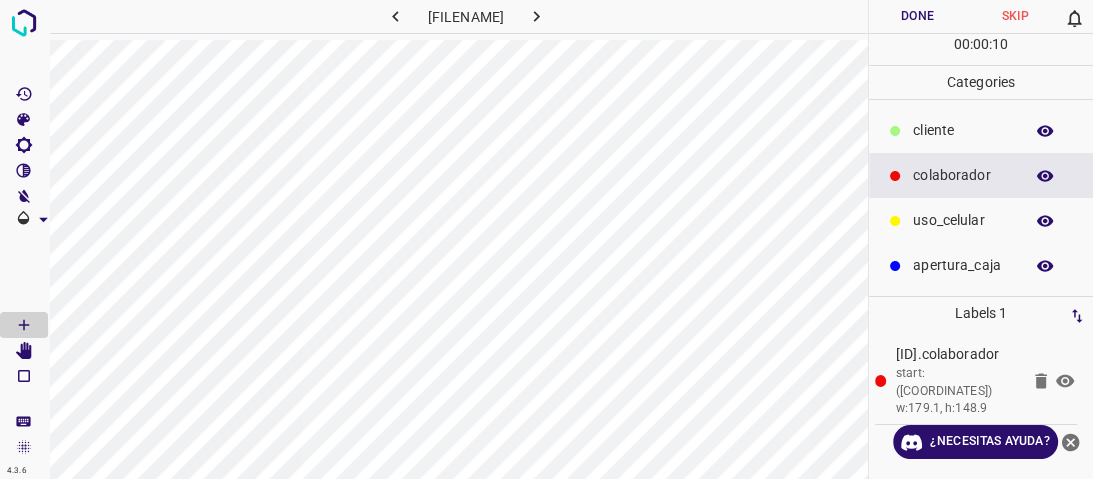 click on "​​cliente" at bounding box center [981, 130] 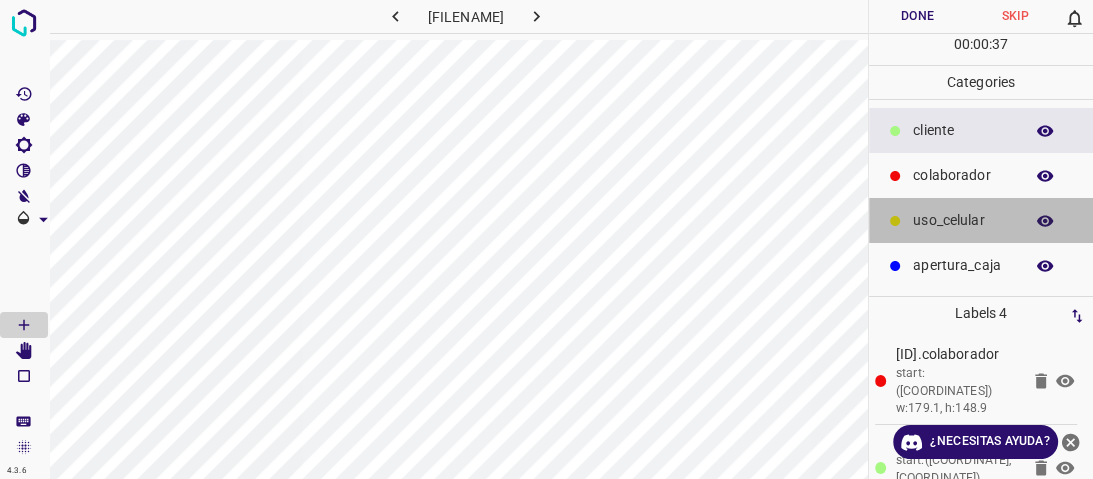 click on "uso_celular" at bounding box center [981, 220] 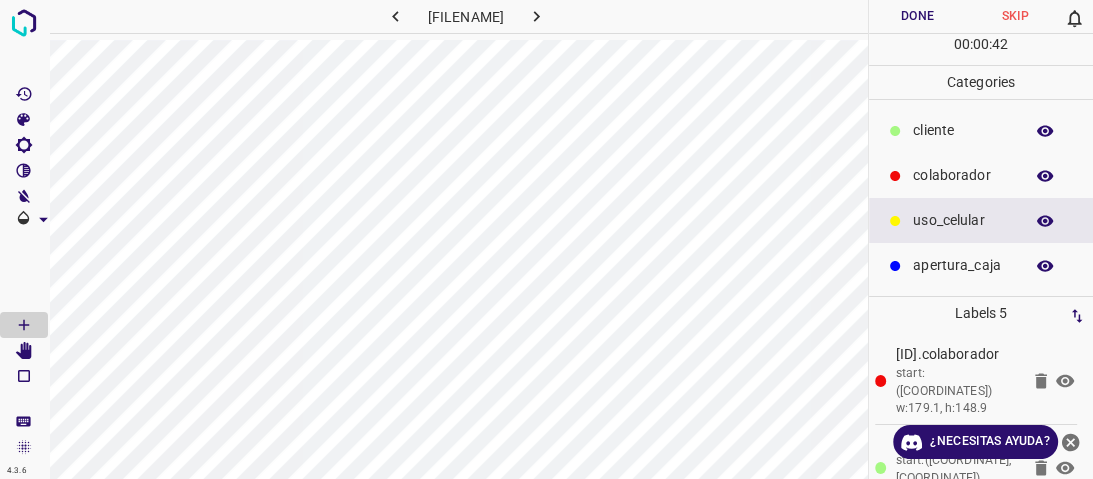 click on "​​cliente" at bounding box center (963, 130) 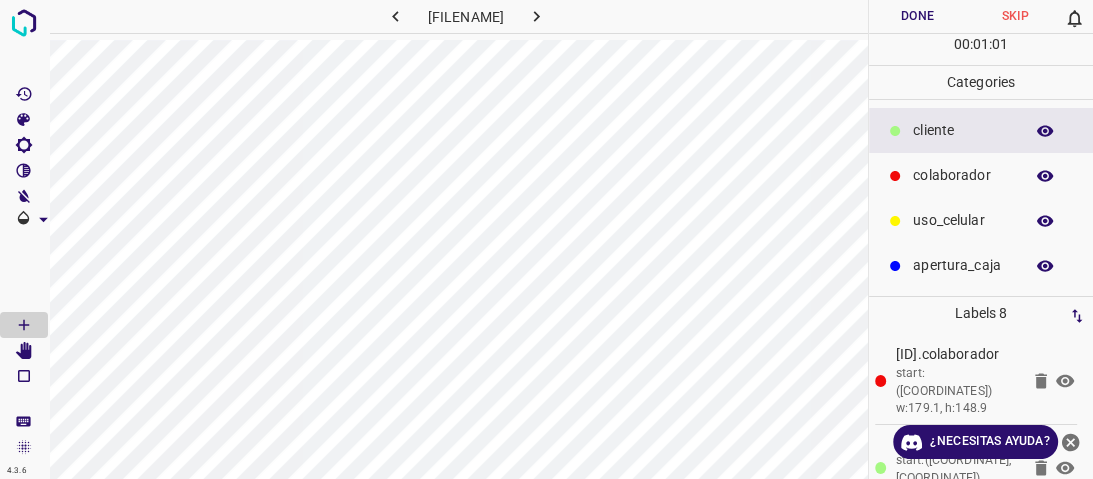 click on "Done" at bounding box center [918, 16] 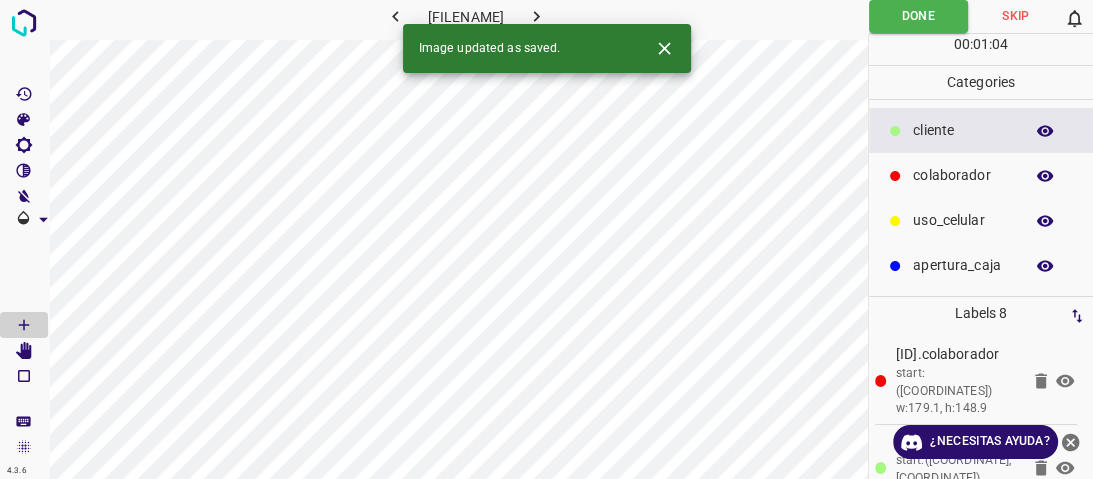click at bounding box center (536, 16) 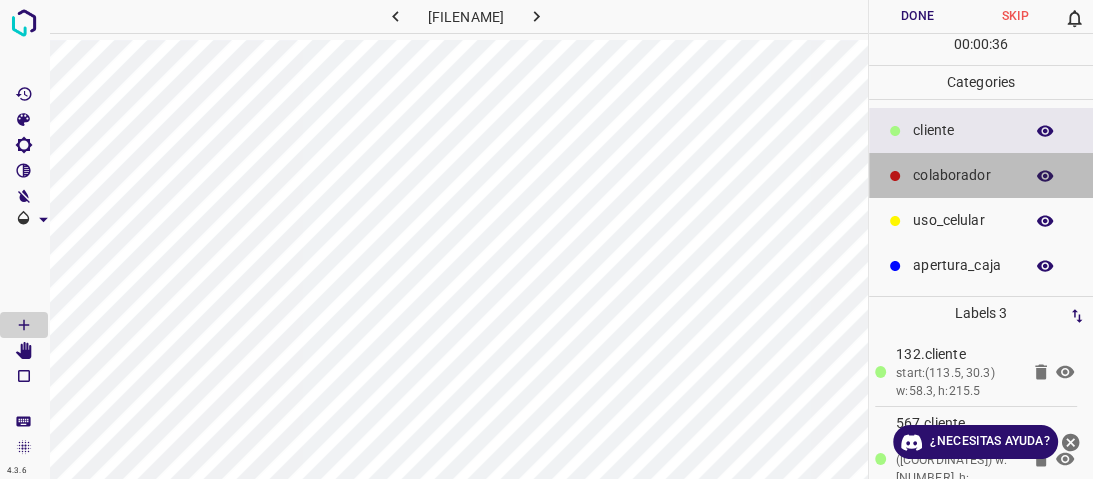 click on "colaborador" at bounding box center [963, 130] 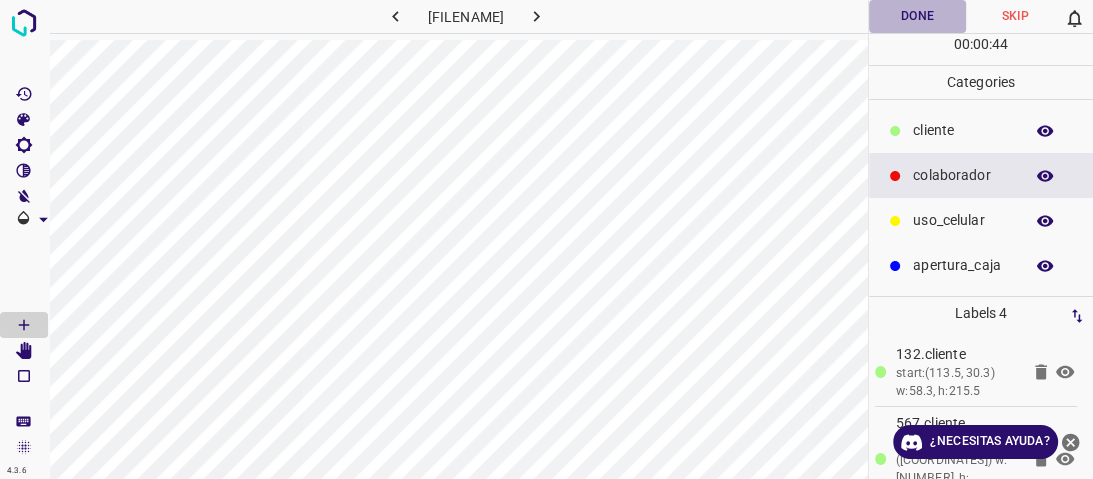 click on "Done" at bounding box center (918, 16) 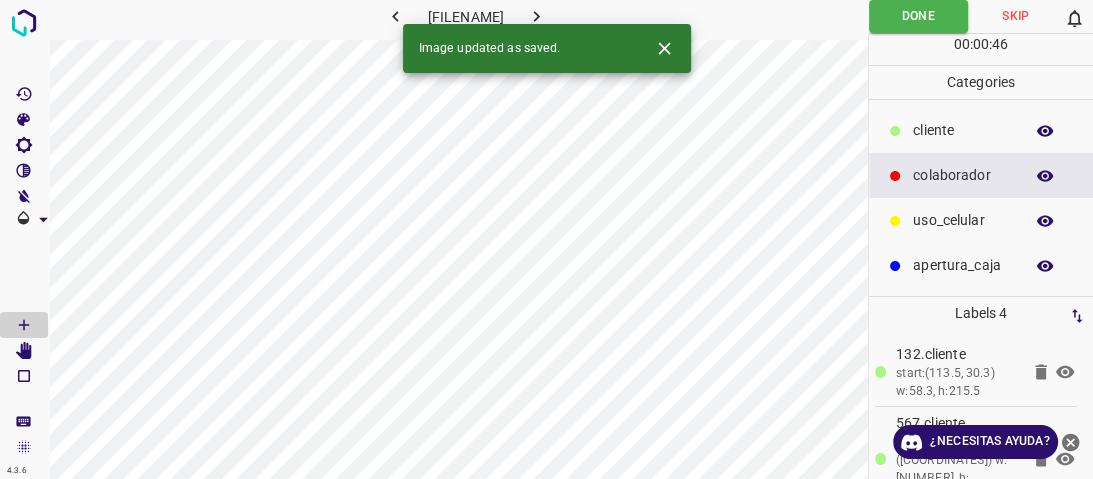 click at bounding box center (536, 16) 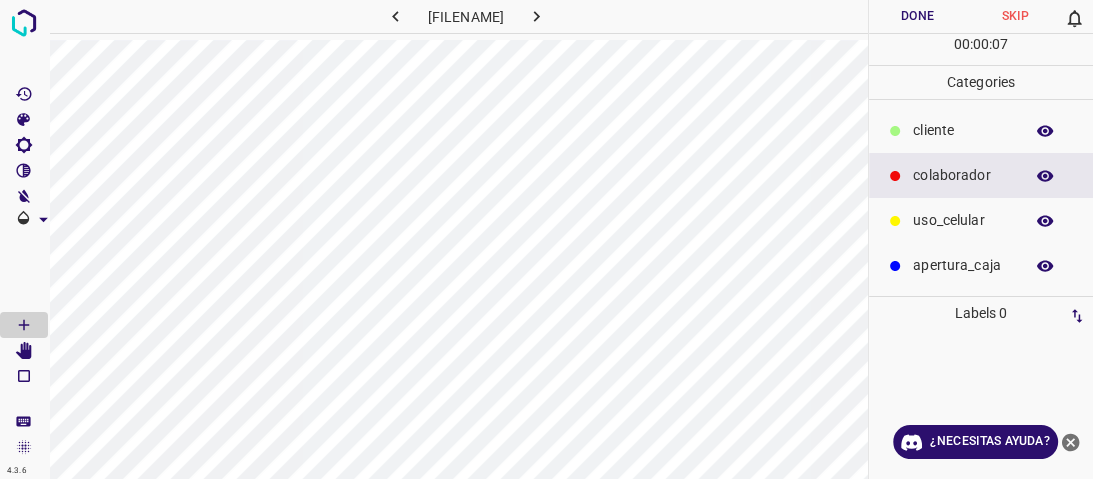 click on "​​cliente" at bounding box center (963, 130) 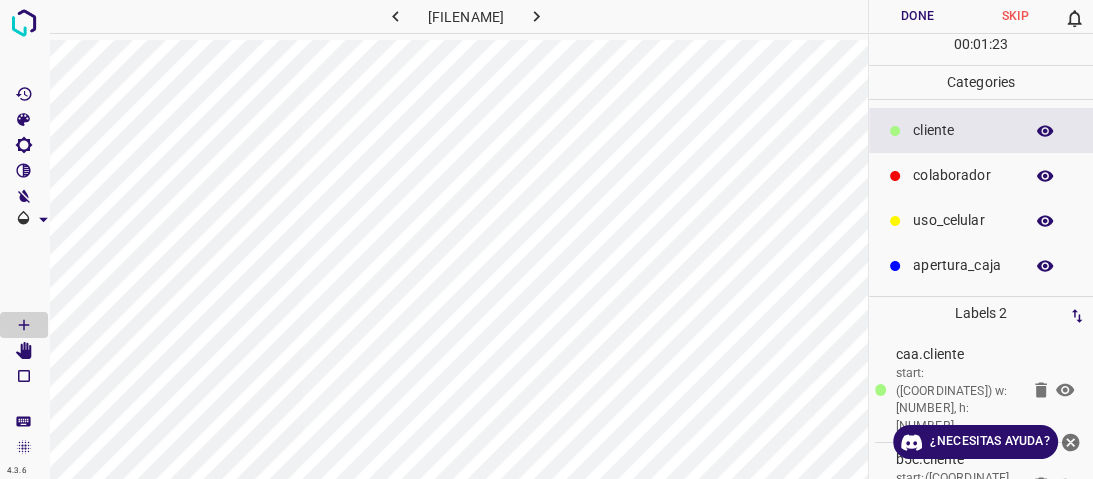 click on "Done" at bounding box center [918, 16] 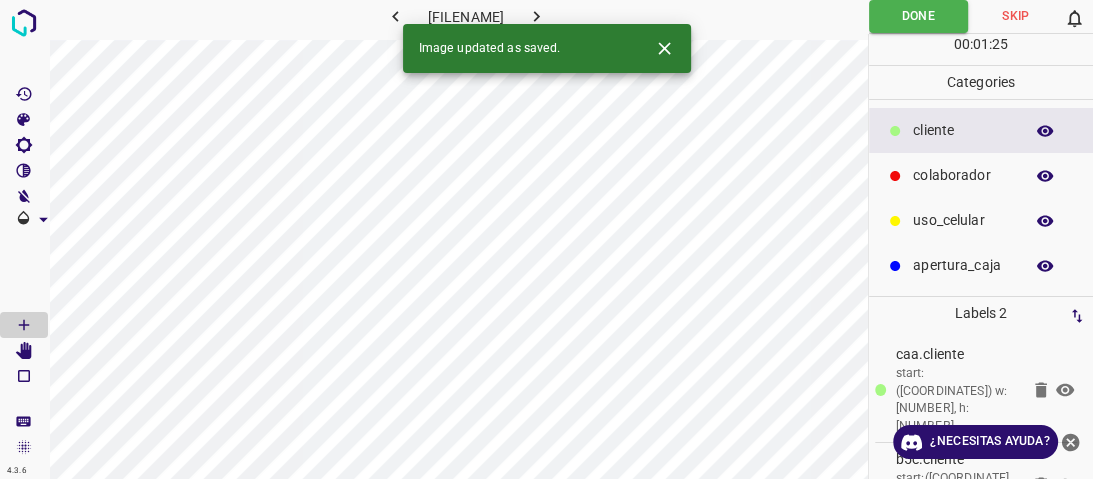 click at bounding box center [536, 16] 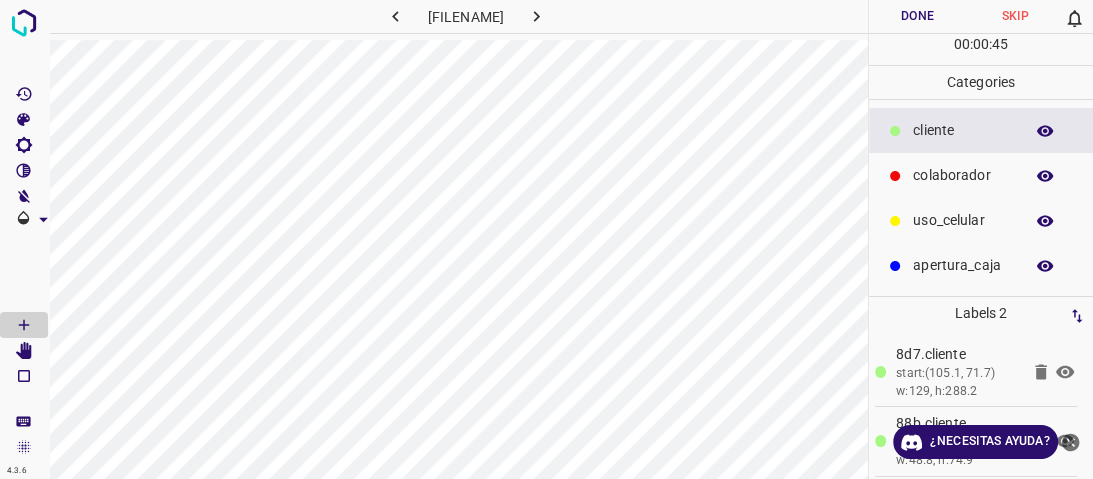click on "colaborador" at bounding box center (981, 175) 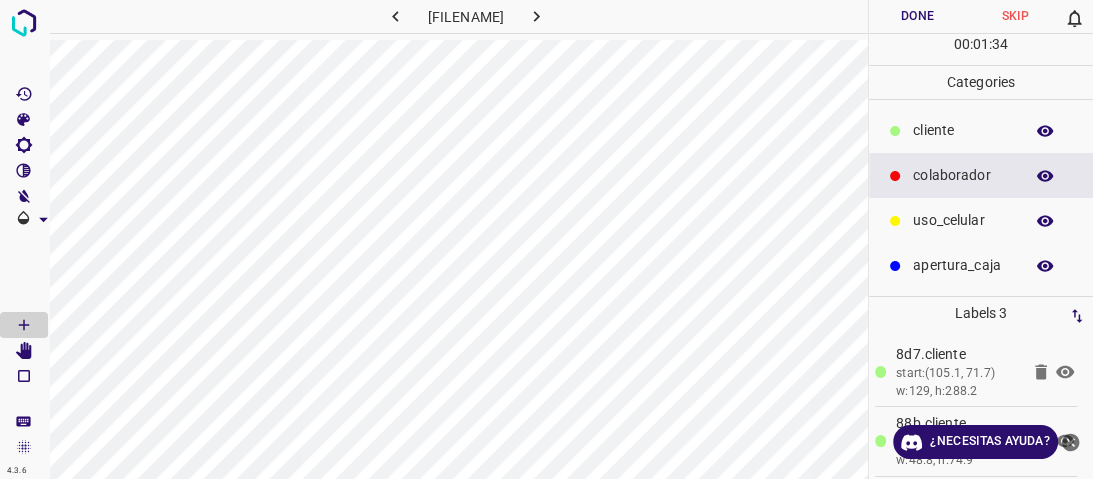 click on "Done" at bounding box center [918, 16] 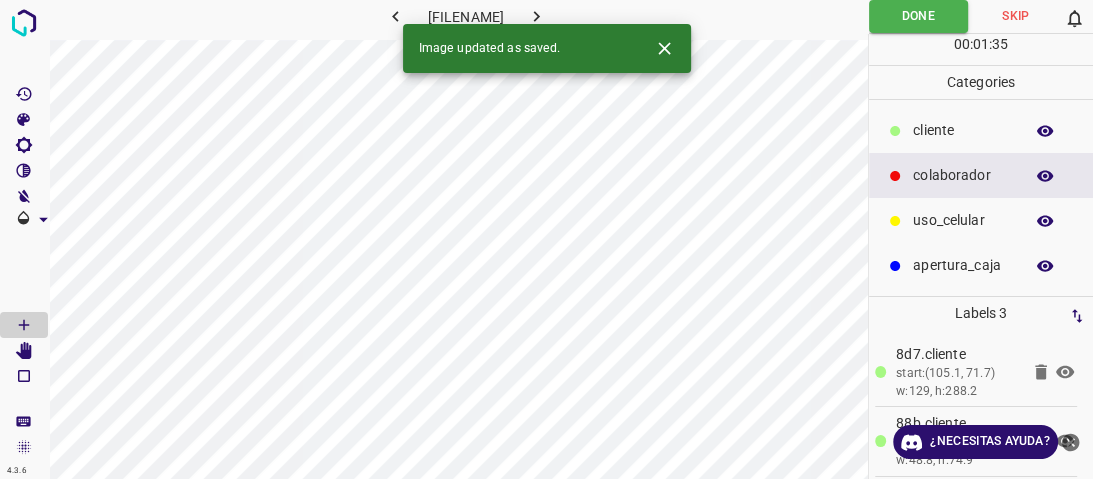 click at bounding box center (536, 16) 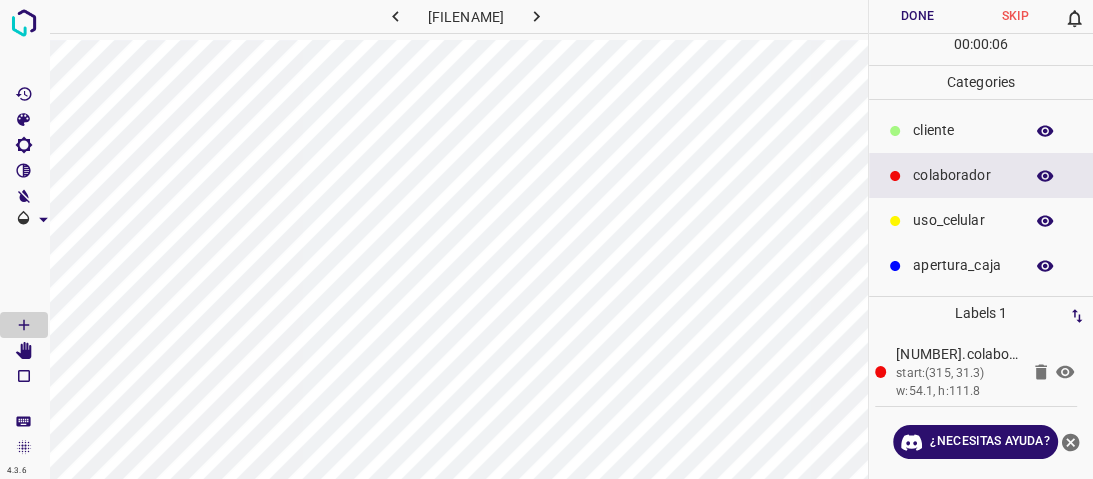 click on "​​cliente" at bounding box center [963, 130] 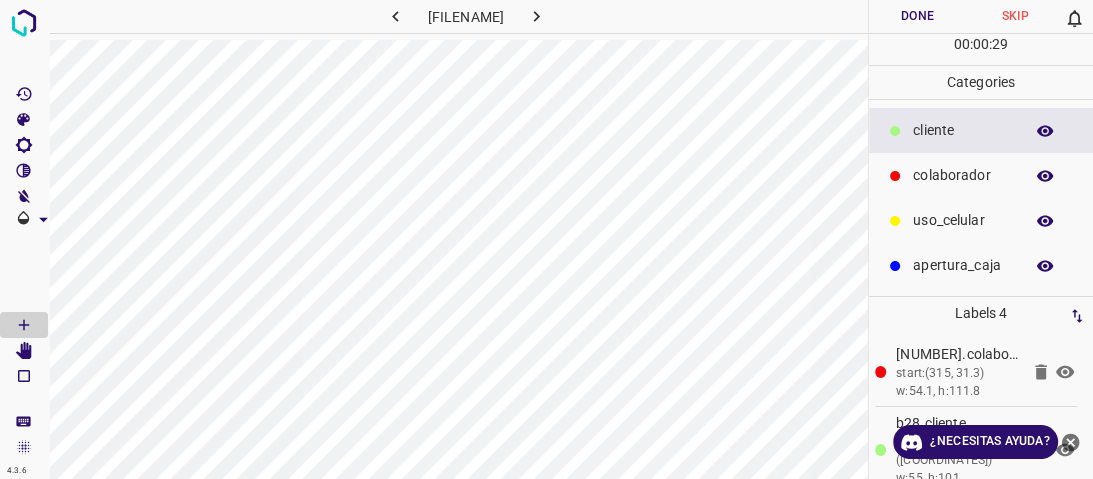 click on "Done" at bounding box center [918, 16] 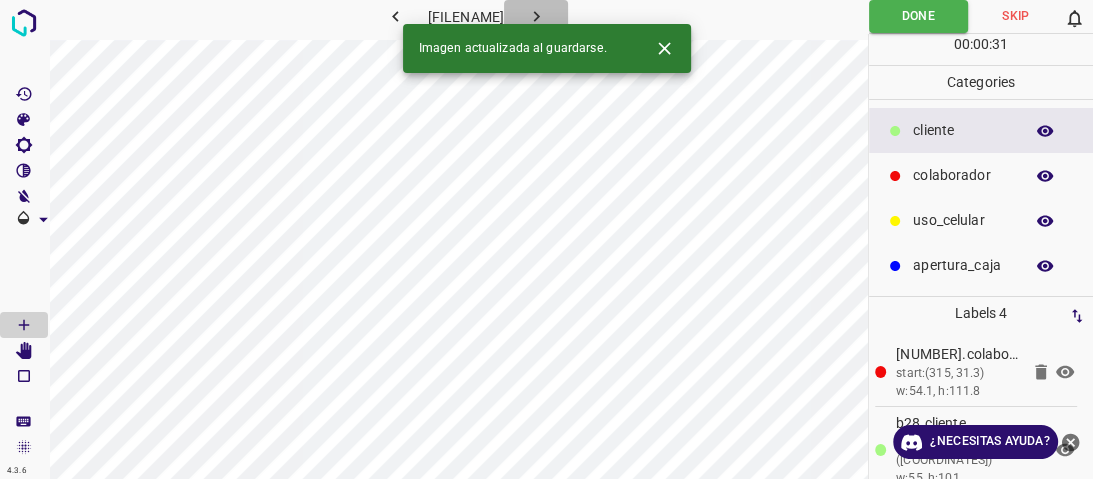 click at bounding box center [536, 16] 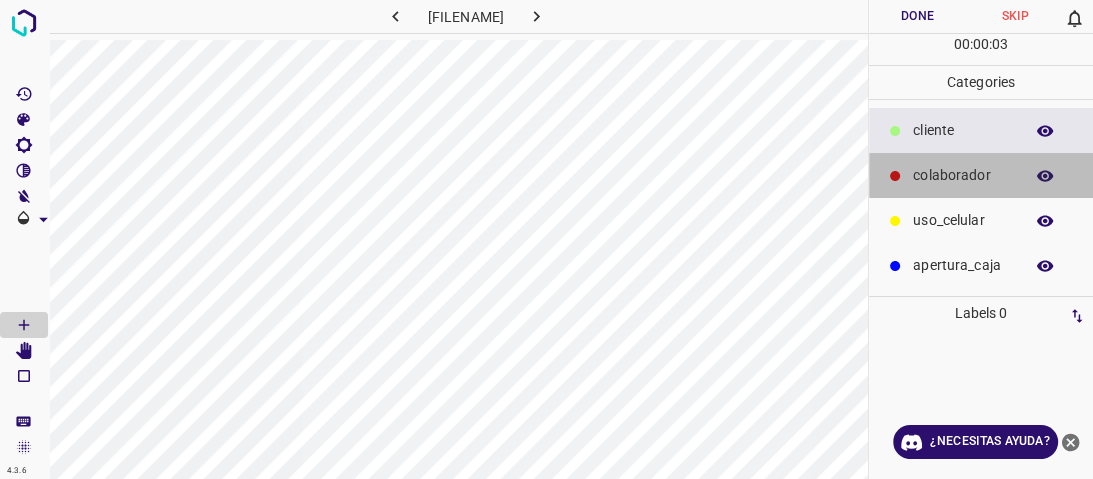 drag, startPoint x: 928, startPoint y: 170, endPoint x: 914, endPoint y: 171, distance: 14.035668 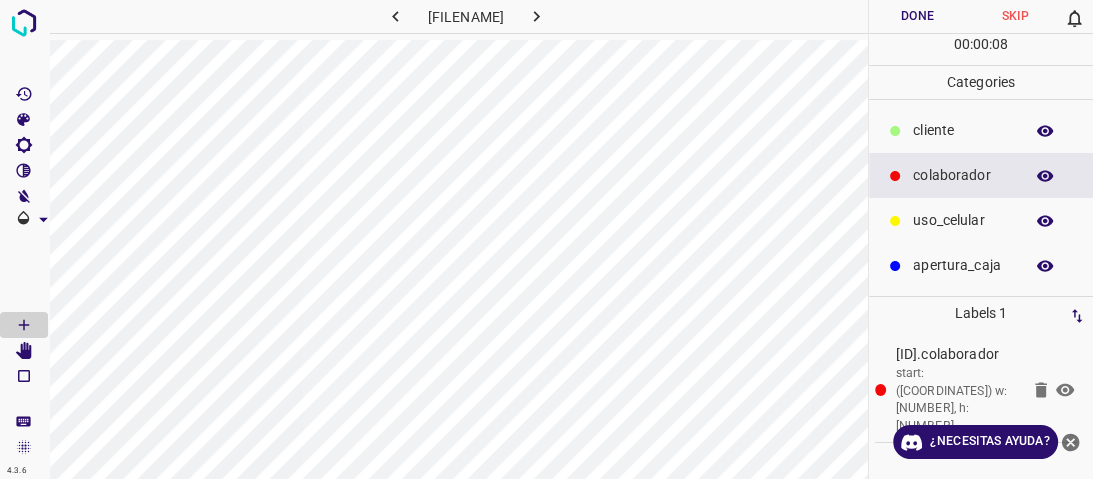 click on "​​cliente" at bounding box center [981, 130] 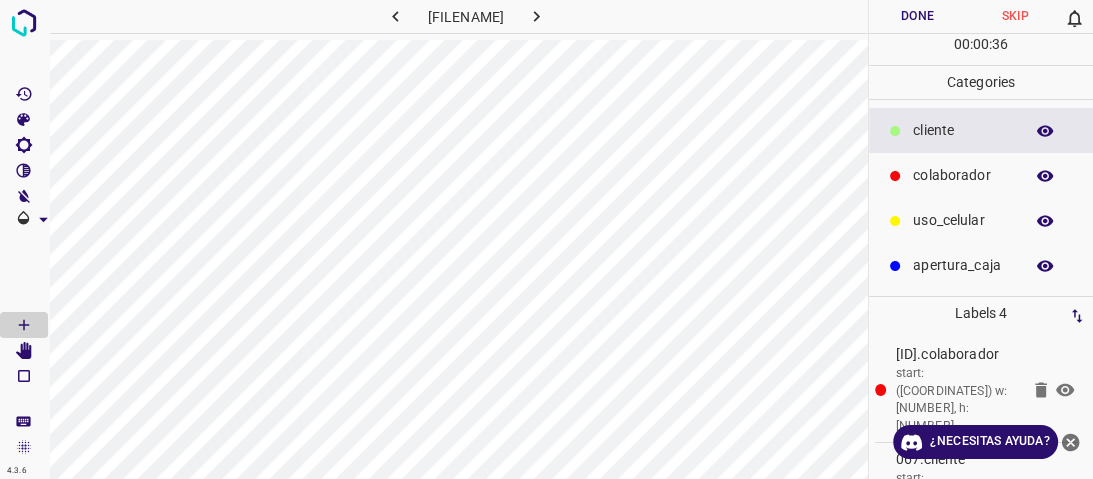 click on "Done" at bounding box center (918, 16) 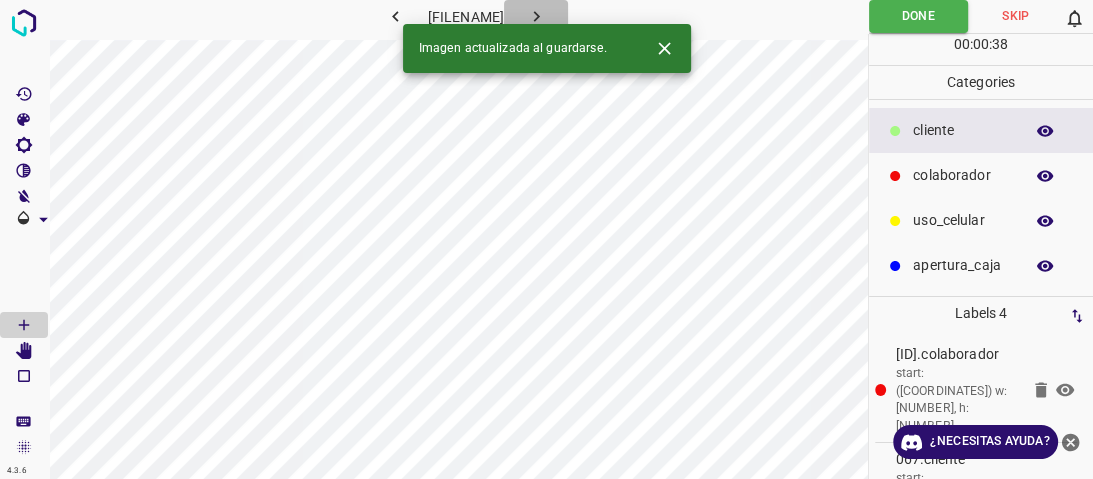 click at bounding box center (536, 16) 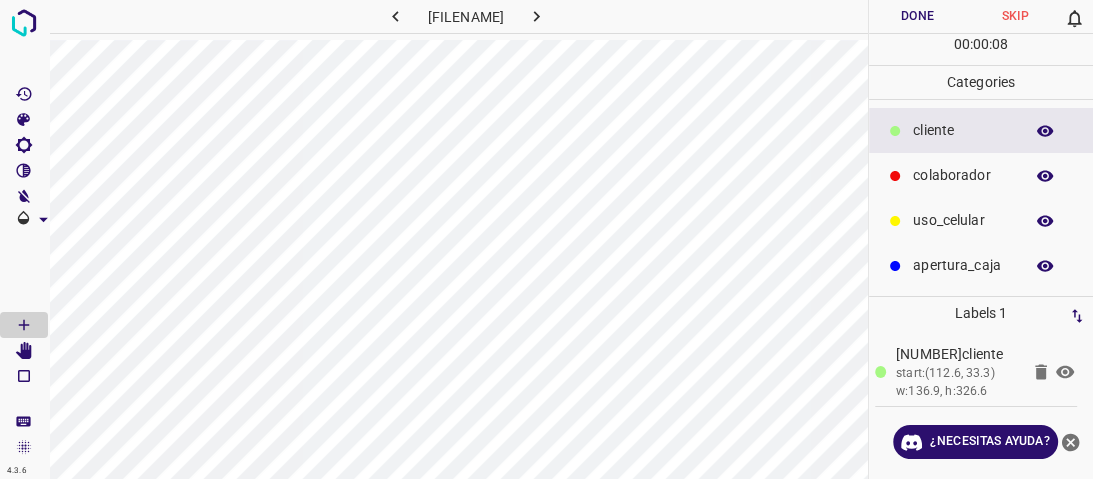 click on "uso_celular" at bounding box center (963, 130) 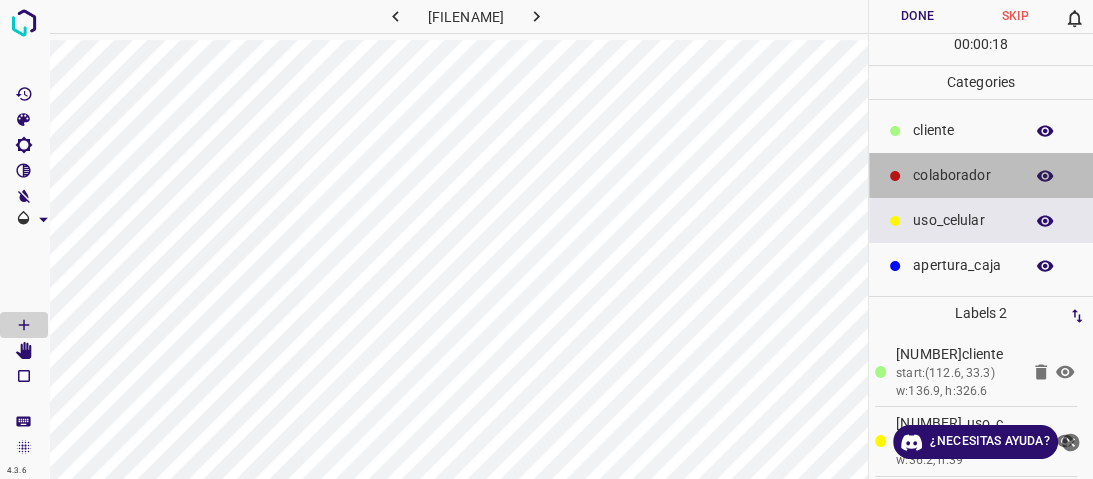 click on "colaborador" at bounding box center [963, 130] 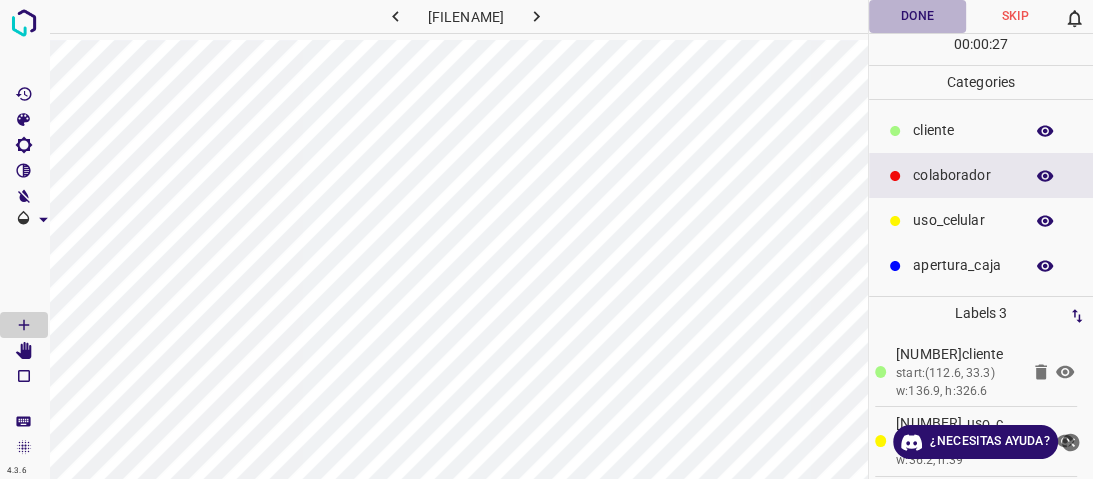 click on "Done" at bounding box center [918, 16] 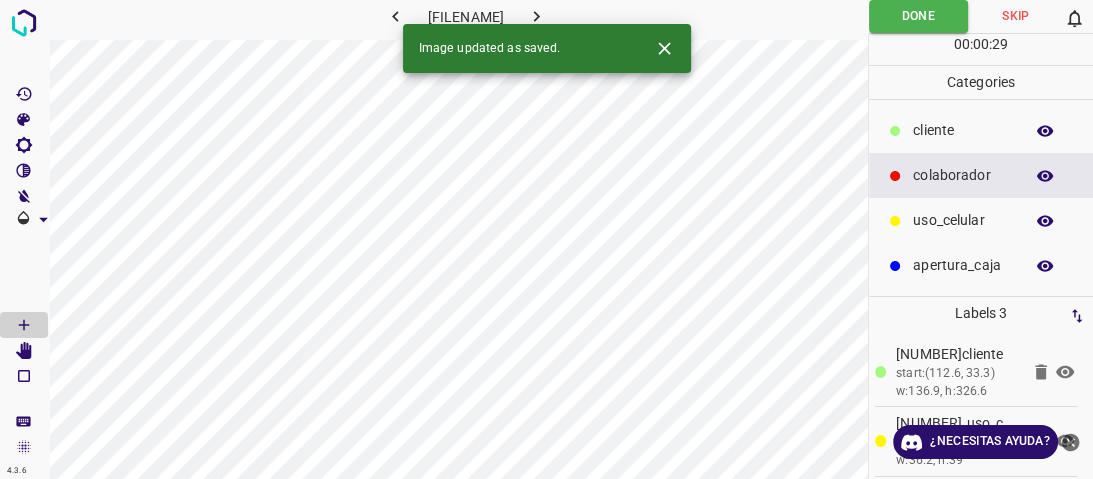 click at bounding box center [536, 16] 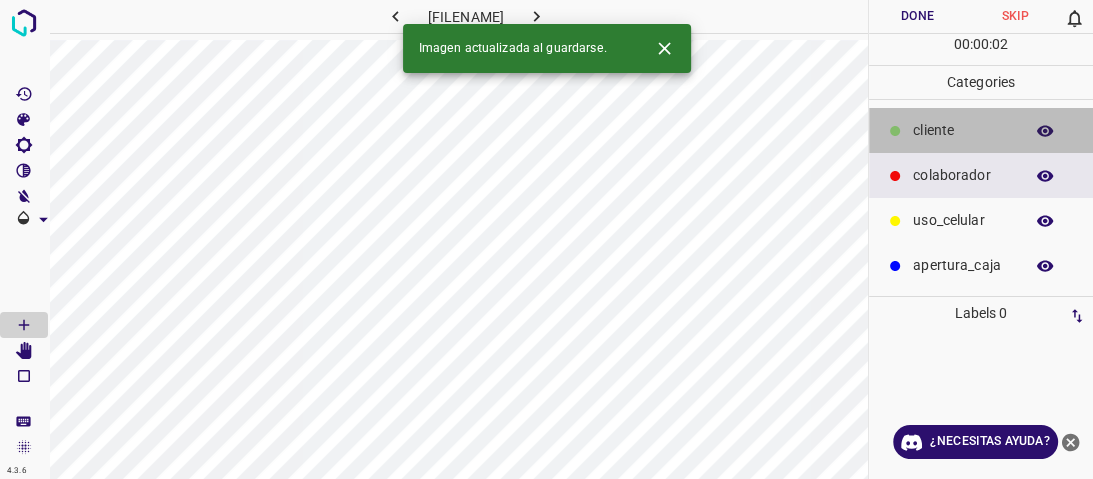 click on "​​cliente" at bounding box center (981, 130) 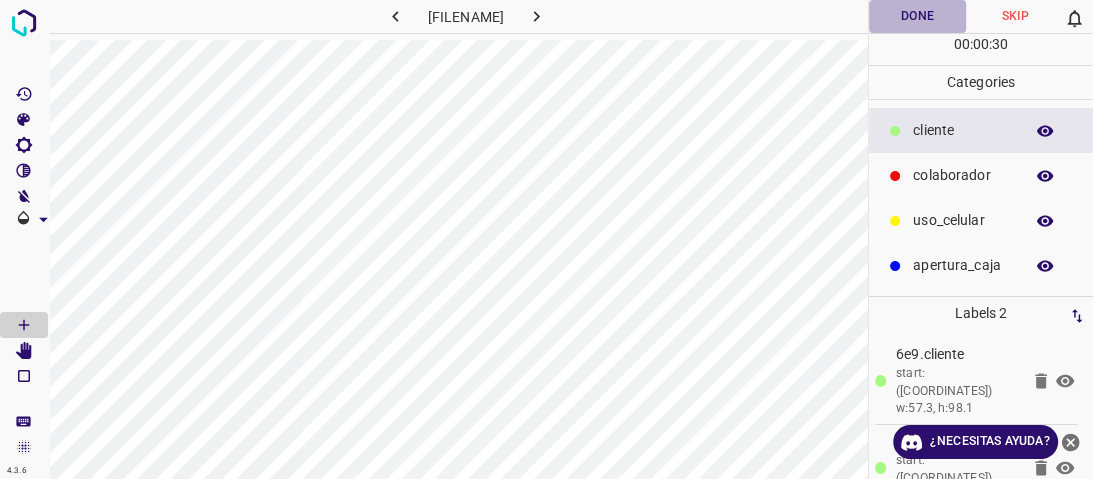 click on "Done" at bounding box center (918, 16) 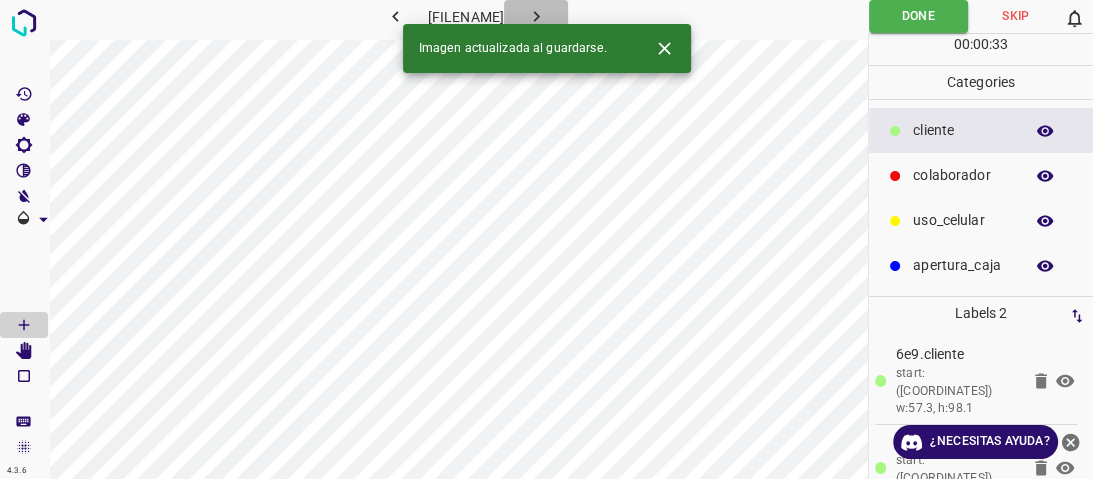 click at bounding box center (536, 16) 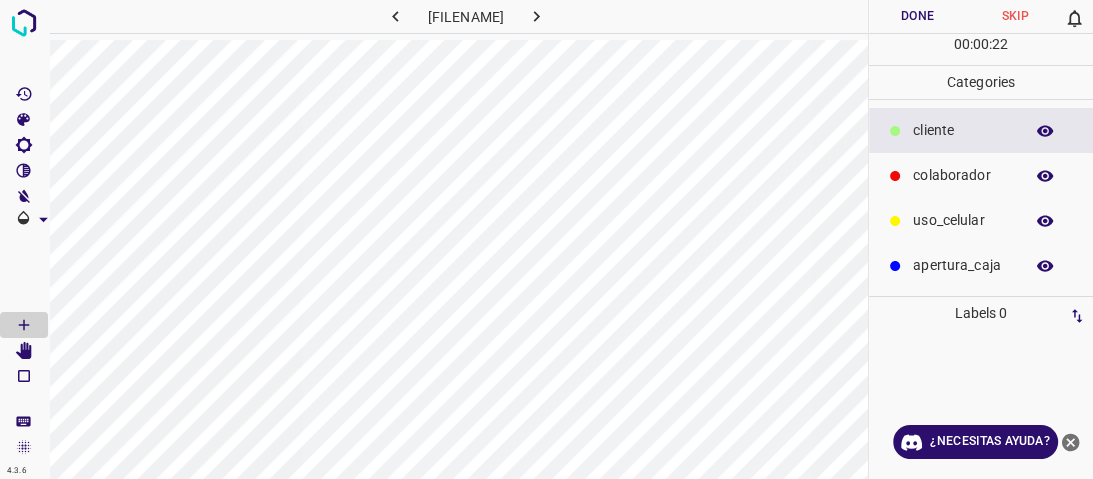 click on "​​cliente" at bounding box center (981, 130) 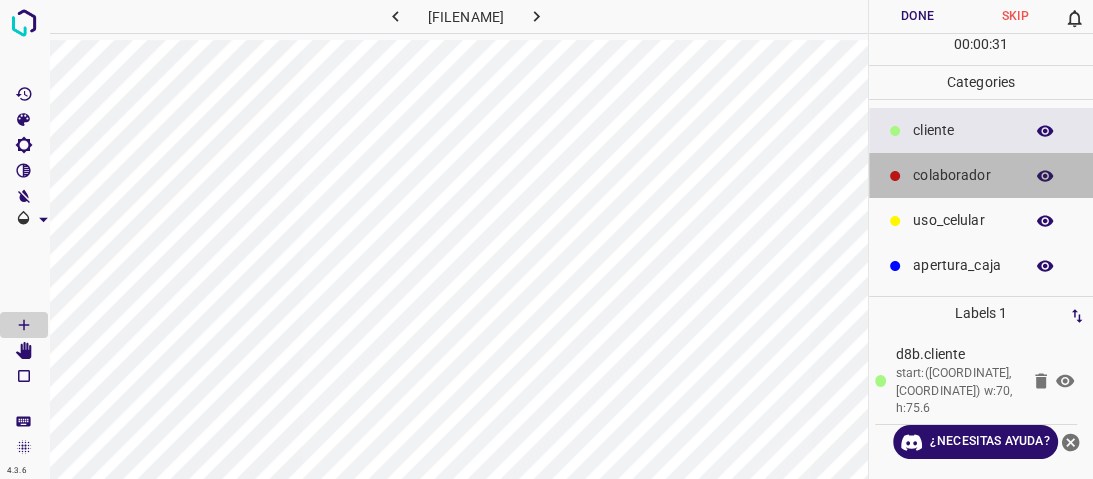 click on "colaborador" at bounding box center [963, 130] 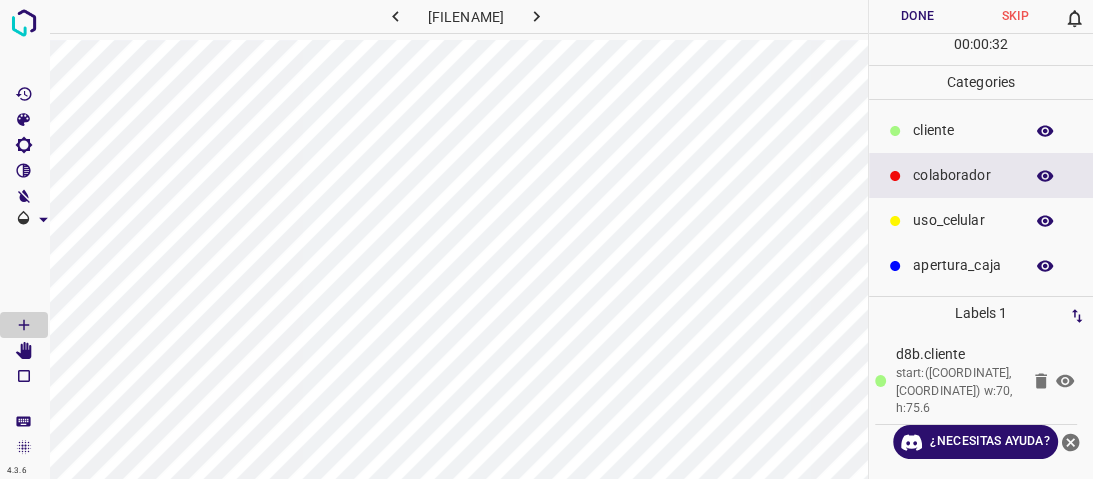 click on "uso_celular" at bounding box center (981, 220) 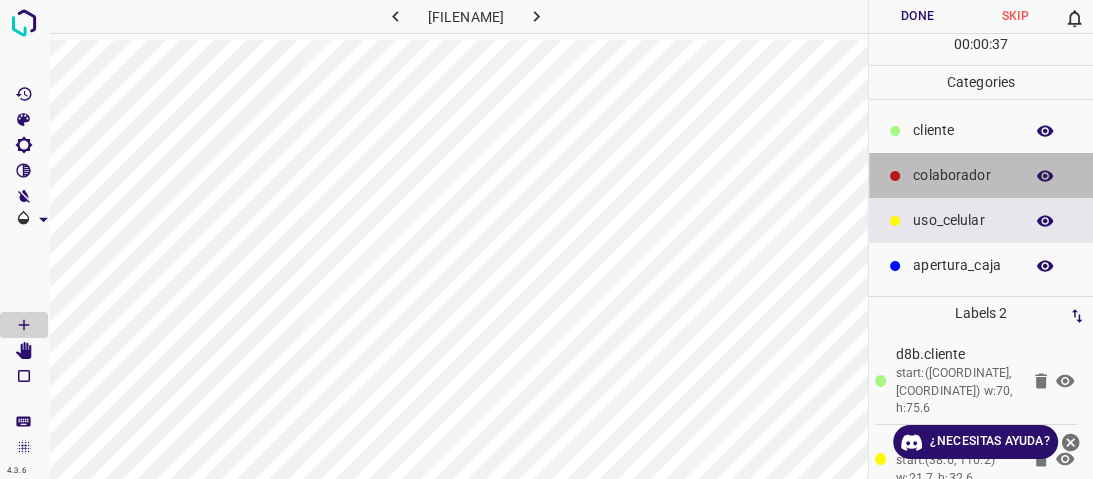 click on "colaborador" at bounding box center (981, 175) 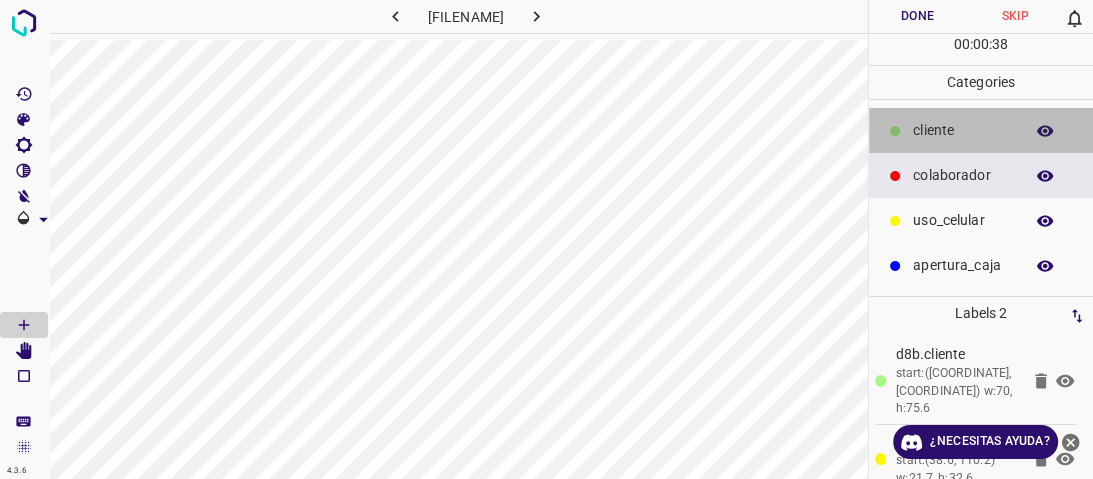 click on "​​cliente" at bounding box center [981, 130] 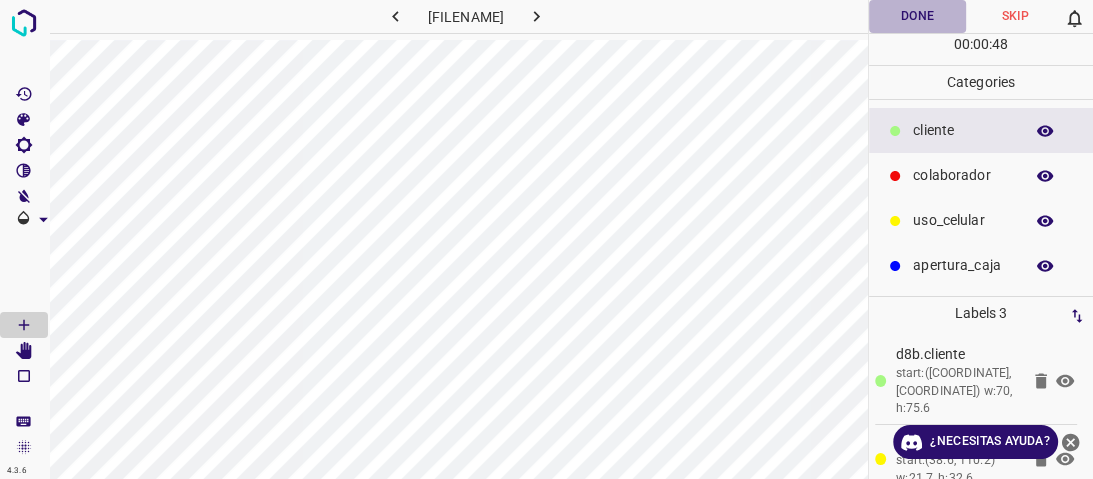 click on "Done" at bounding box center [918, 16] 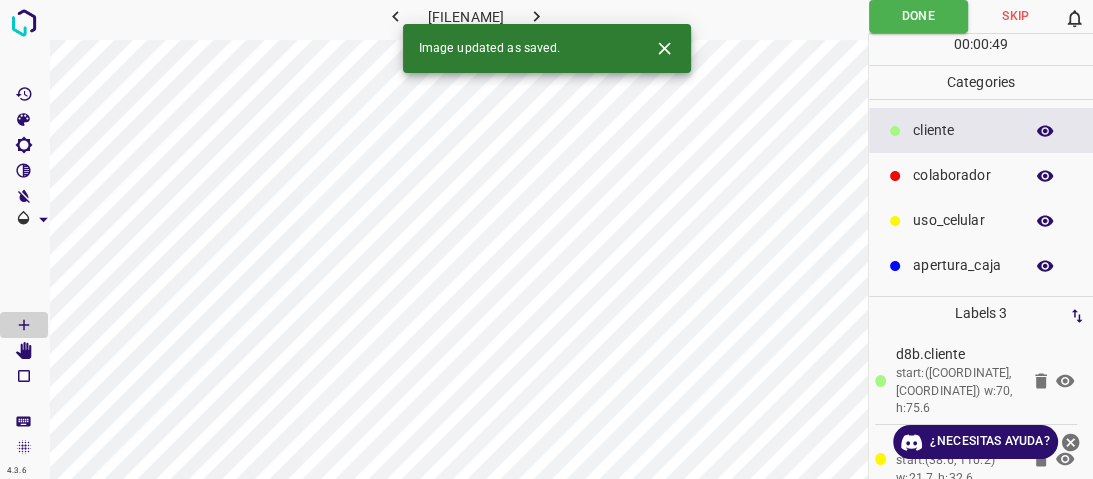 click at bounding box center (536, 16) 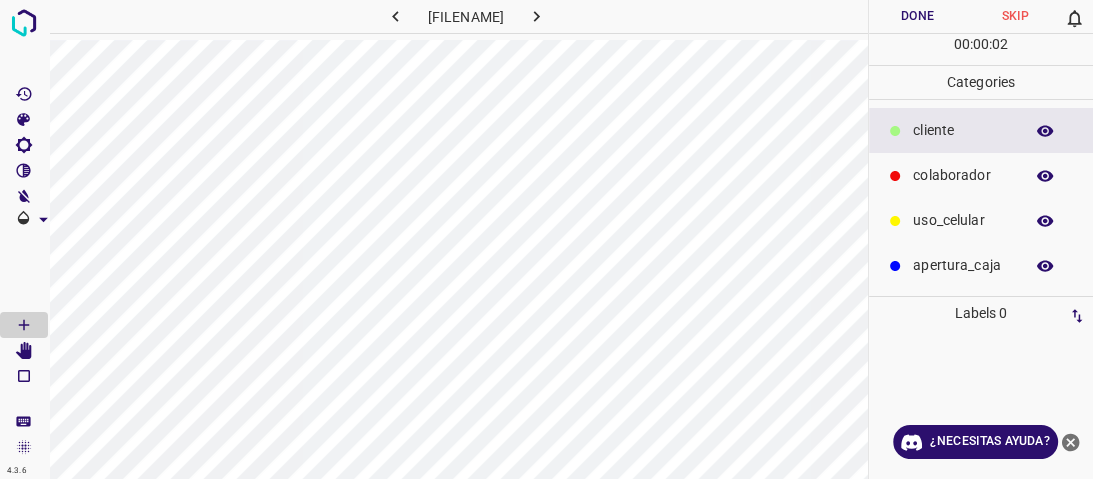 drag, startPoint x: 919, startPoint y: 177, endPoint x: 884, endPoint y: 189, distance: 37 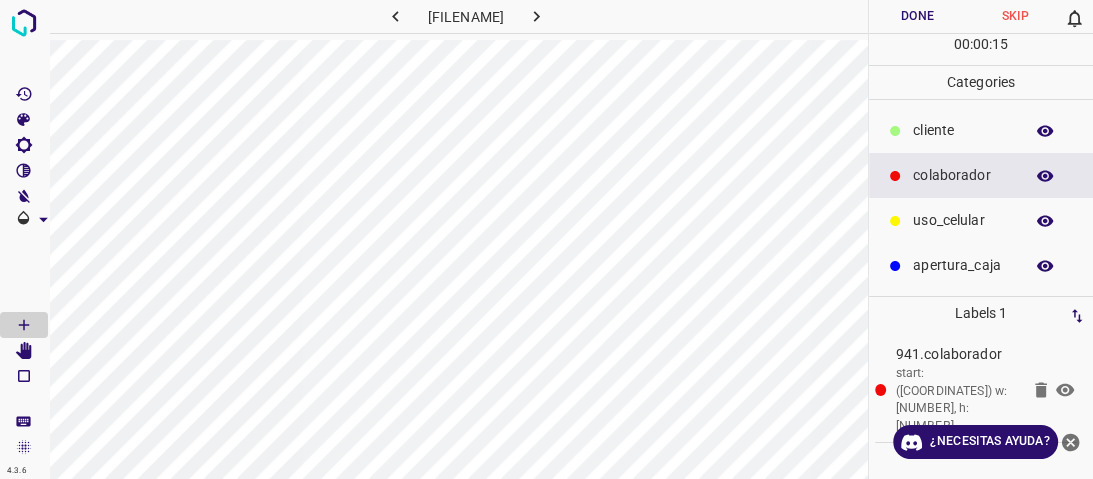 drag, startPoint x: 968, startPoint y: 123, endPoint x: 950, endPoint y: 123, distance: 18 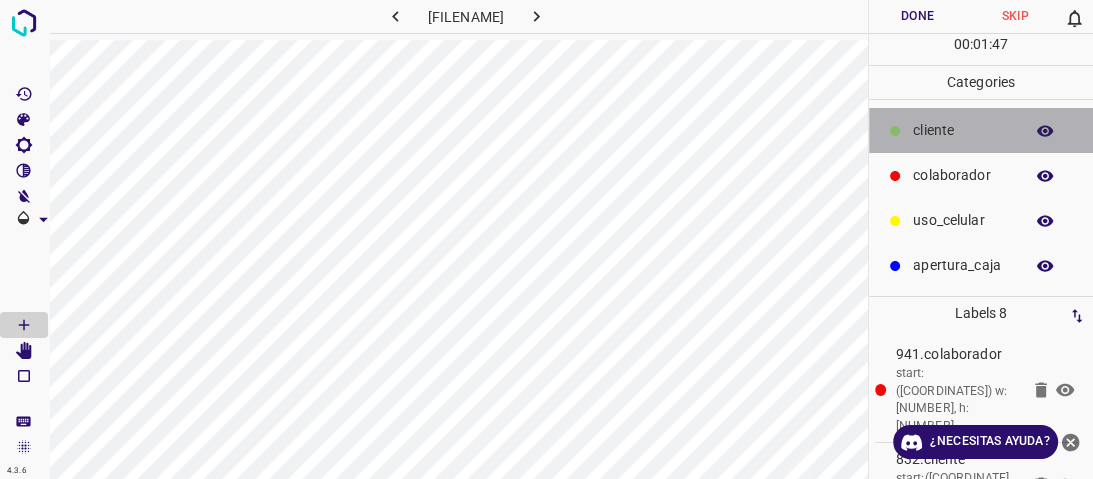 click on "​​cliente" at bounding box center [963, 130] 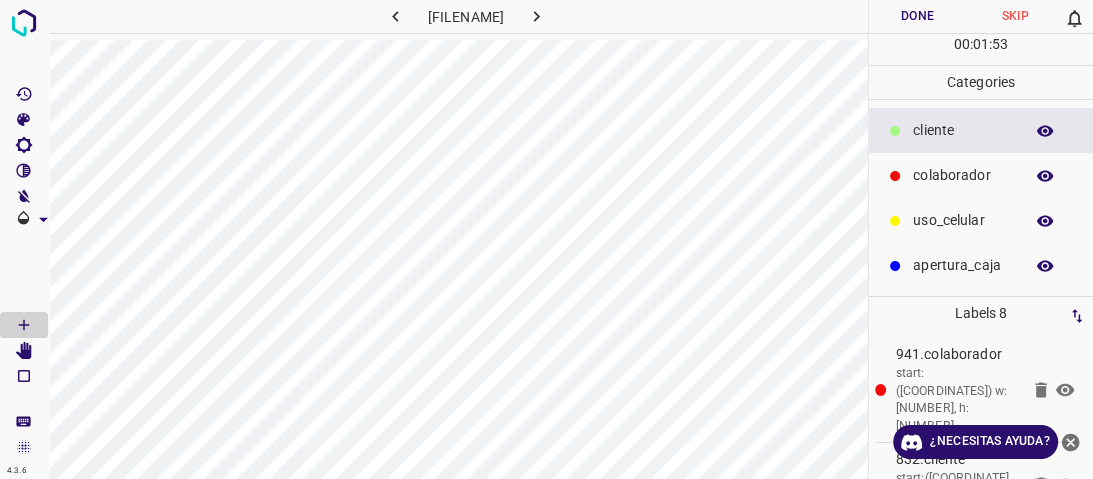 click on "Done" at bounding box center (918, 16) 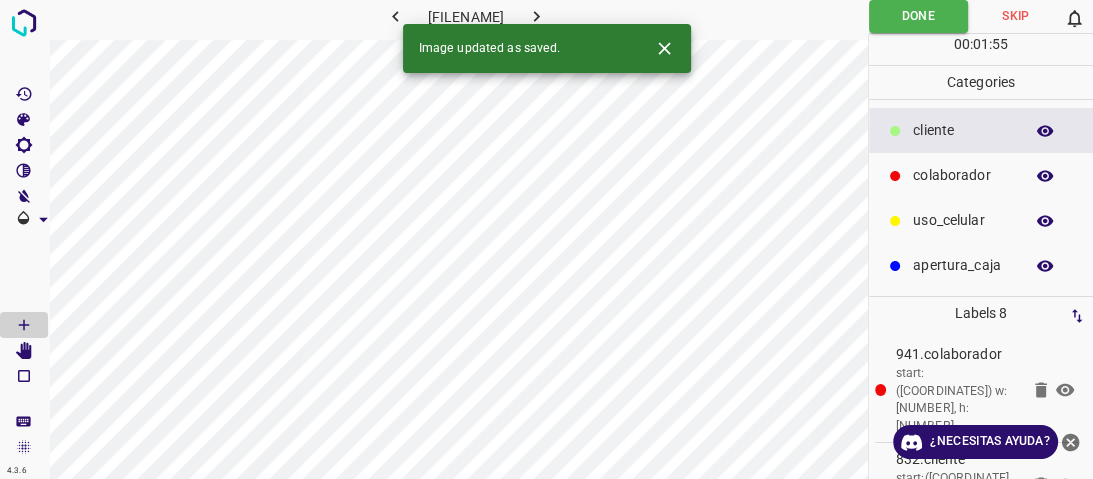 click at bounding box center [536, 16] 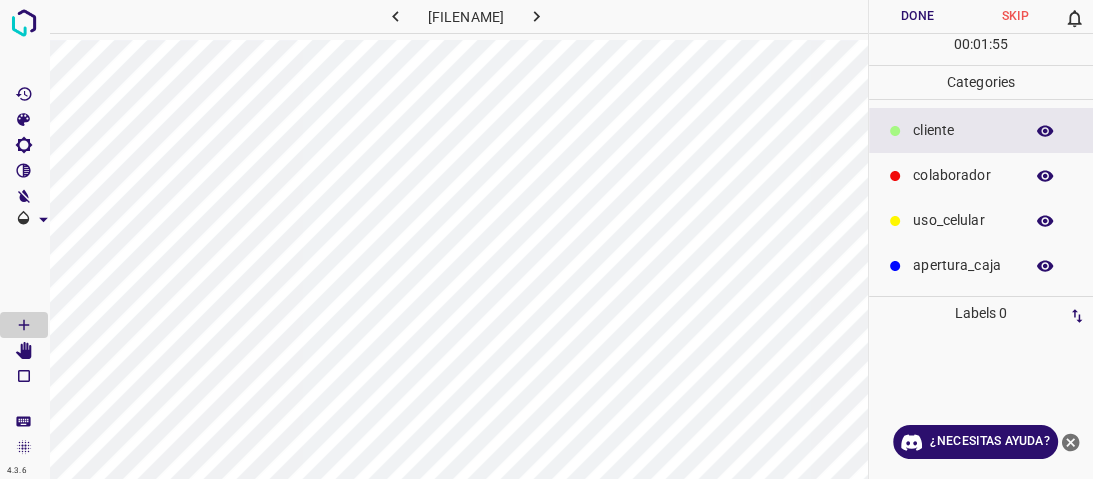 click on "colaborador" at bounding box center (963, 130) 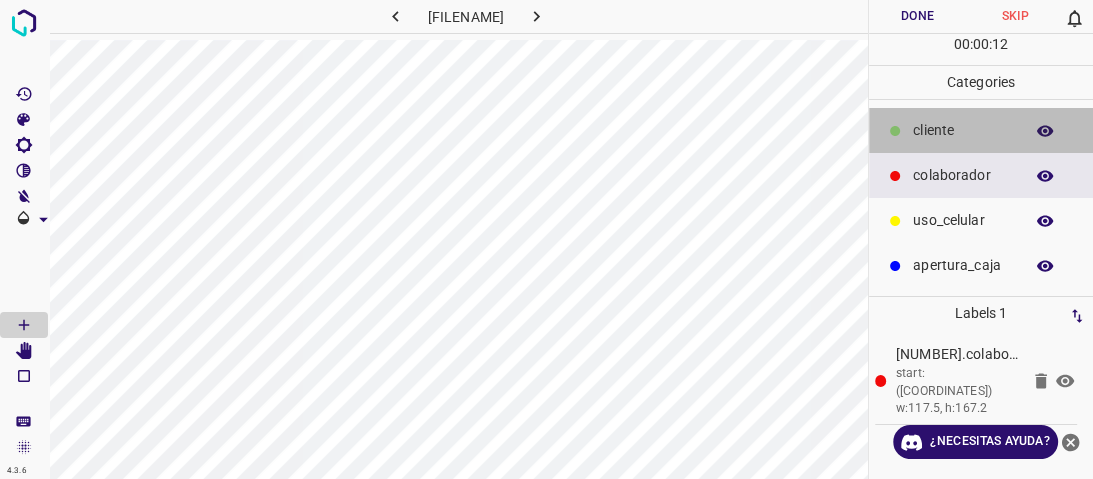 click on "​​cliente" at bounding box center (963, 130) 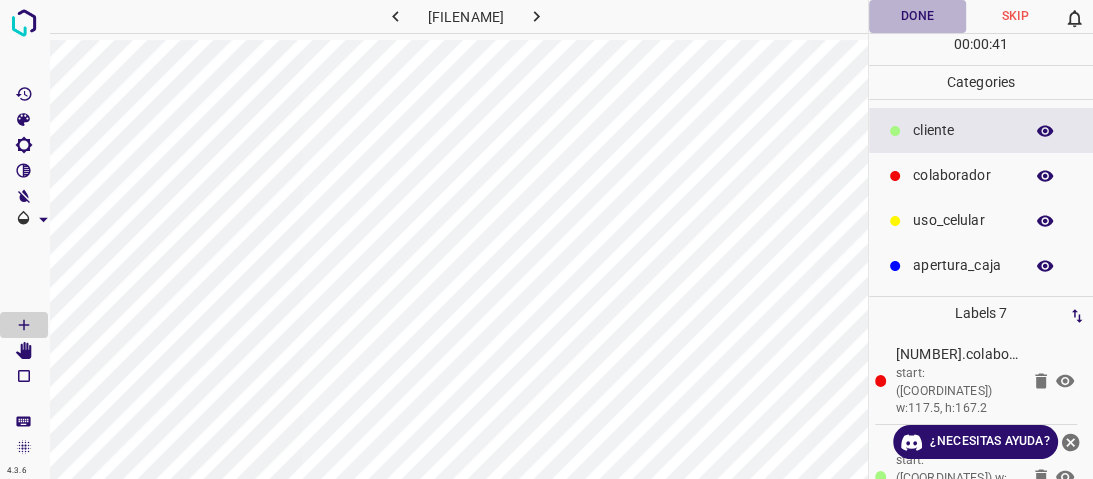 click on "Done" at bounding box center [918, 16] 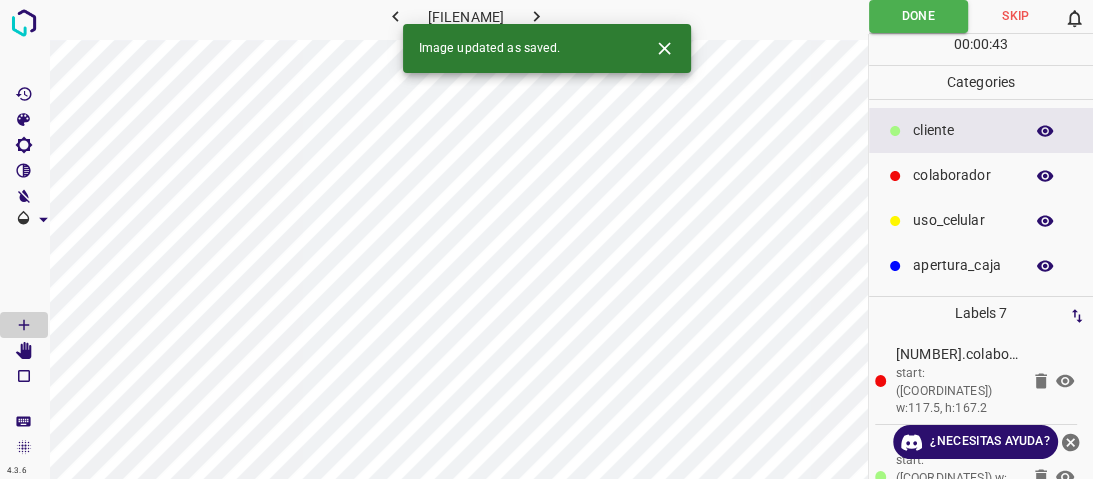 click at bounding box center [536, 16] 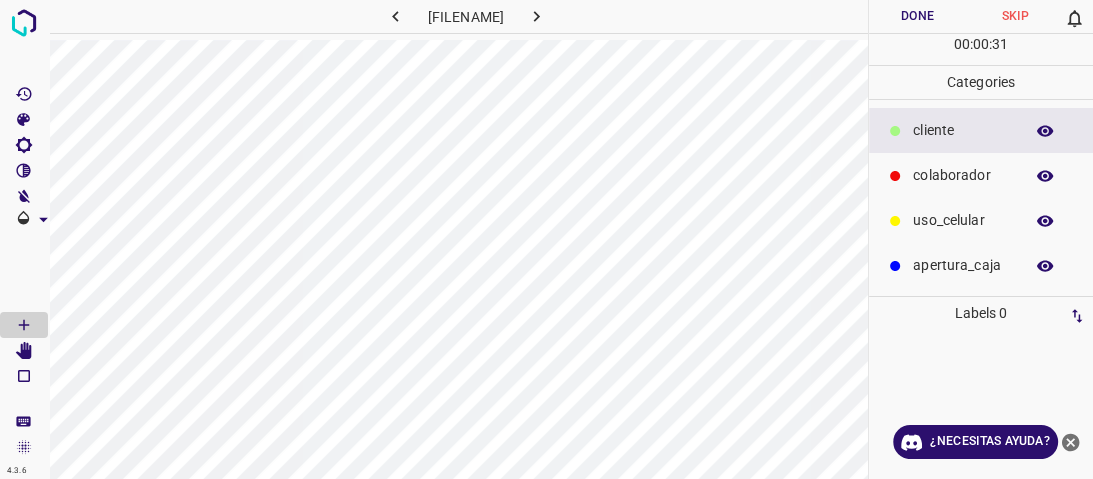 click on "colaborador" at bounding box center [963, 130] 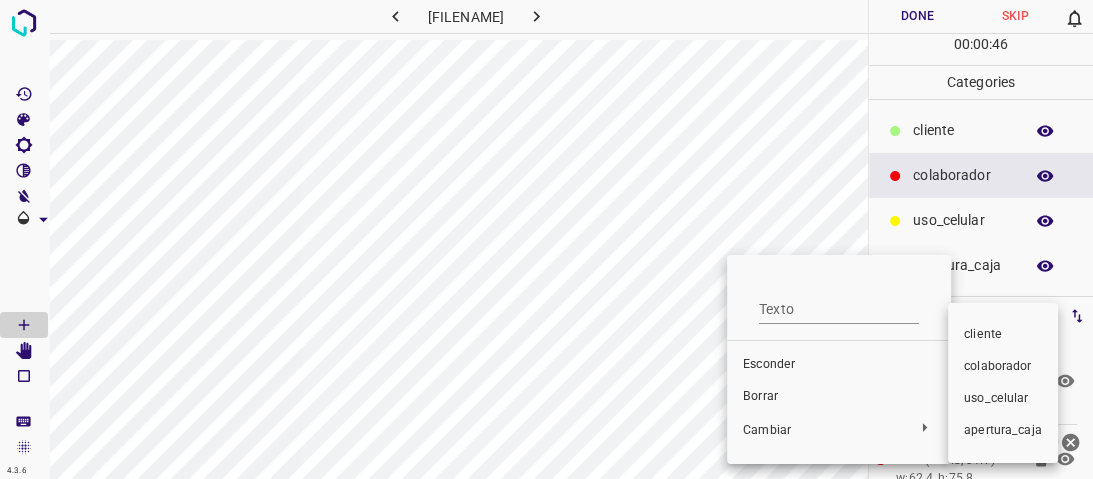 click on "cliente" at bounding box center (769, 364) 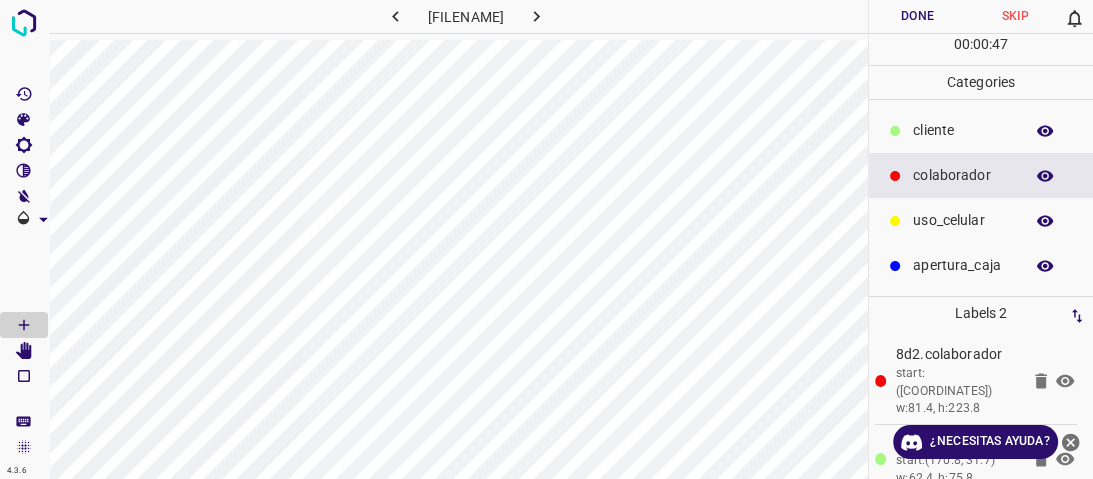 click on "​​cliente" at bounding box center (963, 130) 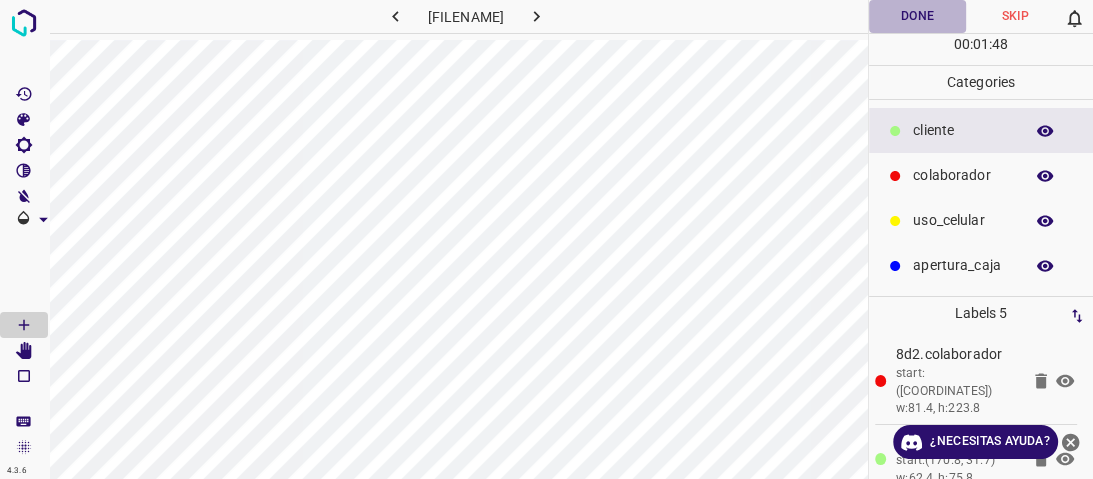 click on "Done" at bounding box center [918, 16] 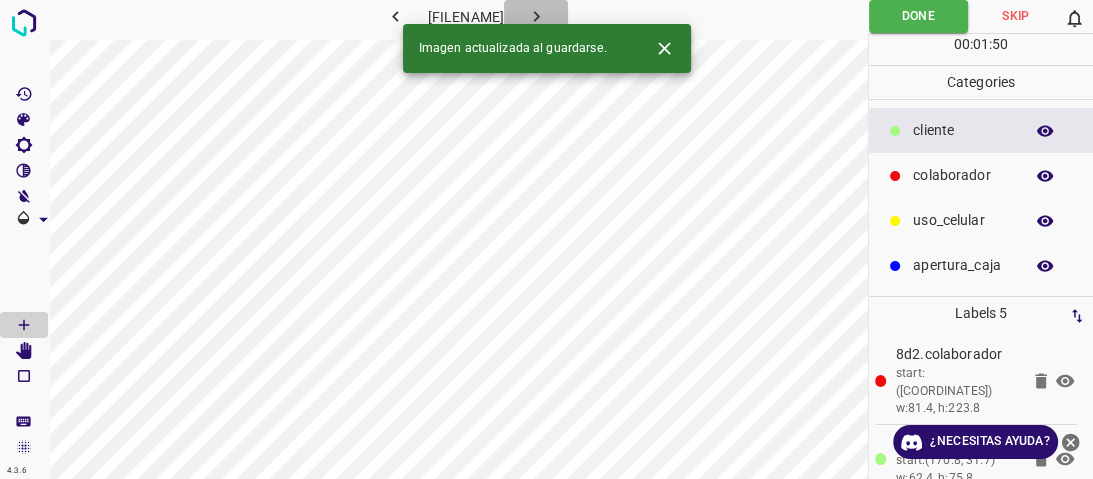 click at bounding box center [536, 16] 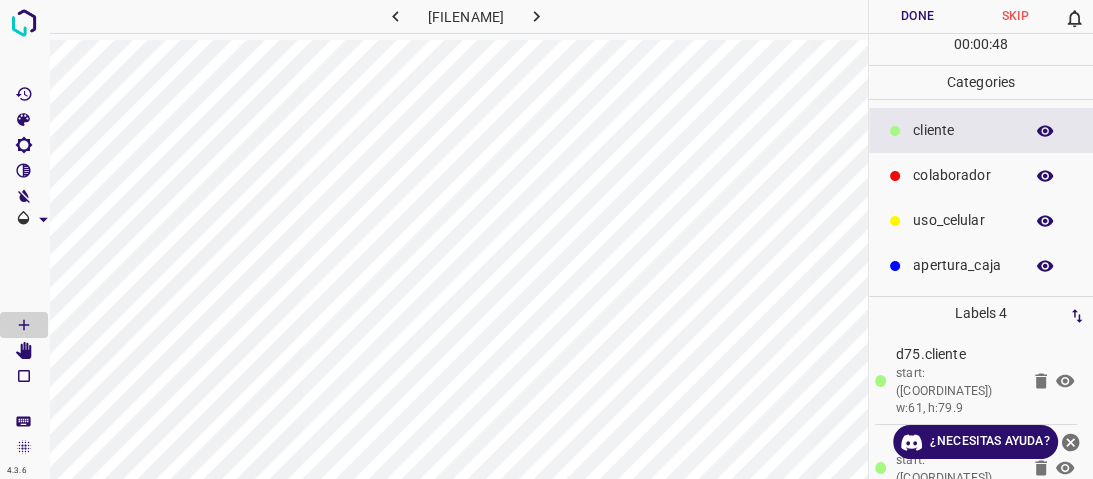 click on "colaborador" at bounding box center [963, 130] 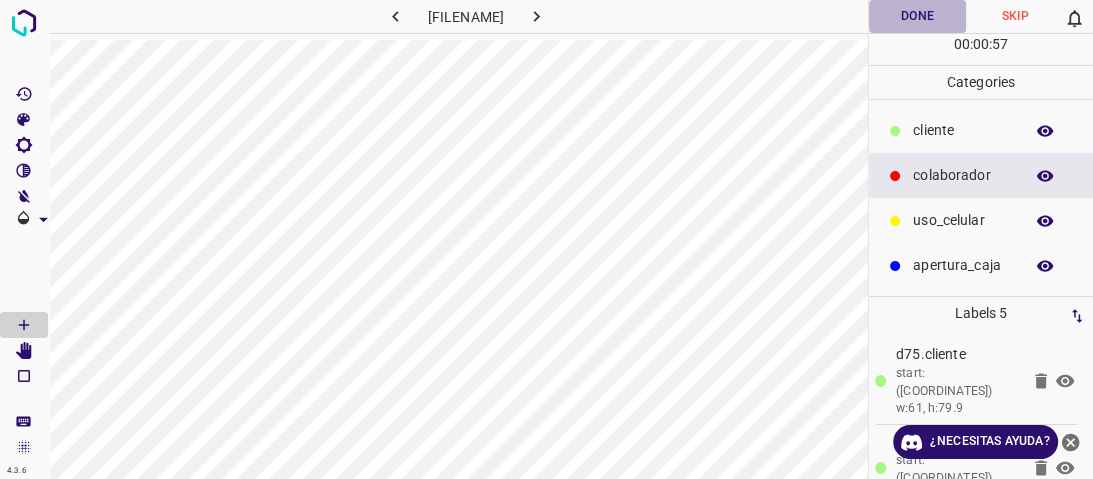 click on "Done" at bounding box center [918, 16] 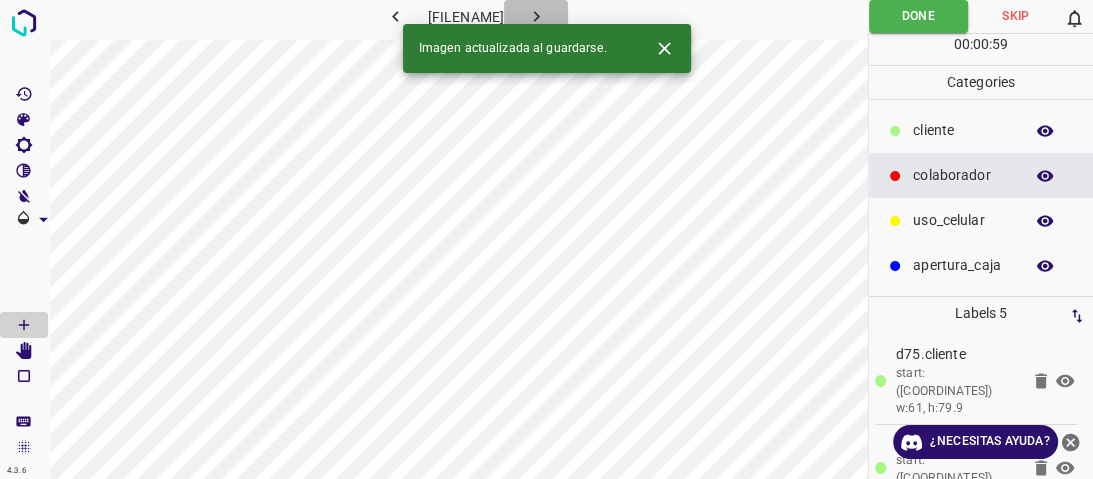 click at bounding box center (536, 16) 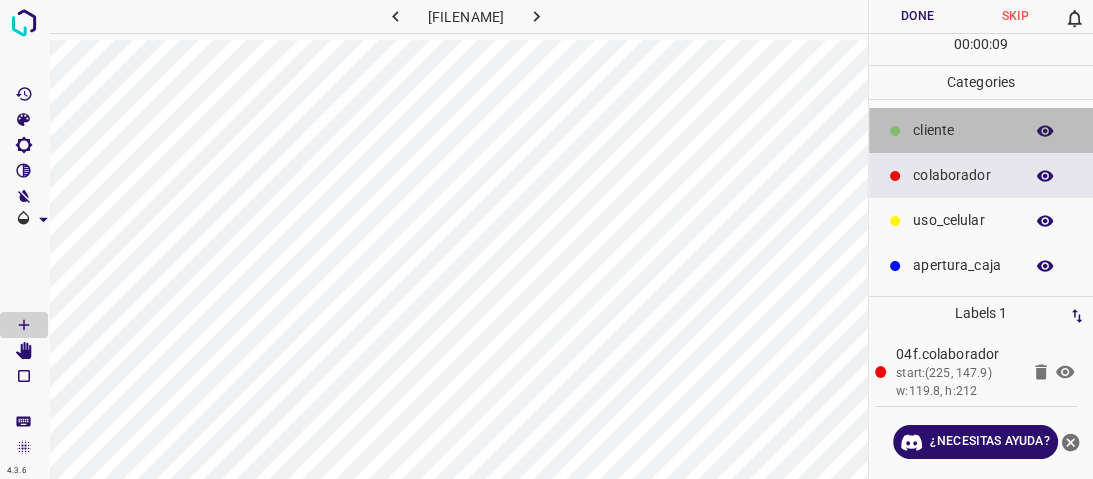 click on "​​cliente" at bounding box center [963, 130] 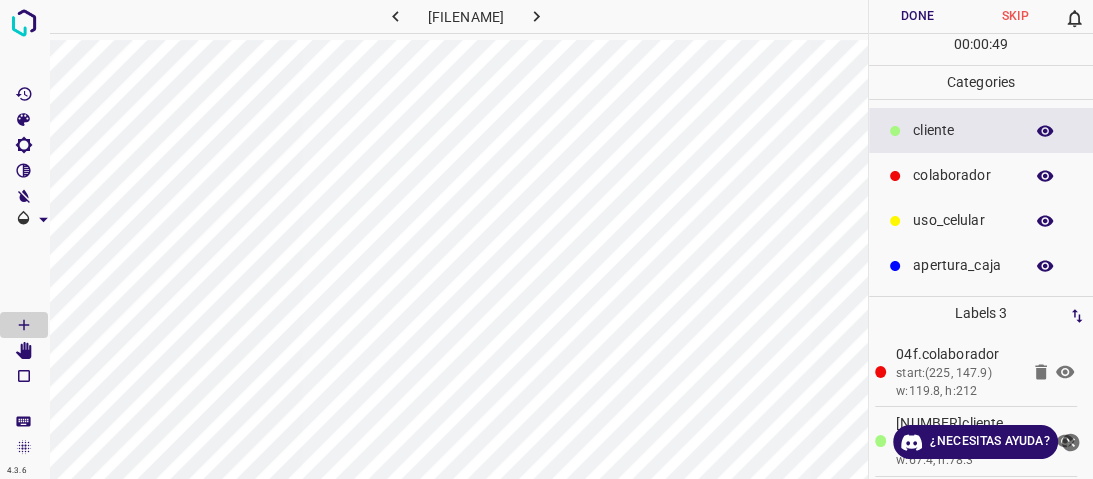 click on "uso_celular" at bounding box center [981, 220] 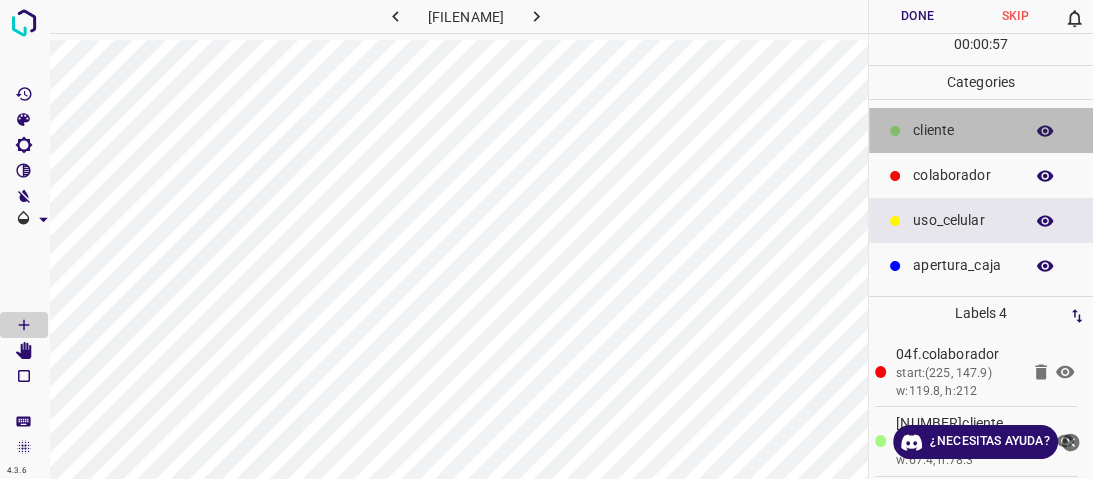 click on "​​cliente" at bounding box center [963, 130] 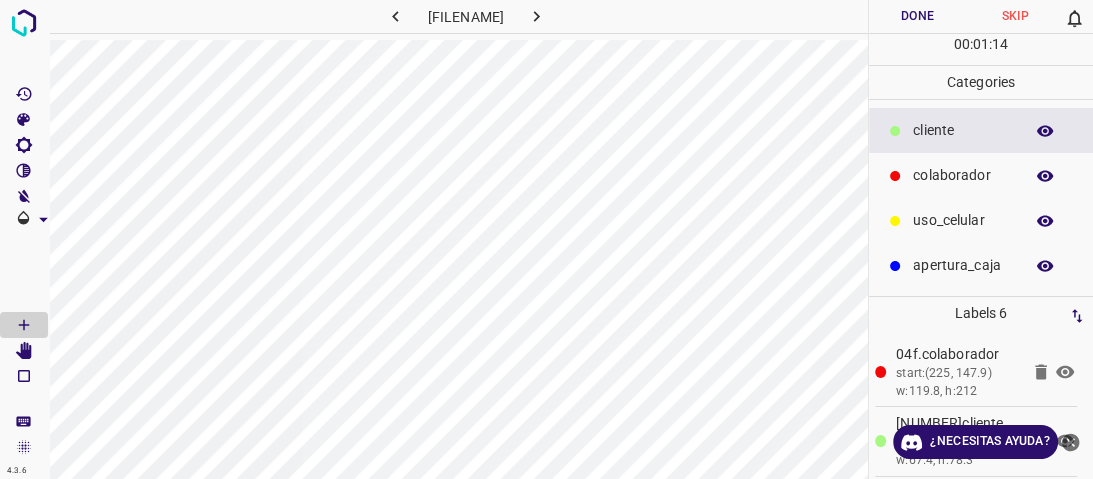 drag, startPoint x: 919, startPoint y: 20, endPoint x: 775, endPoint y: 18, distance: 144.01389 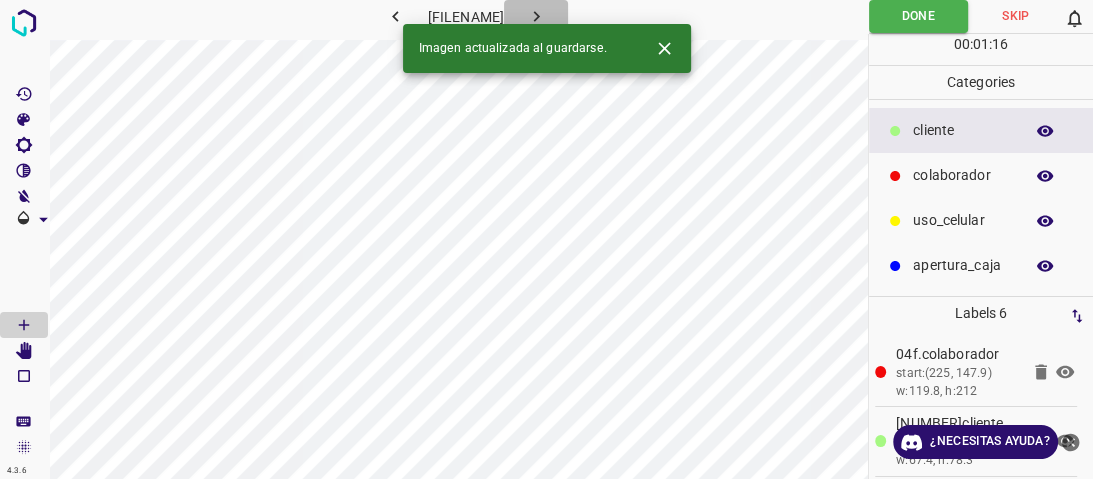 click at bounding box center (536, 16) 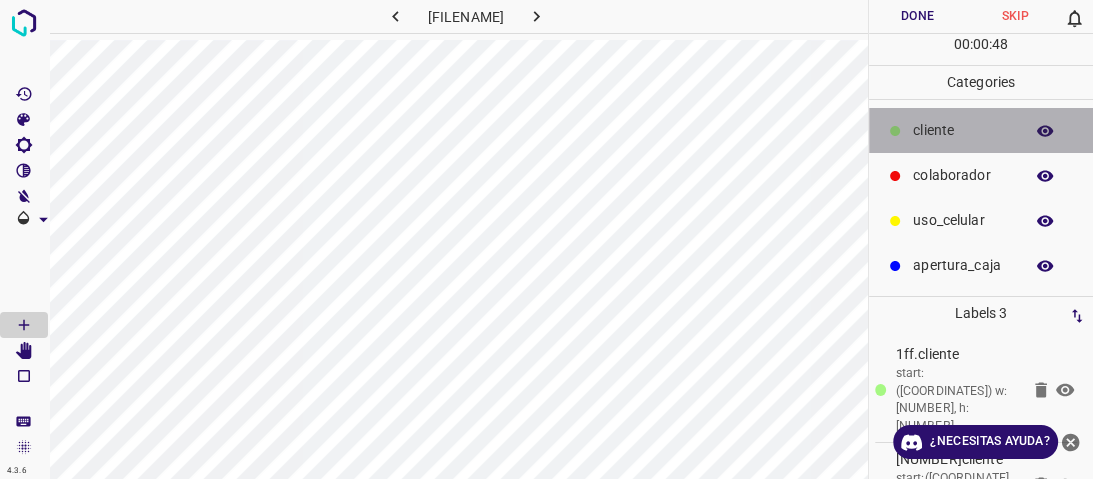 click on "​​cliente" at bounding box center [981, 130] 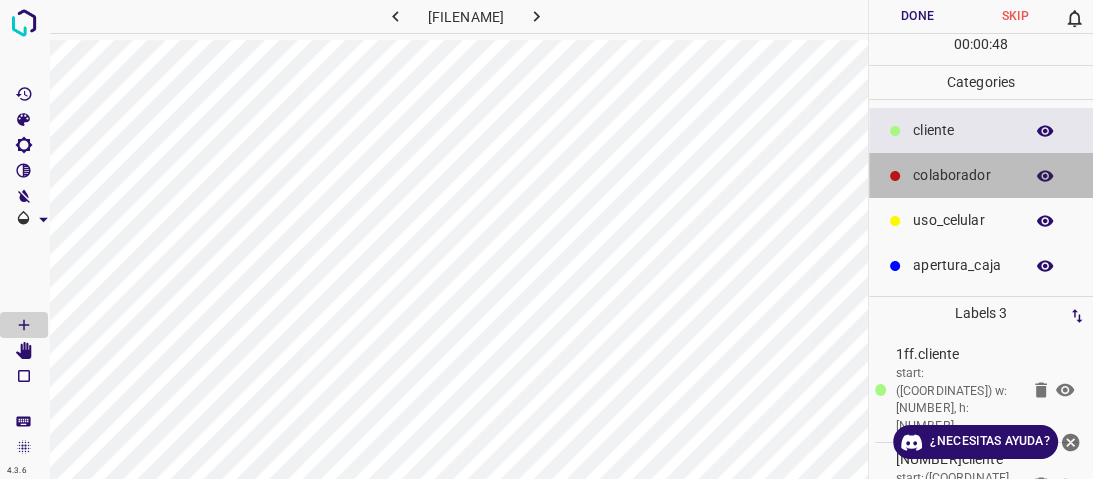 click on "colaborador" at bounding box center [963, 130] 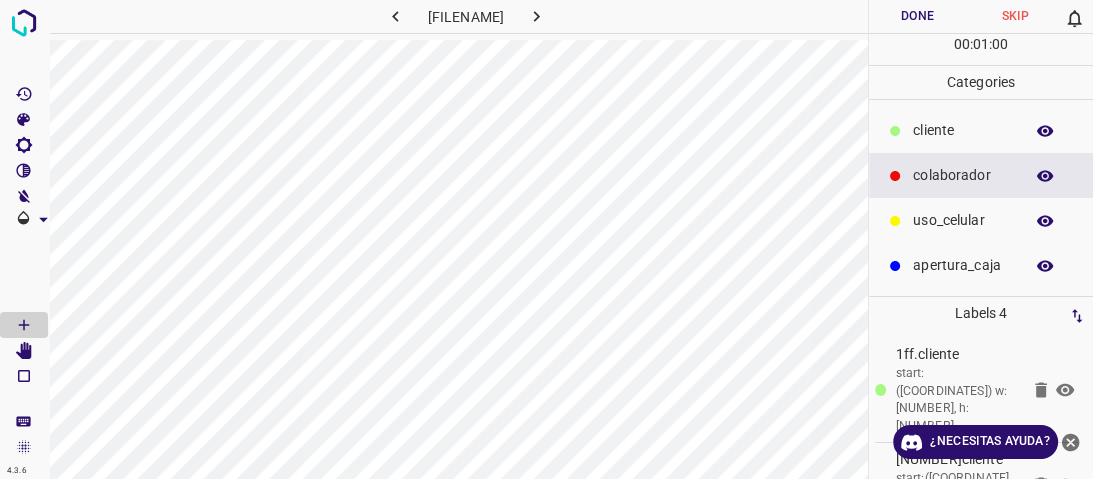 click on "Done" at bounding box center (918, 16) 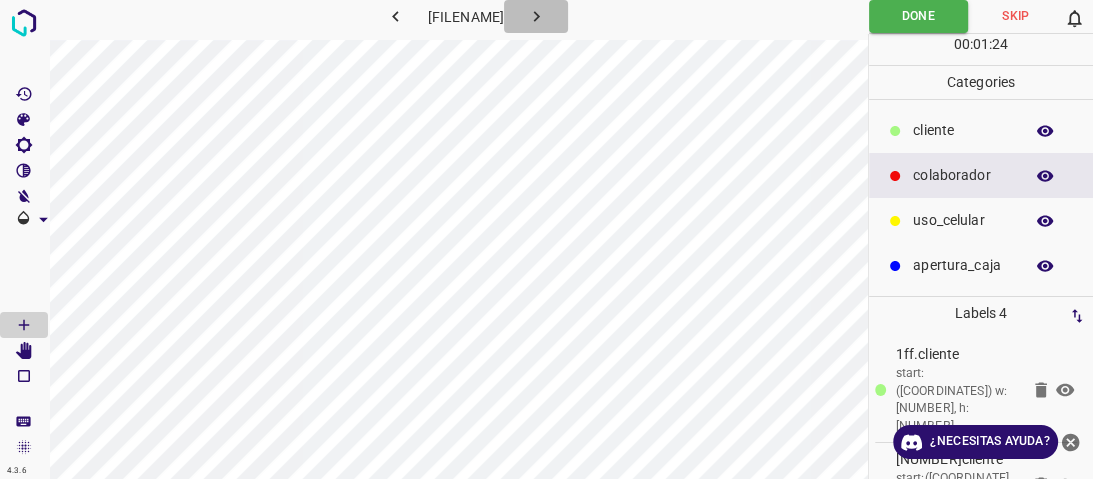 click at bounding box center [536, 16] 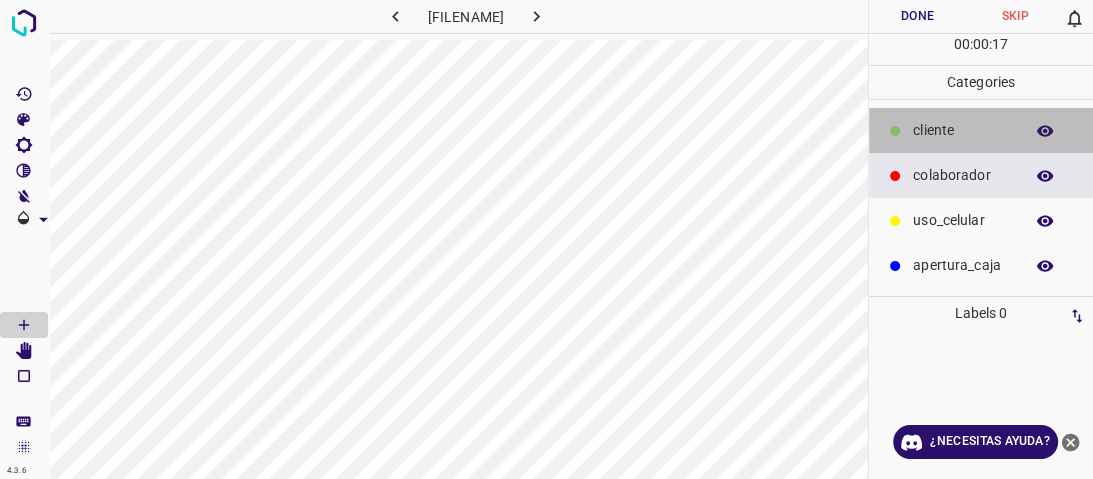 click on "​​cliente" at bounding box center [981, 130] 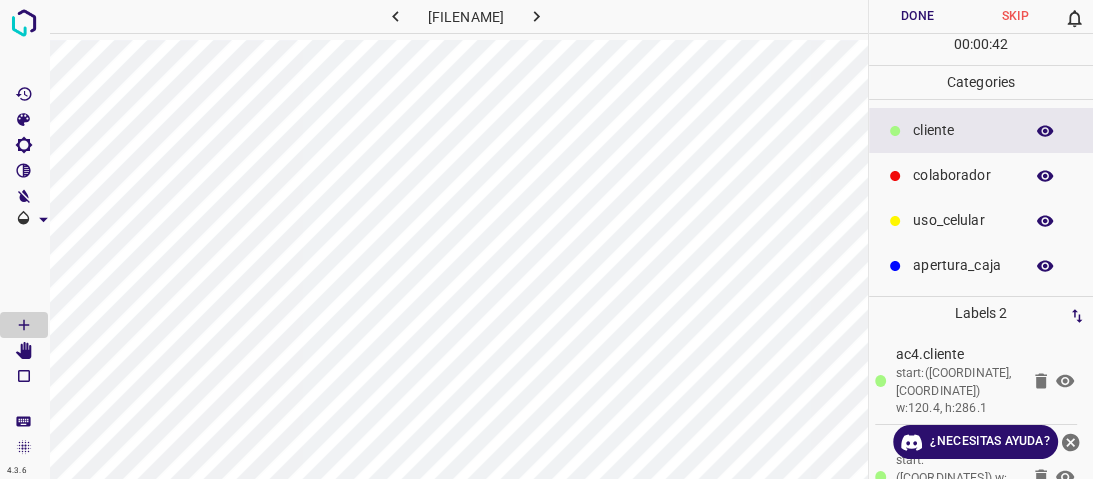 click on "Done" at bounding box center [918, 16] 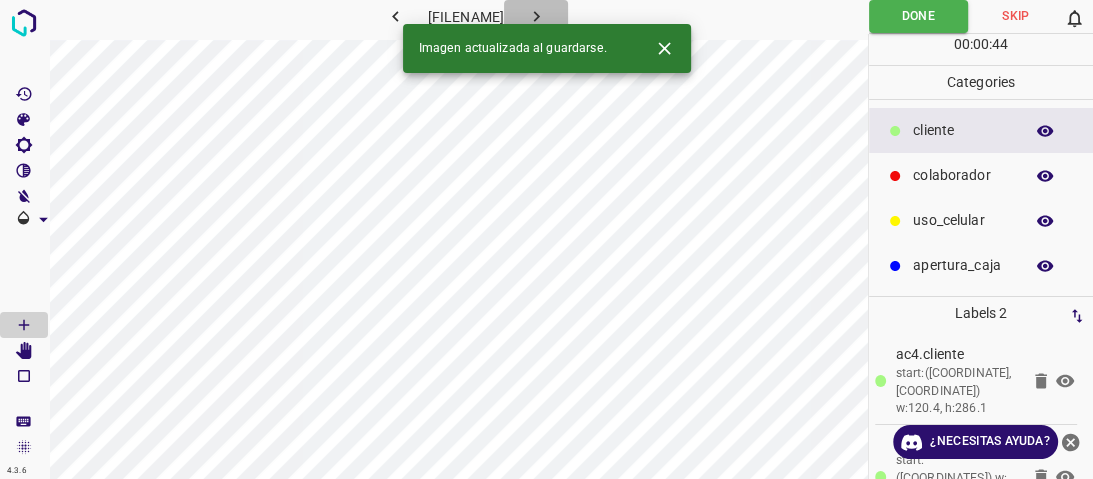 click at bounding box center (536, 16) 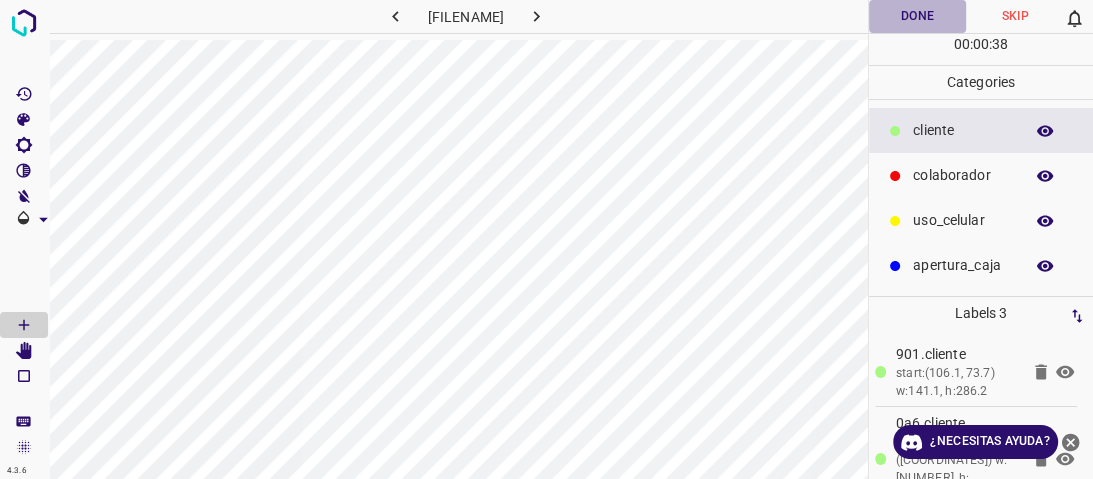 drag, startPoint x: 920, startPoint y: 20, endPoint x: 663, endPoint y: 14, distance: 257.07004 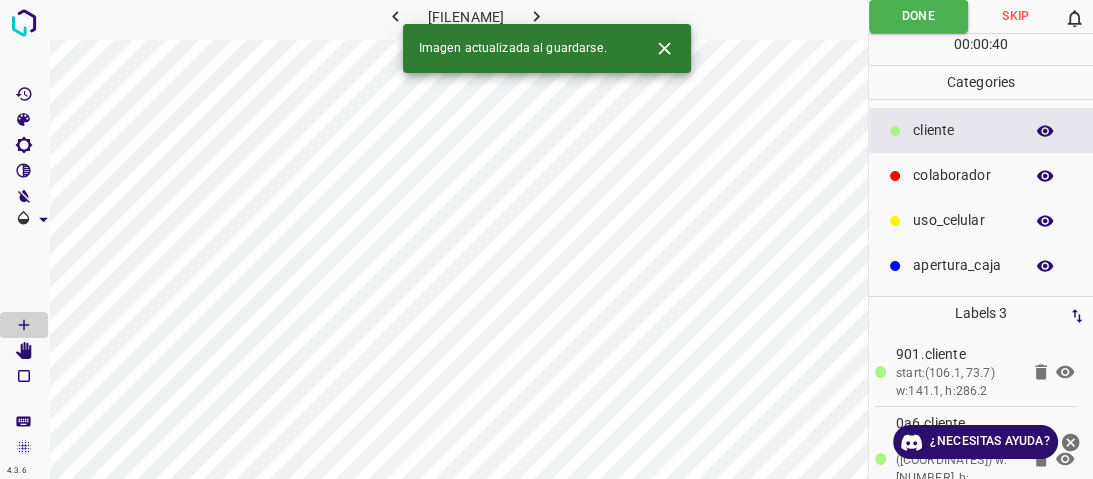 click at bounding box center (536, 16) 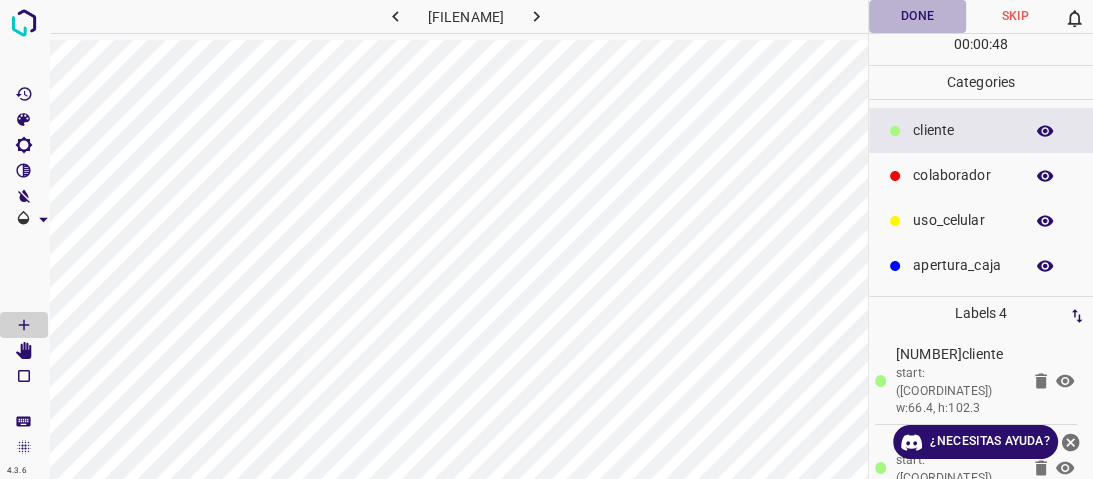 click on "Done" at bounding box center [918, 16] 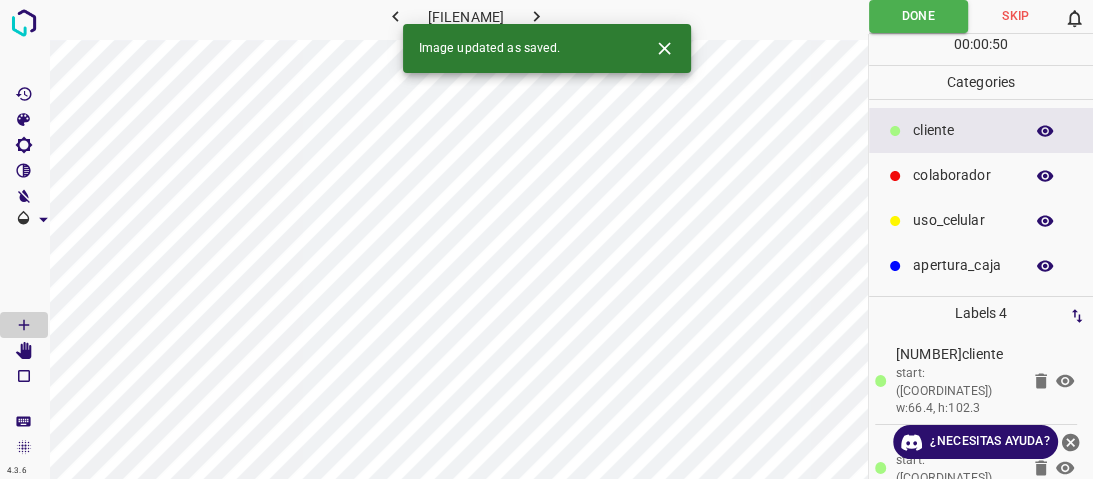 click at bounding box center [536, 16] 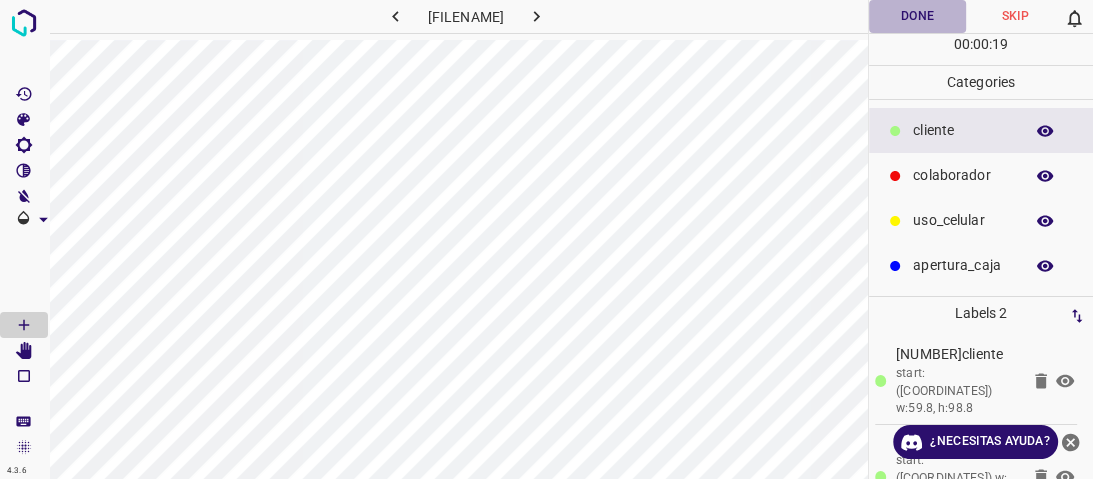 click on "Done" at bounding box center [918, 16] 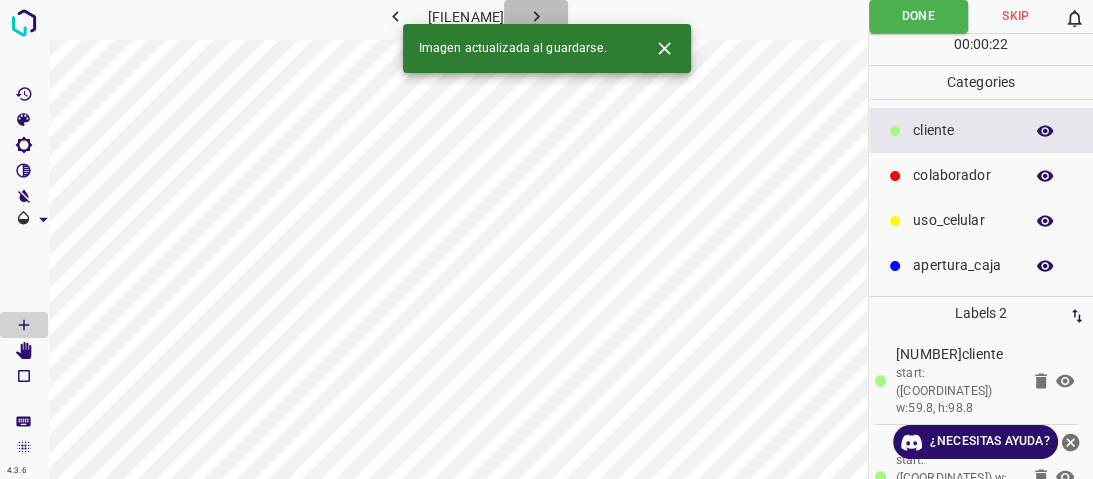 click at bounding box center (536, 16) 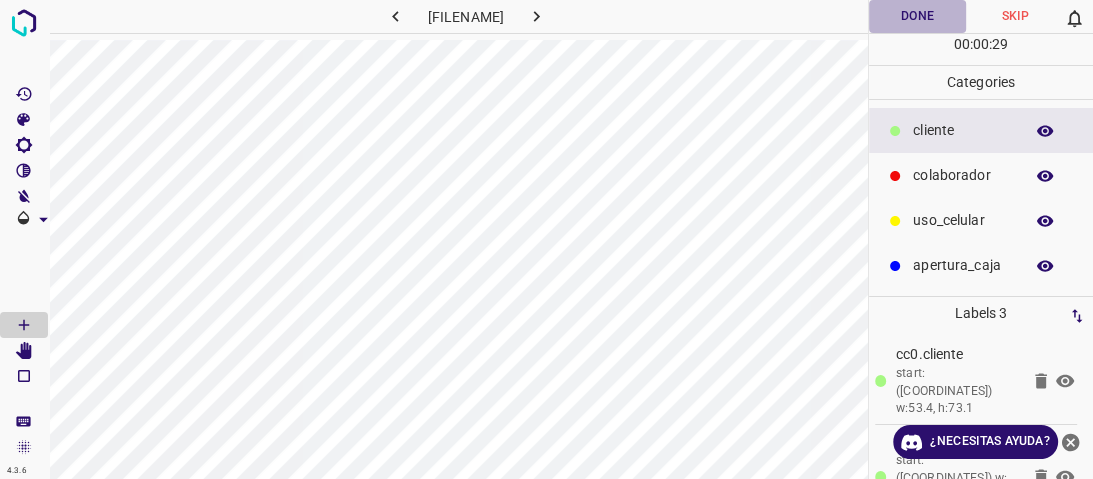 drag, startPoint x: 923, startPoint y: 12, endPoint x: 588, endPoint y: 28, distance: 335.38187 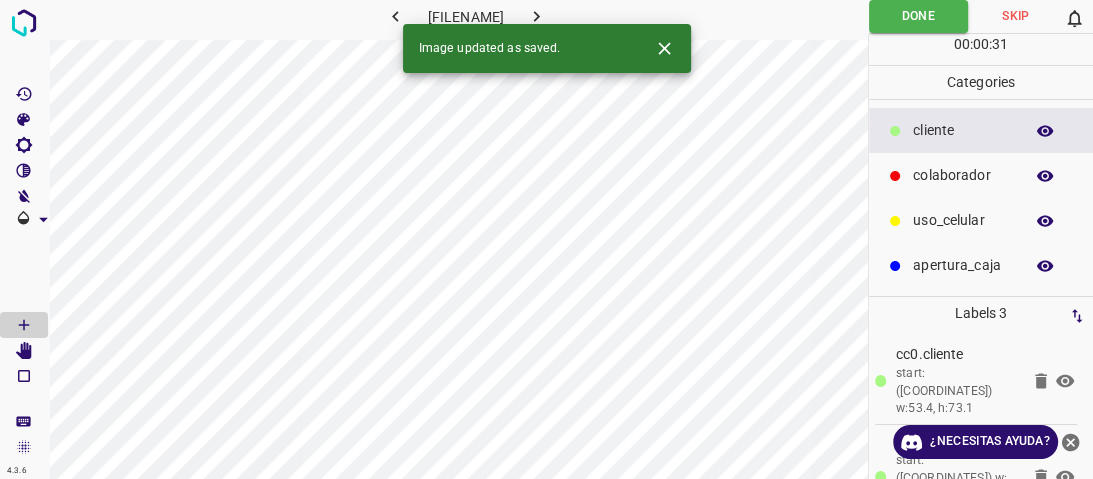 click at bounding box center (536, 16) 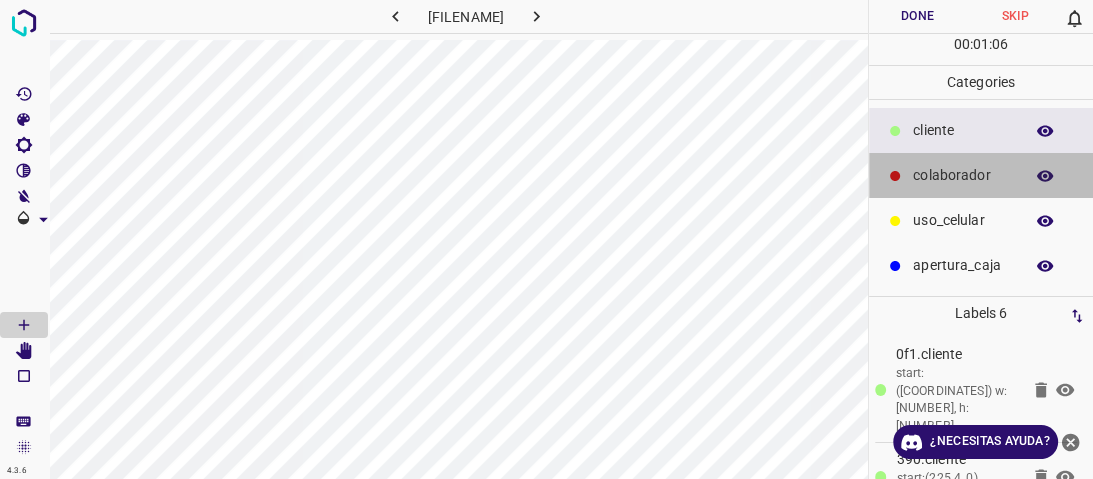 click on "colaborador" at bounding box center [981, 175] 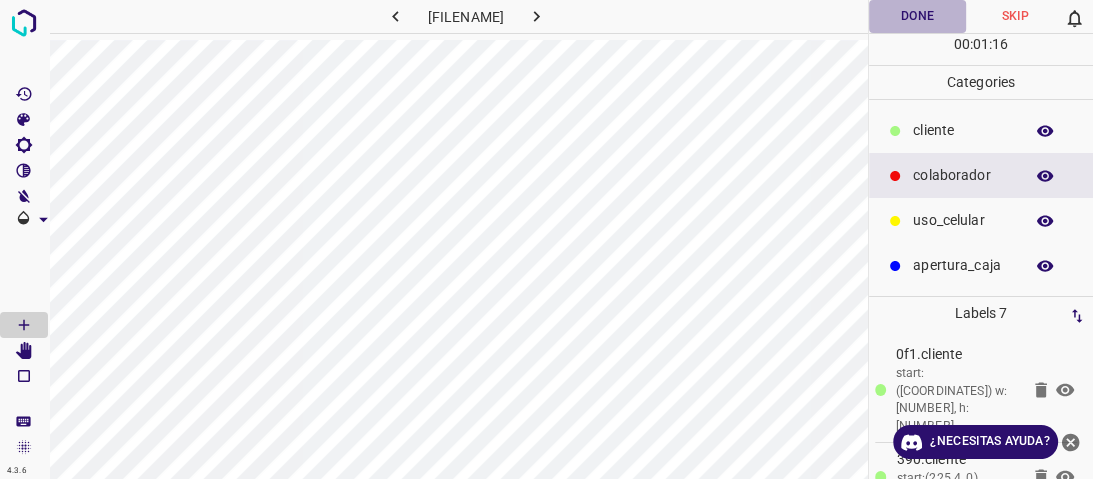 click on "Done" at bounding box center (918, 16) 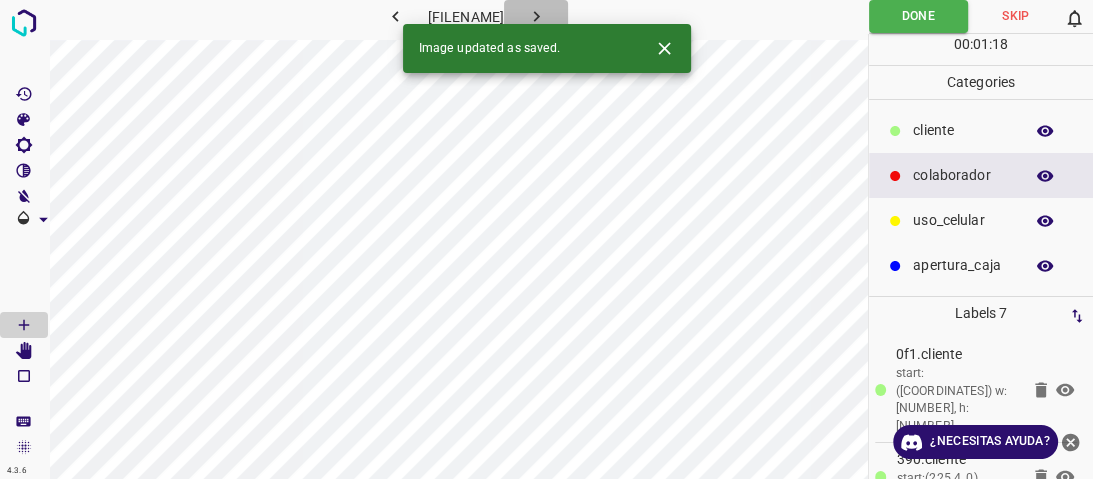 click at bounding box center [536, 16] 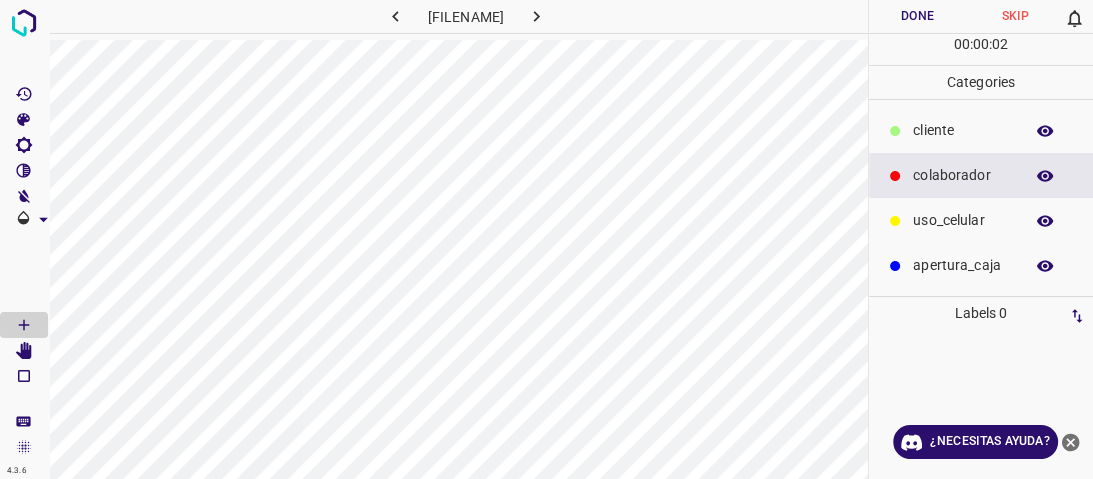 drag, startPoint x: 956, startPoint y: 113, endPoint x: 902, endPoint y: 121, distance: 54.589375 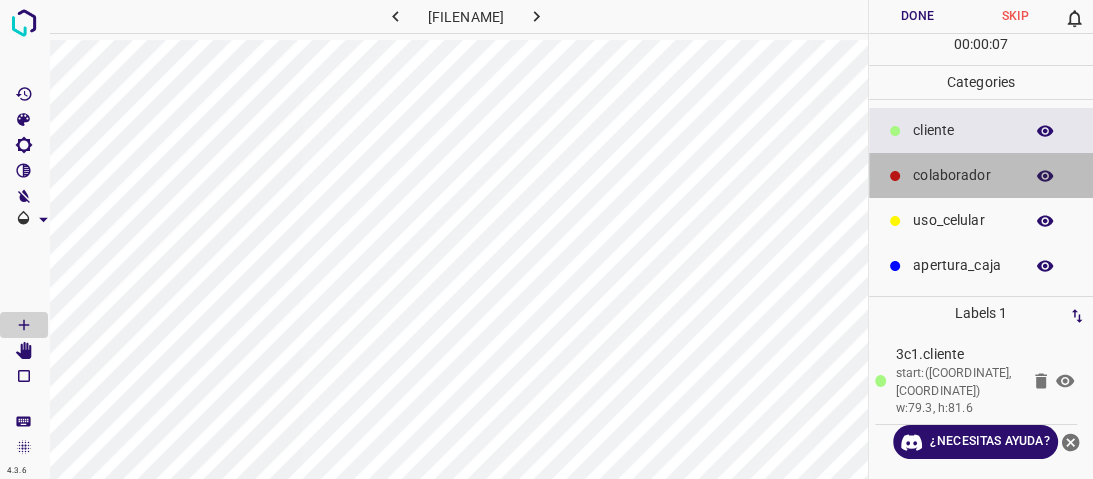 click on "colaborador" at bounding box center (963, 130) 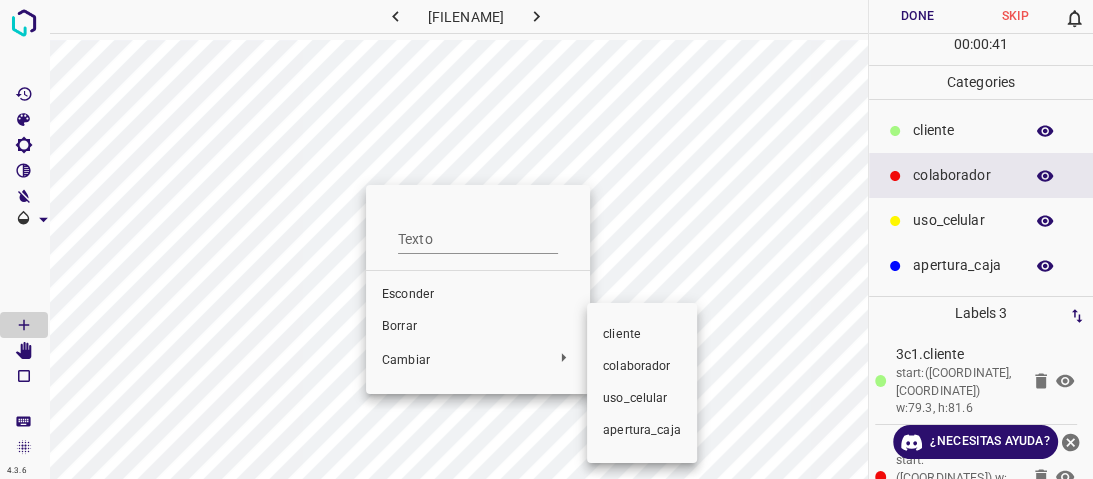drag, startPoint x: 632, startPoint y: 340, endPoint x: 609, endPoint y: 336, distance: 23.345236 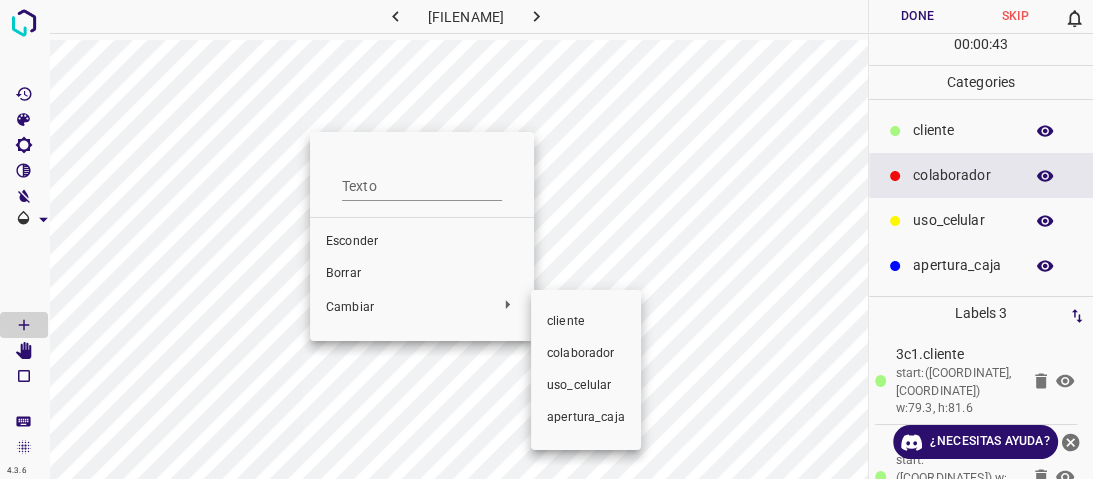click on "cliente" at bounding box center (422, 242) 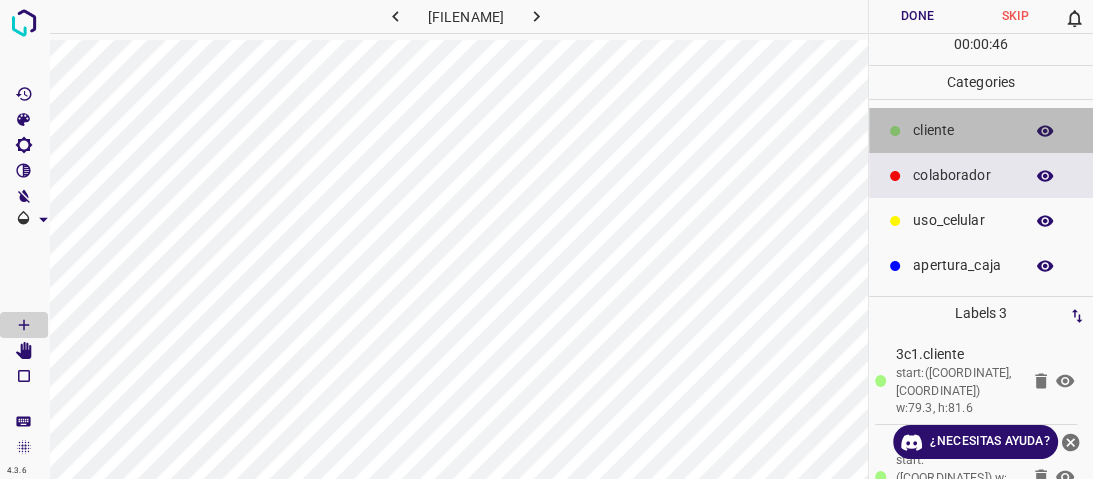 click on "​​cliente" at bounding box center [963, 130] 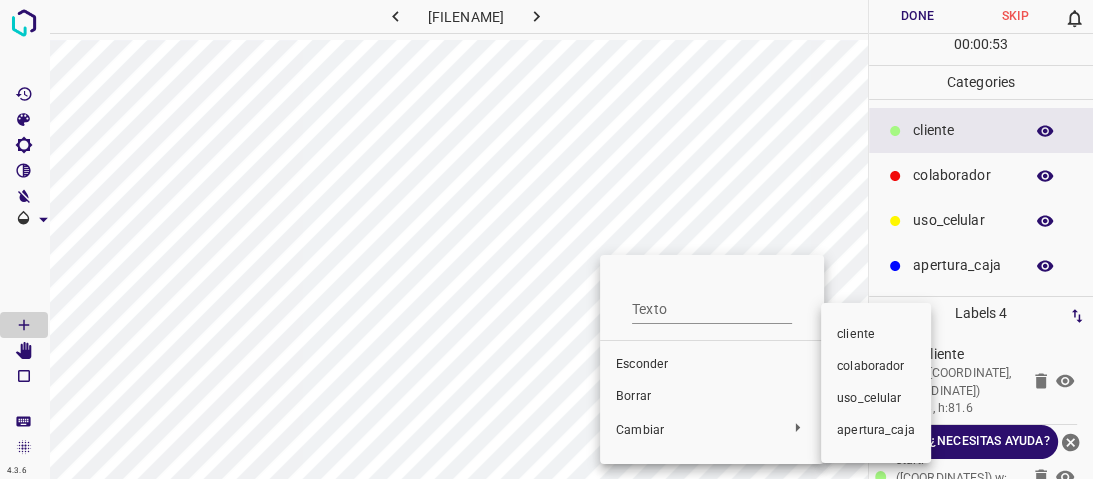 click on "uso_celular" at bounding box center (642, 364) 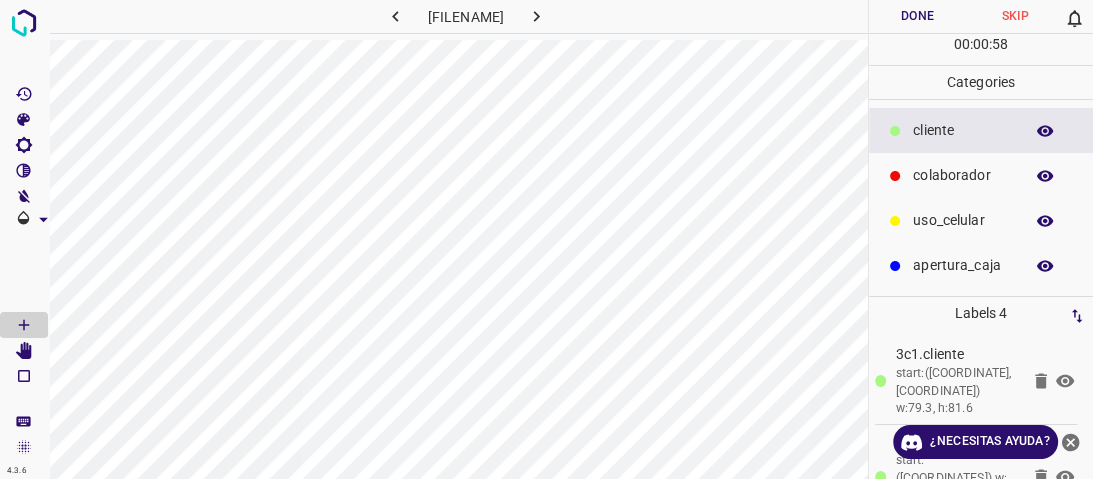 click on "colaborador" at bounding box center (963, 130) 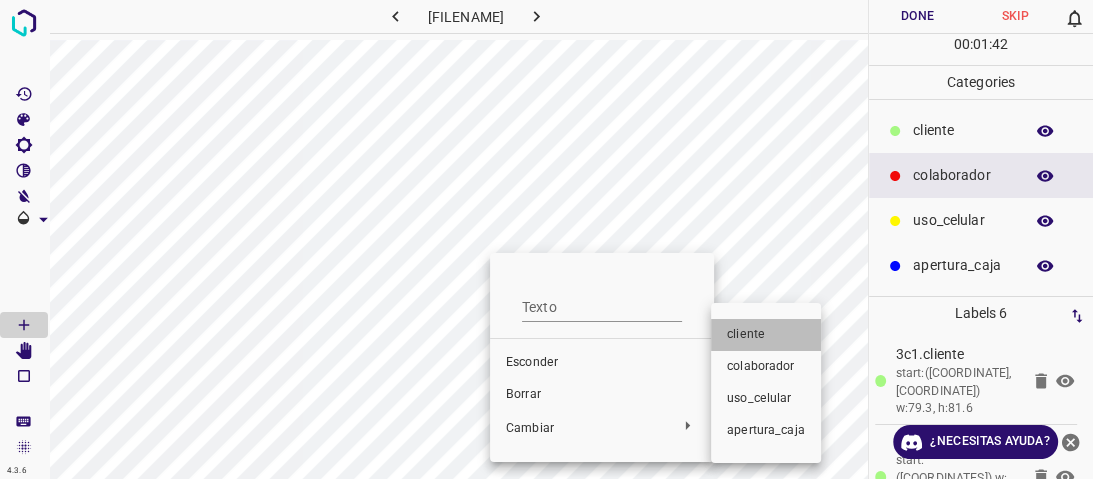 click on "cliente" at bounding box center [602, 363] 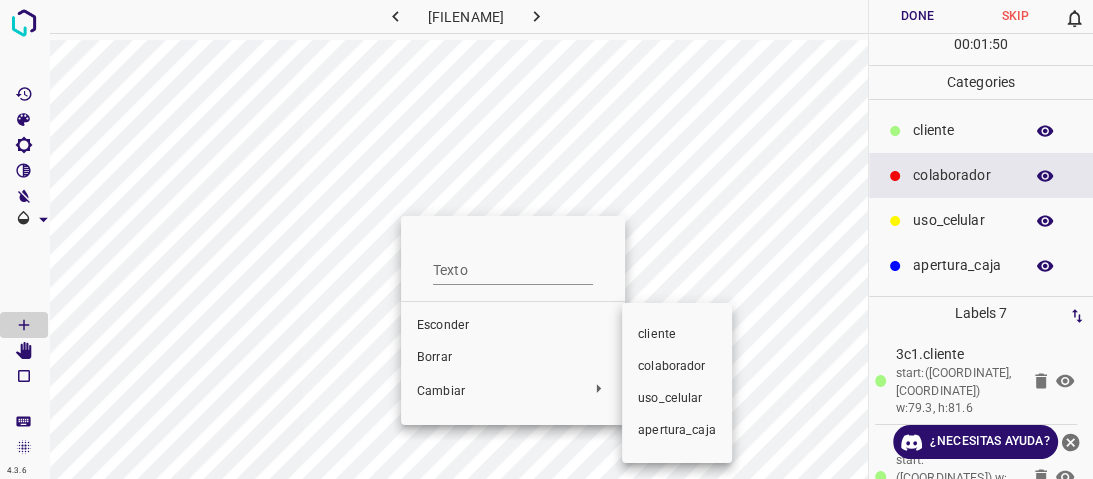 click on "cliente" at bounding box center (513, 326) 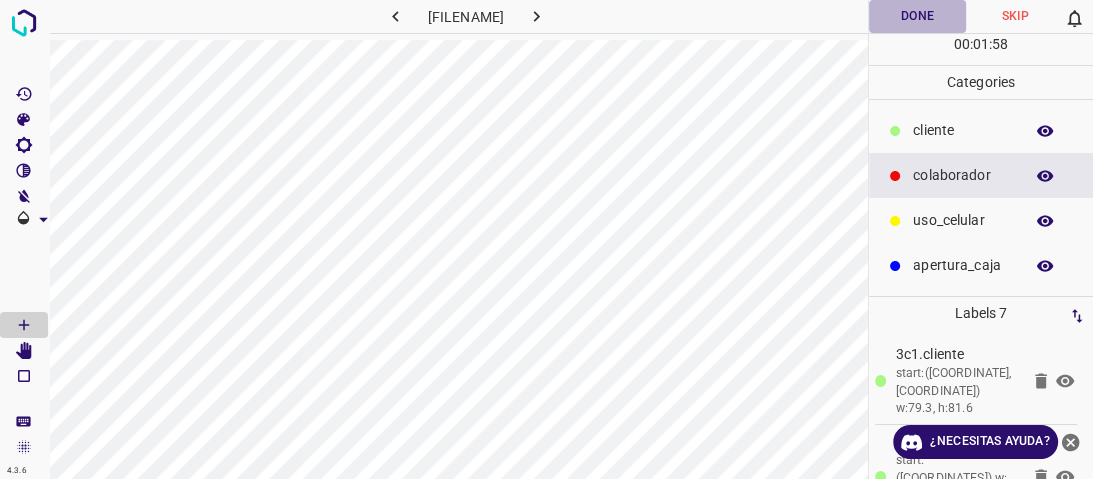 click on "Done" at bounding box center [918, 16] 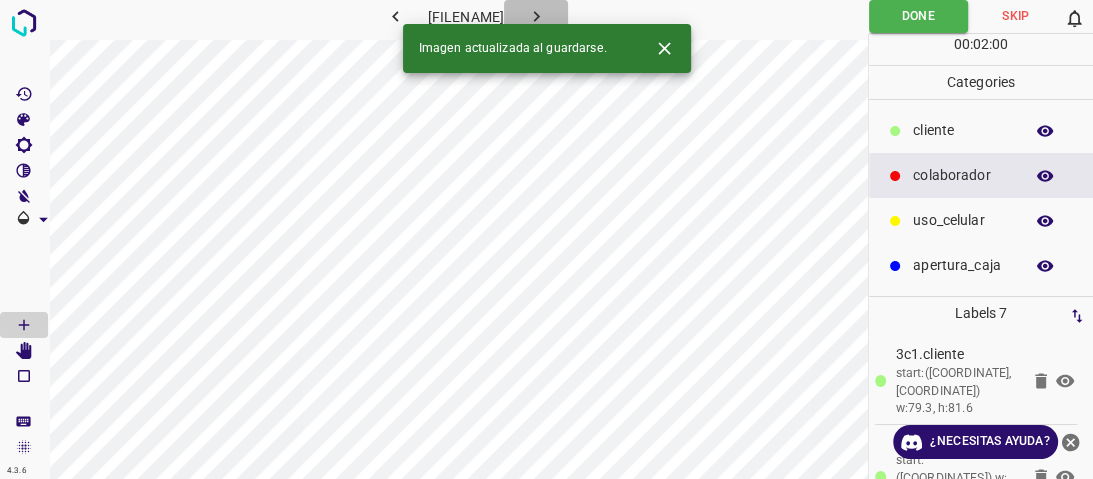 click at bounding box center [536, 16] 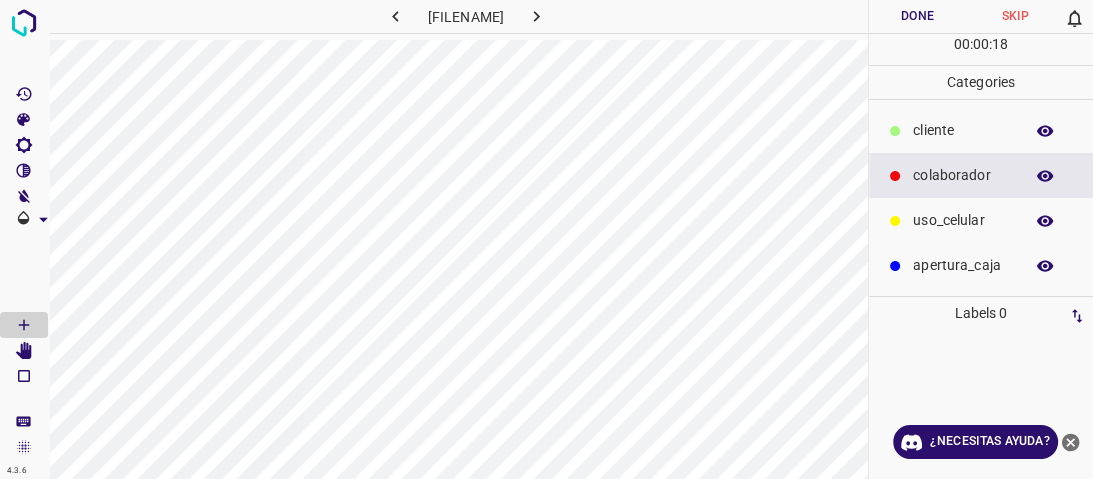 click on "apertura_caja" at bounding box center (981, 265) 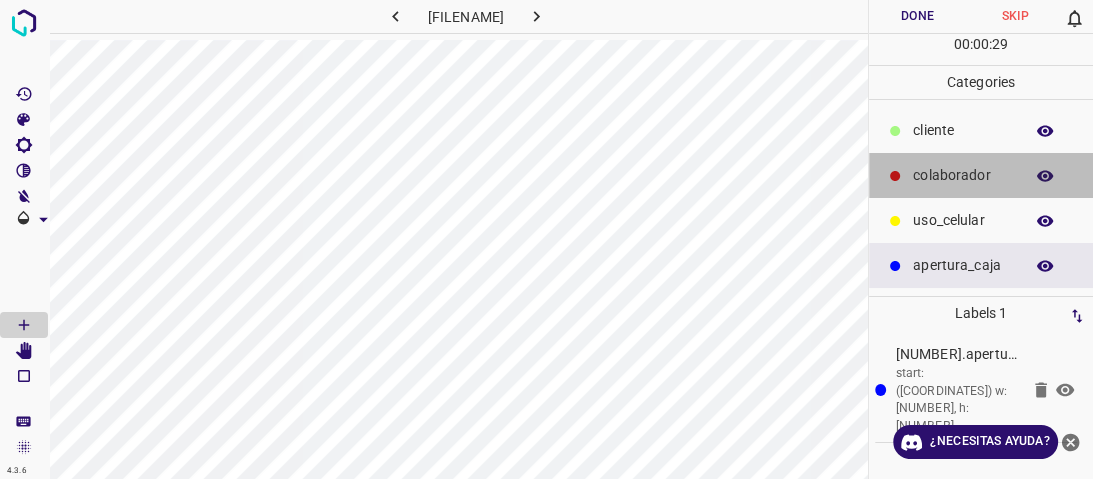 click on "colaborador" at bounding box center [963, 130] 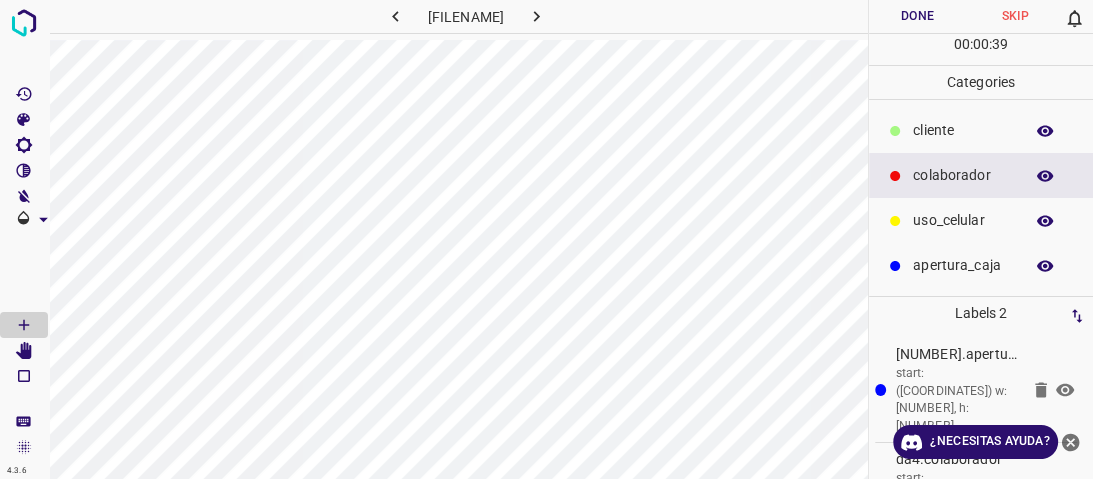 click on "​​cliente" at bounding box center (963, 130) 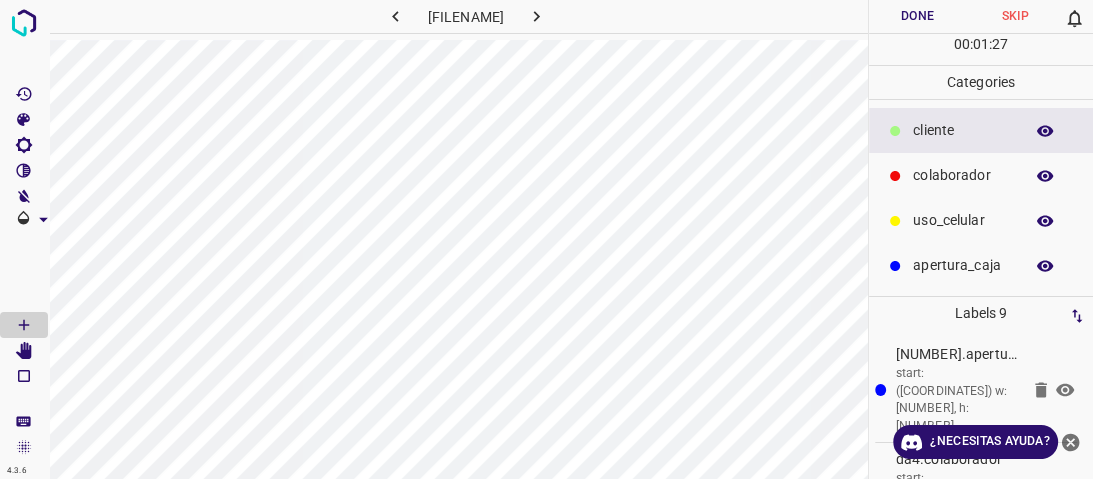 drag, startPoint x: 925, startPoint y: 33, endPoint x: 921, endPoint y: 20, distance: 13.601471 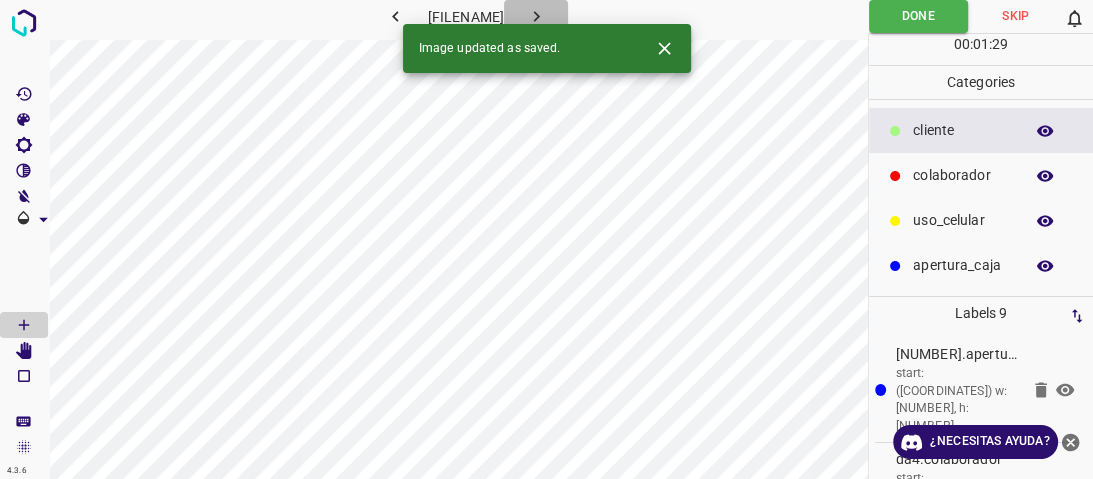 click at bounding box center [536, 16] 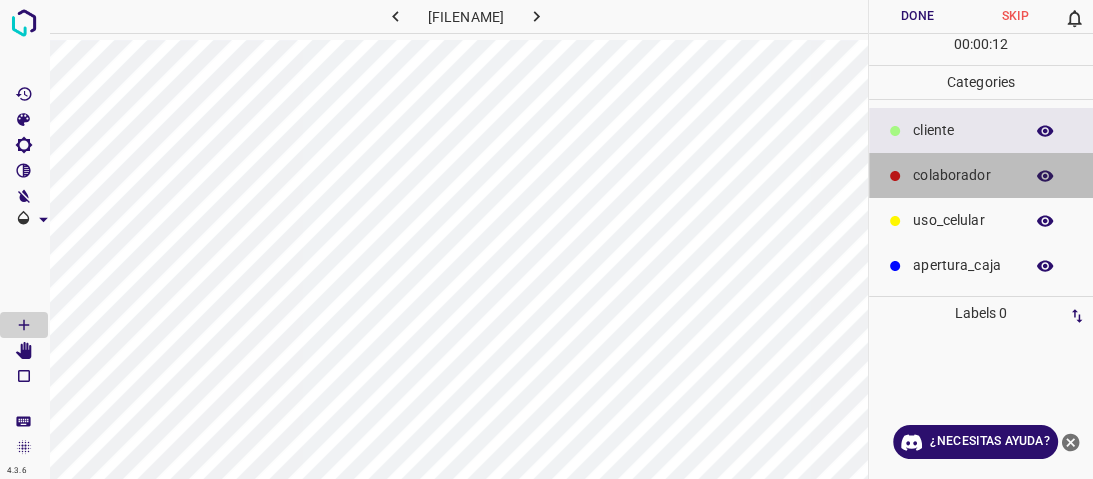 click on "colaborador" at bounding box center [963, 130] 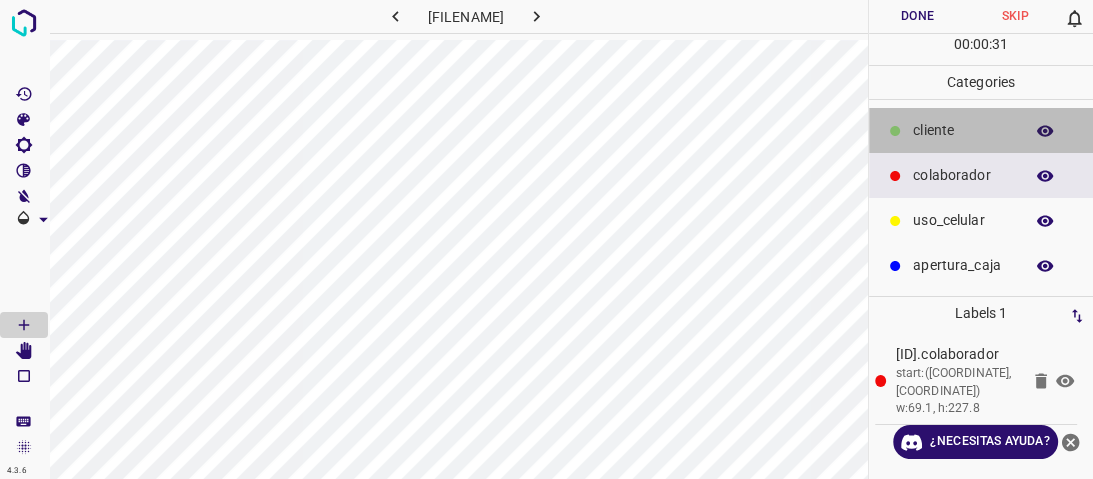 click on "​​cliente" at bounding box center [981, 130] 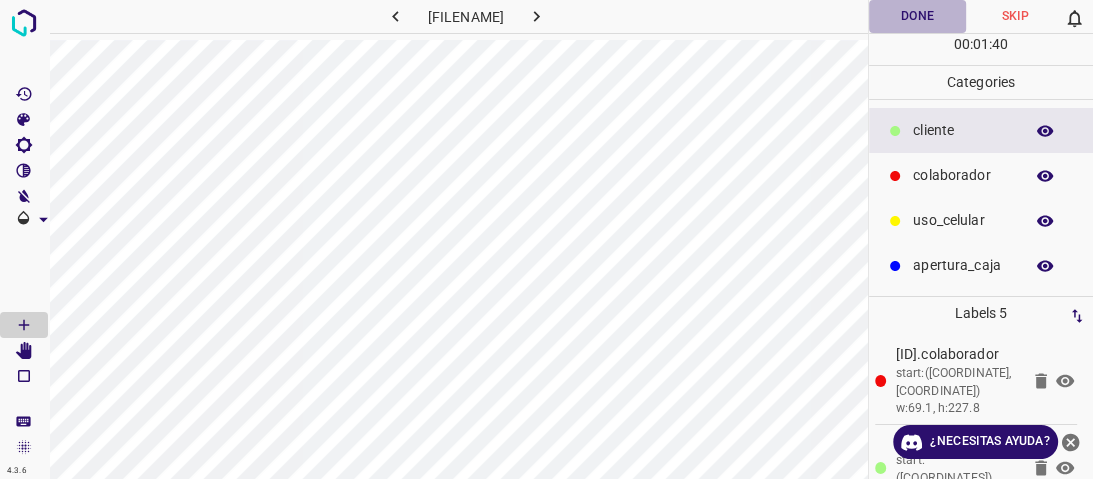 click on "Done" at bounding box center [918, 16] 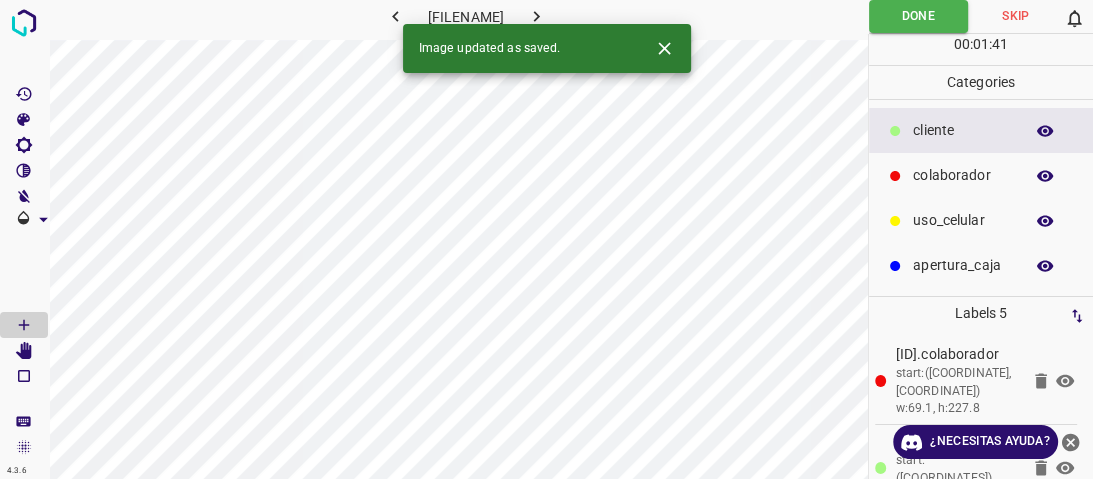 click at bounding box center (536, 16) 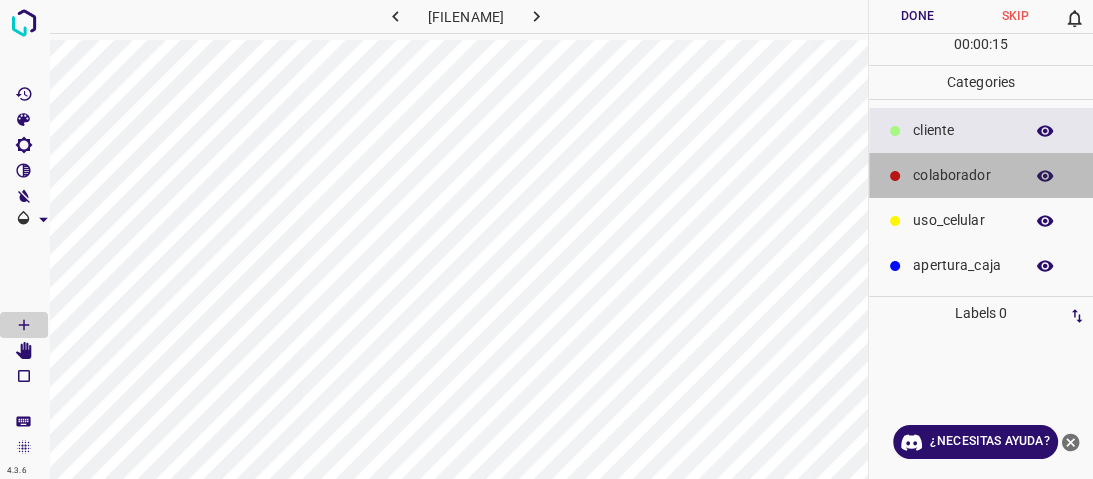 click on "colaborador" at bounding box center (963, 130) 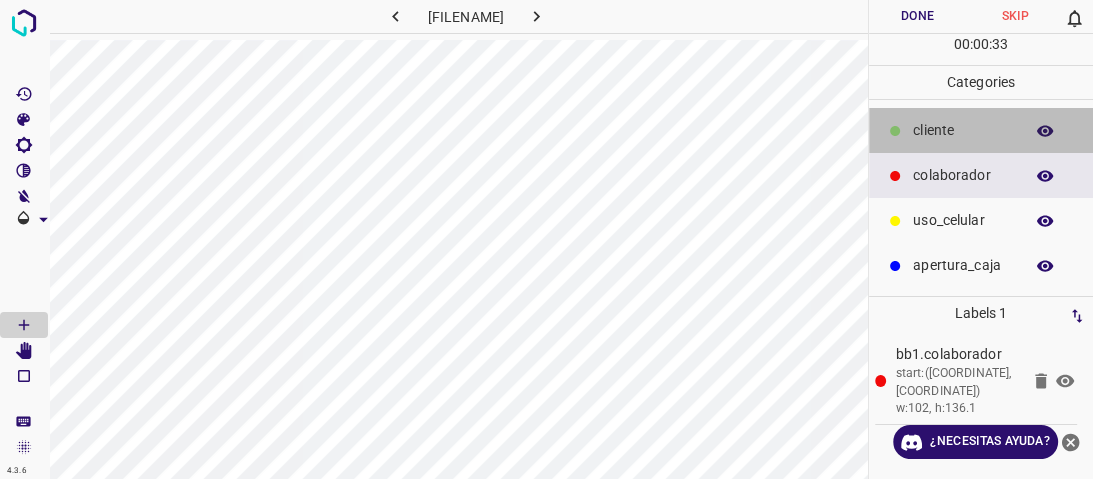 click on "​​cliente" at bounding box center [981, 130] 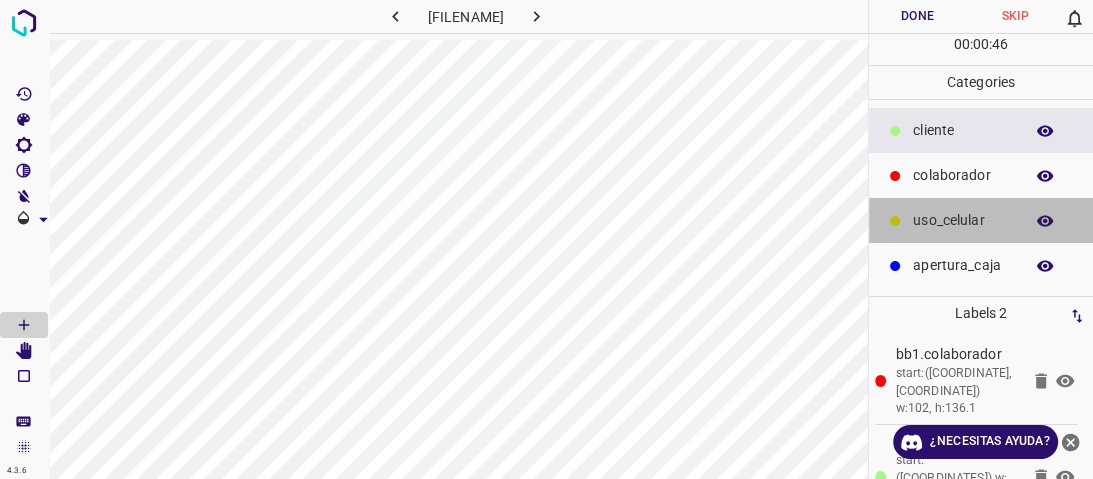 click at bounding box center [895, 131] 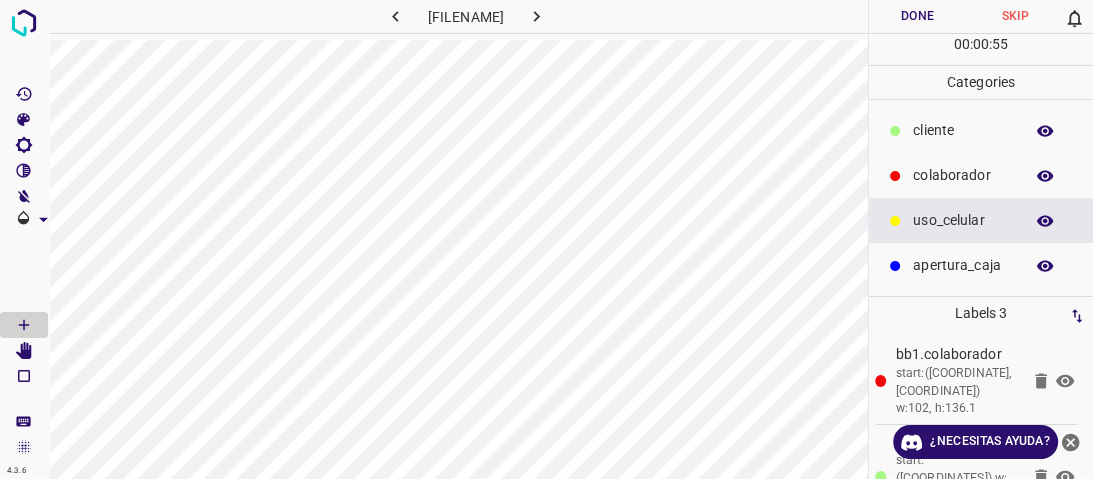 click on "Done" at bounding box center (918, 16) 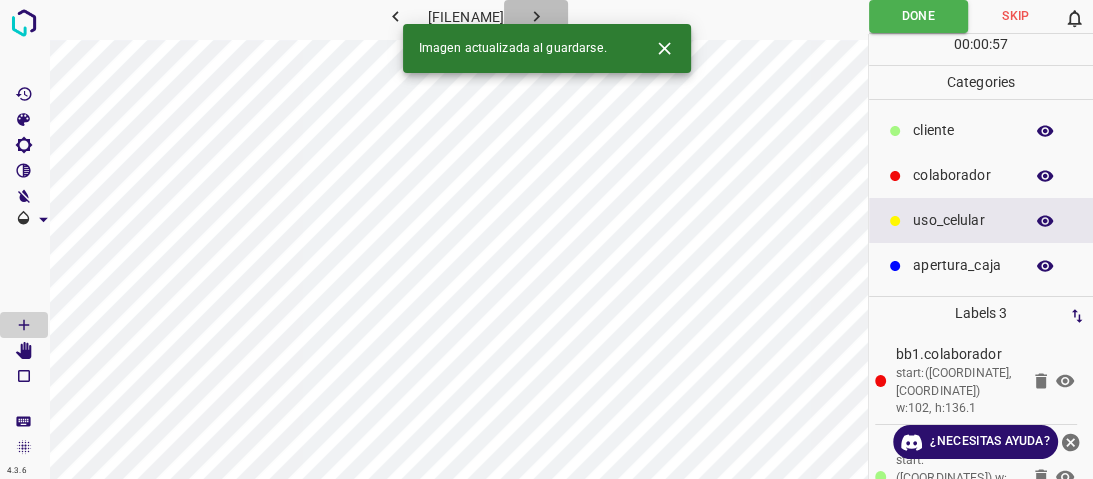 click at bounding box center (536, 16) 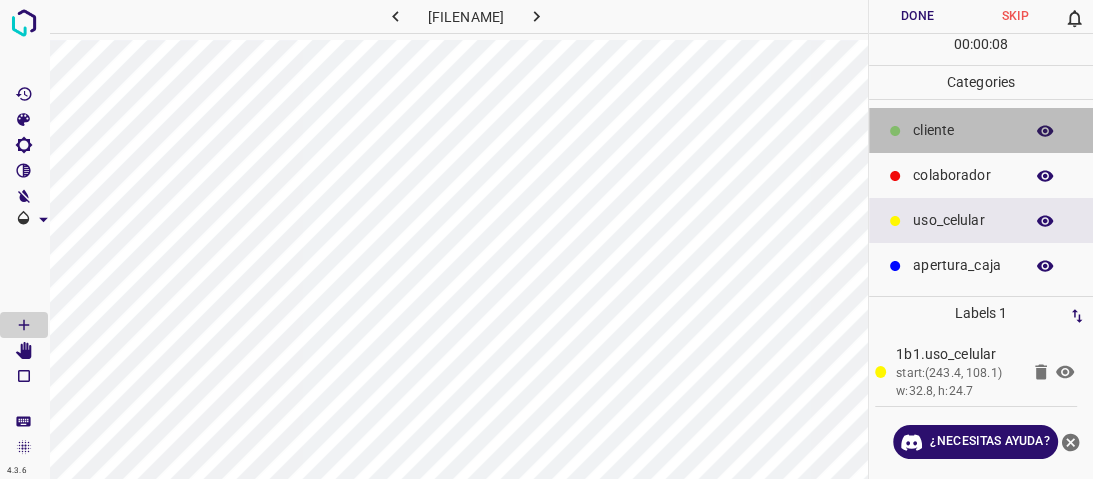 click on "​​cliente" at bounding box center [981, 130] 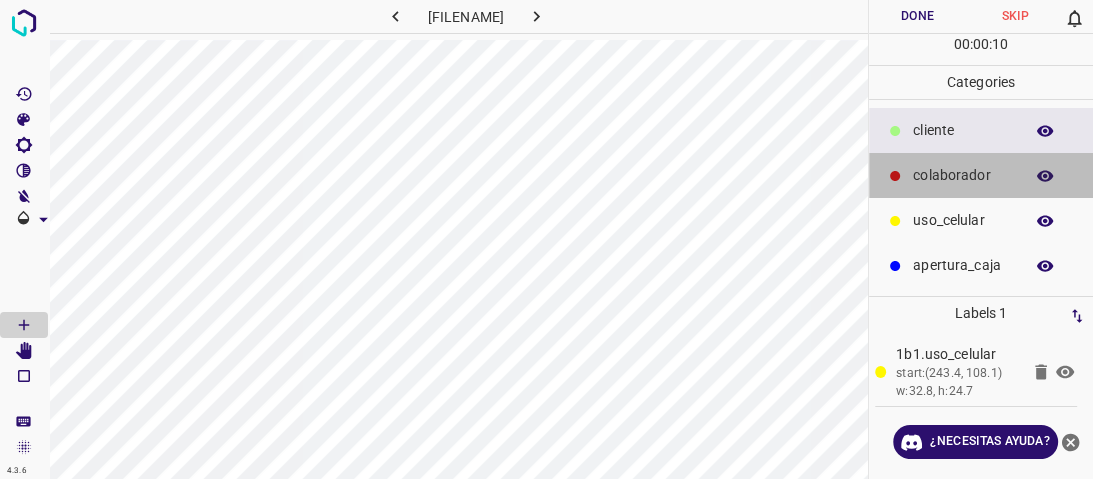 click on "colaborador" at bounding box center (981, 175) 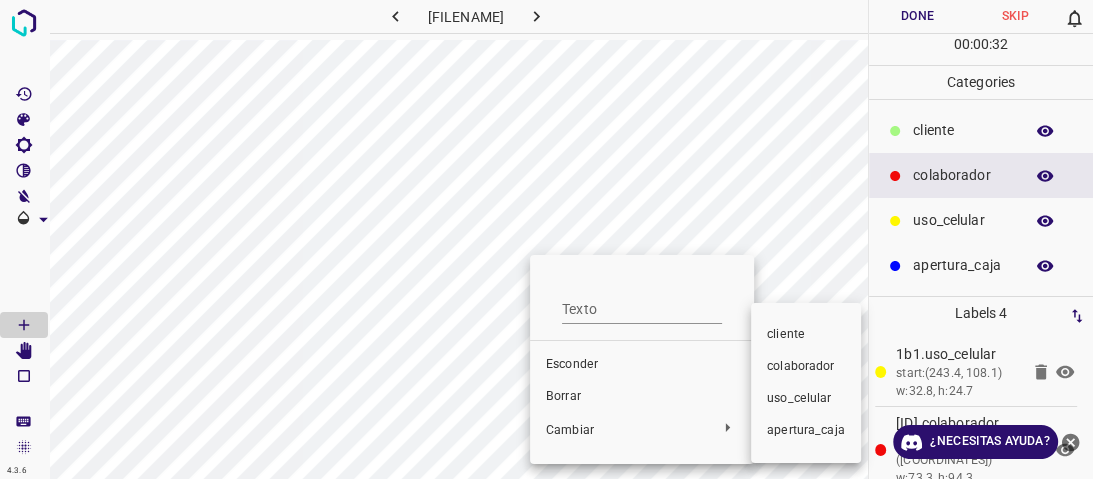 click on "cliente" at bounding box center [572, 364] 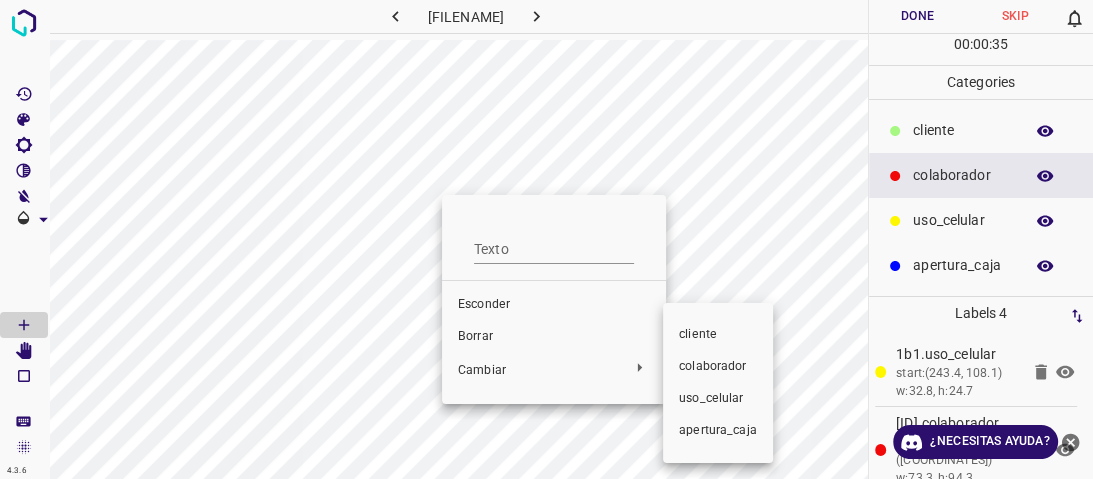 click on "cliente" at bounding box center (484, 304) 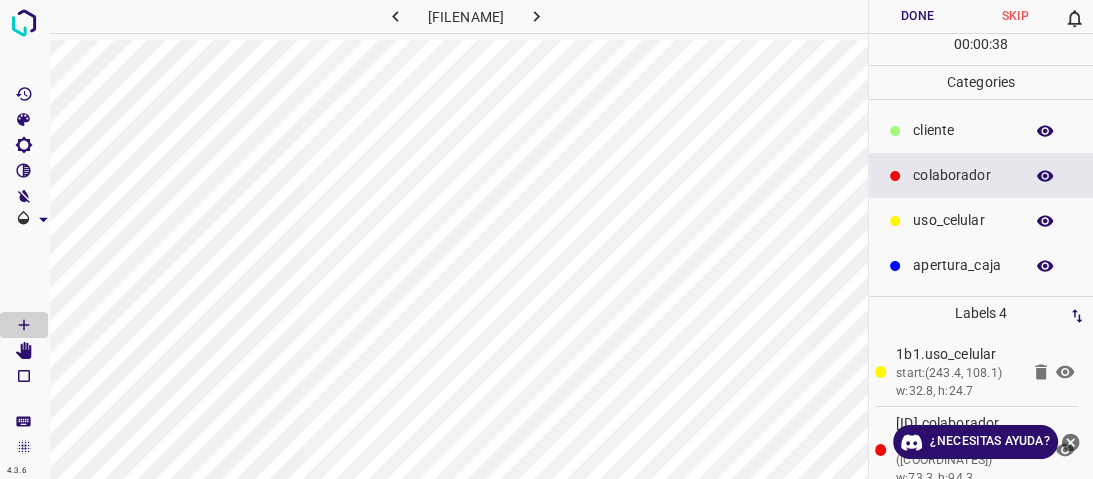 drag, startPoint x: 907, startPoint y: 19, endPoint x: 715, endPoint y: 17, distance: 192.01042 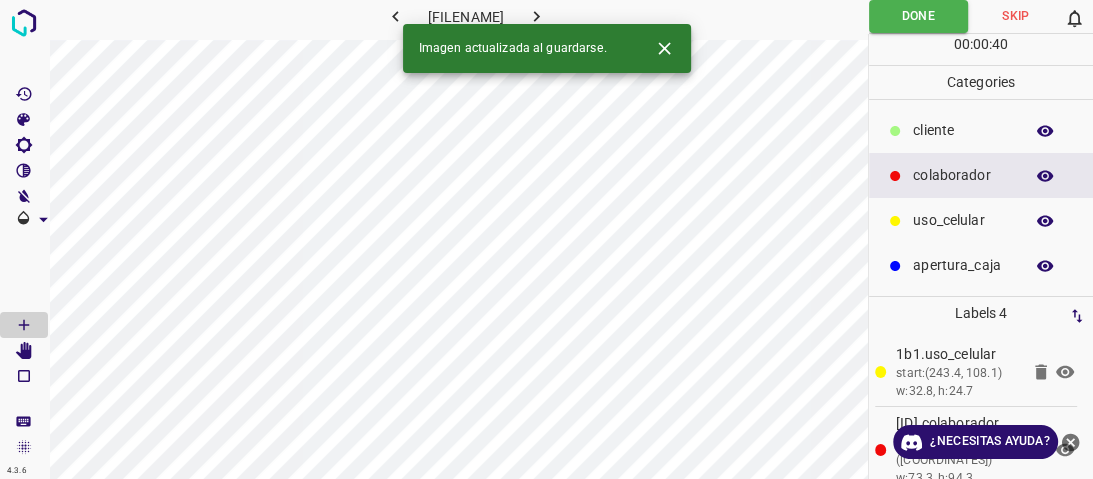 click at bounding box center (536, 16) 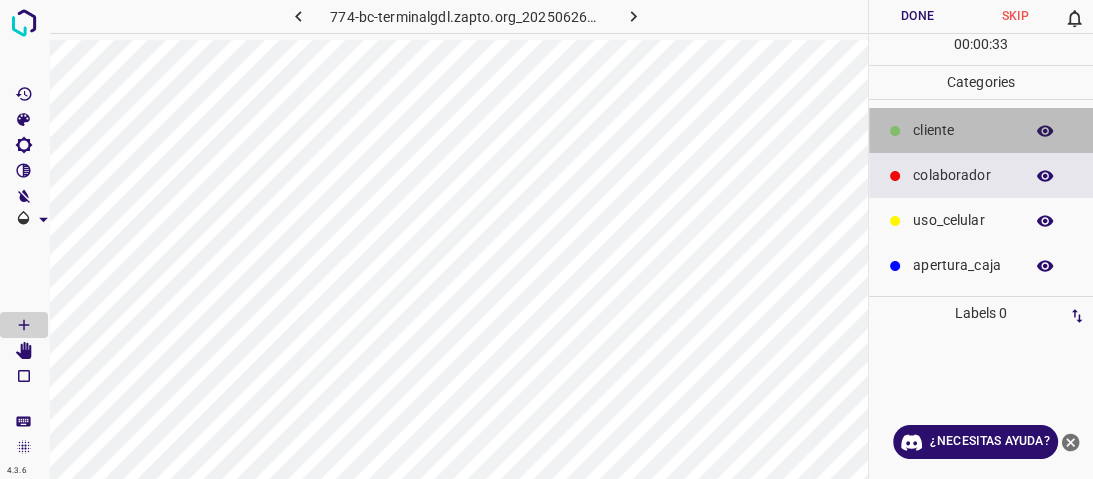 click on "​​cliente" at bounding box center (963, 130) 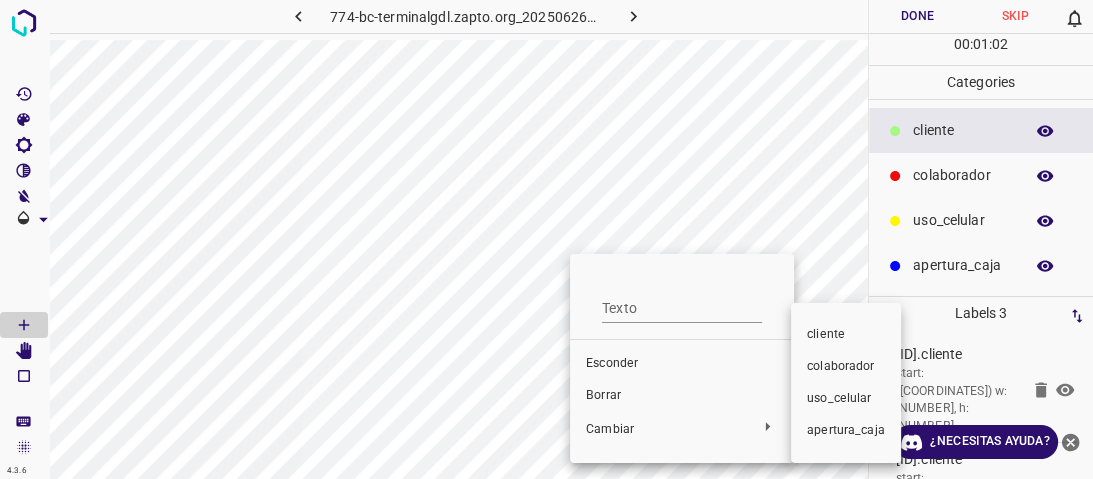 click on "colaborador" at bounding box center (612, 363) 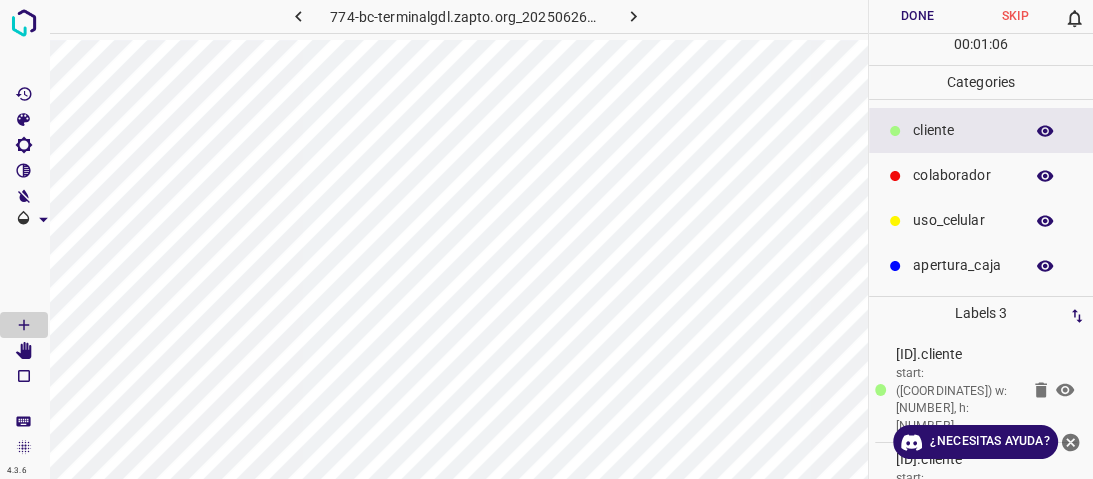 click on "Done" at bounding box center [918, 16] 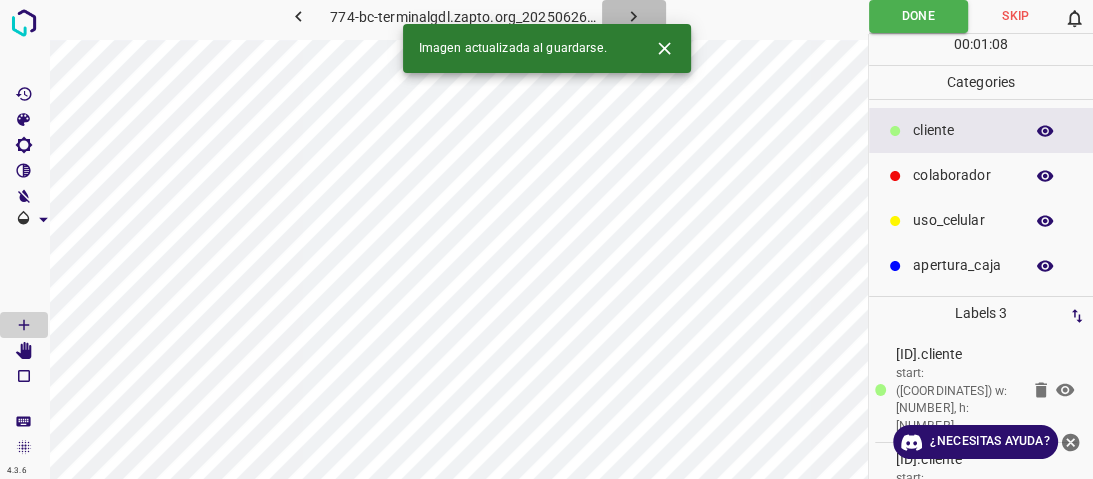 click at bounding box center [633, 16] 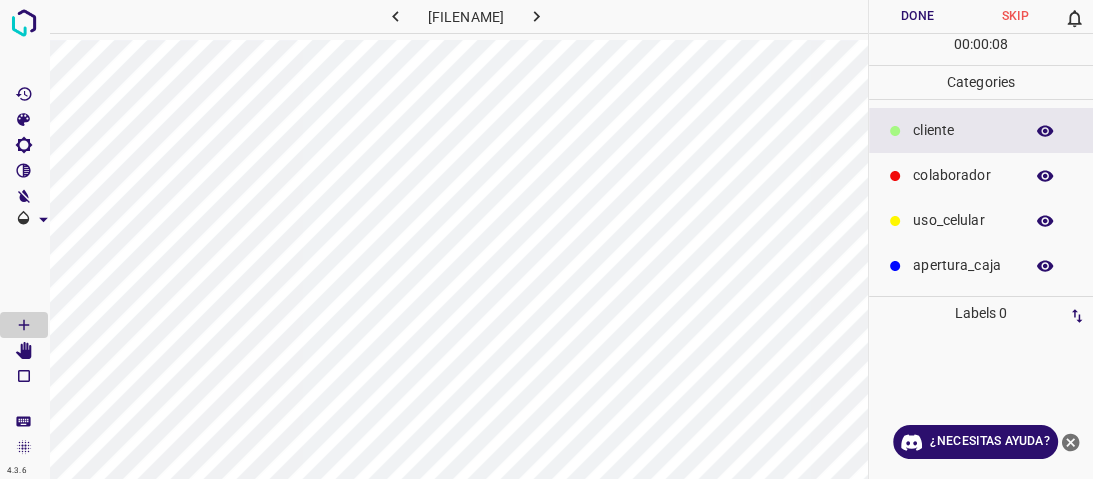 drag, startPoint x: 926, startPoint y: 164, endPoint x: 879, endPoint y: 168, distance: 47.169907 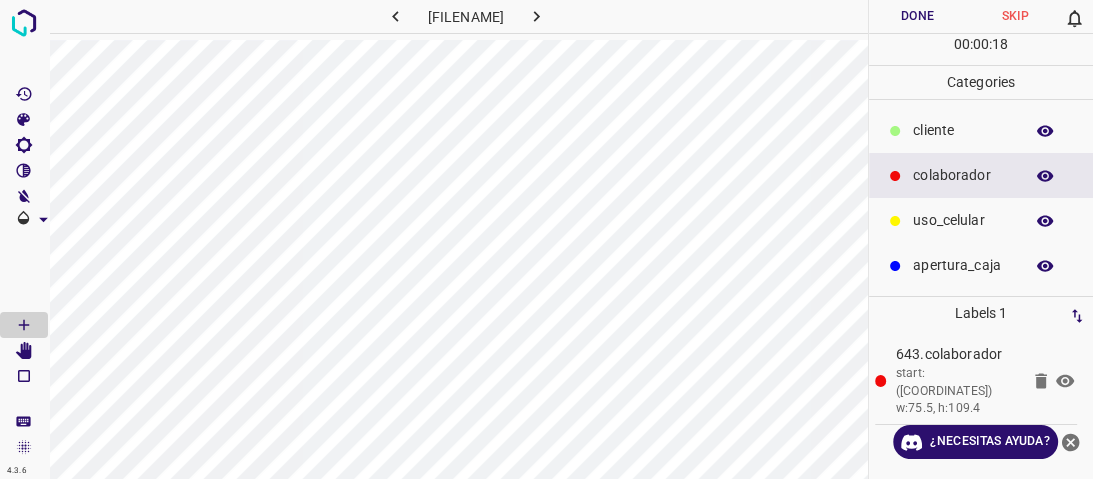 drag, startPoint x: 955, startPoint y: 136, endPoint x: 943, endPoint y: 138, distance: 12.165525 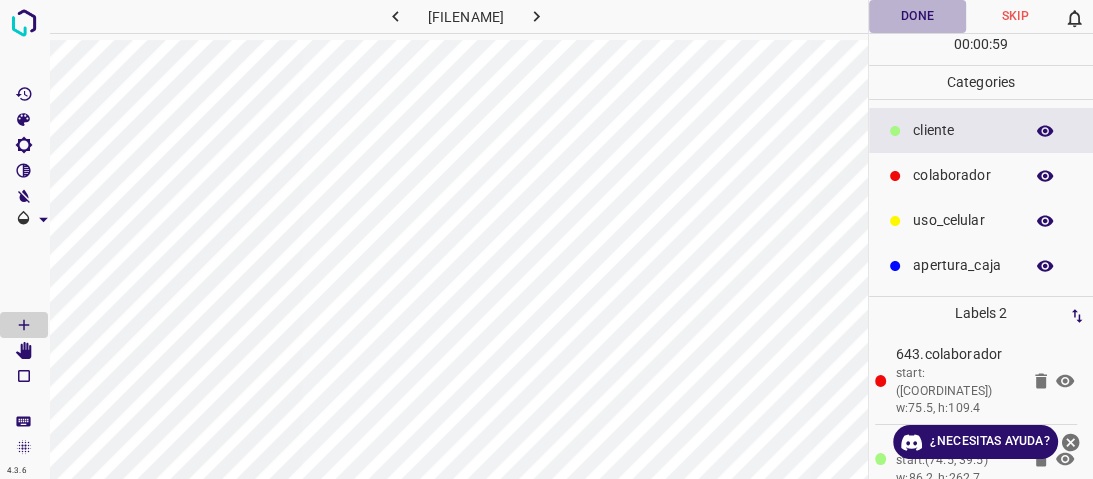 click on "Done" at bounding box center [918, 16] 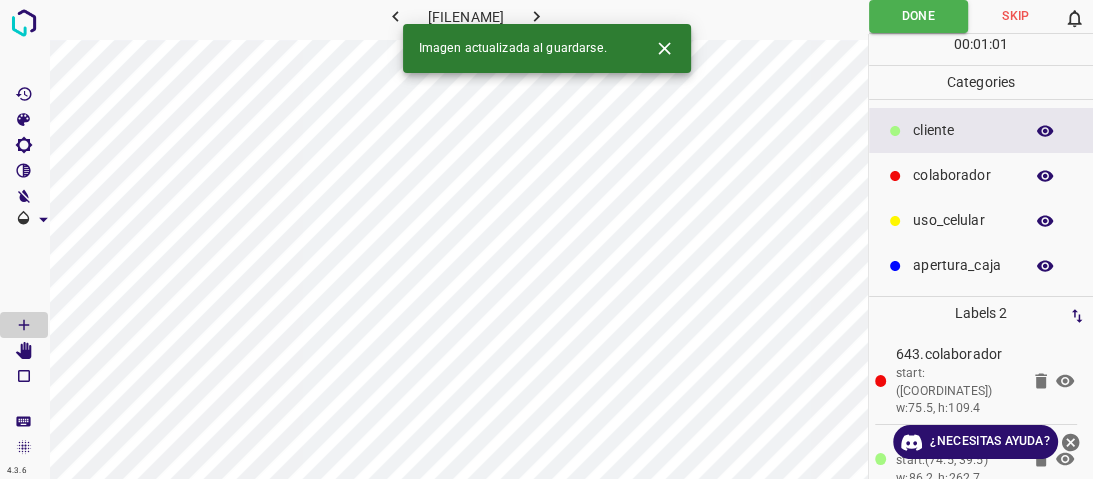 click at bounding box center (536, 16) 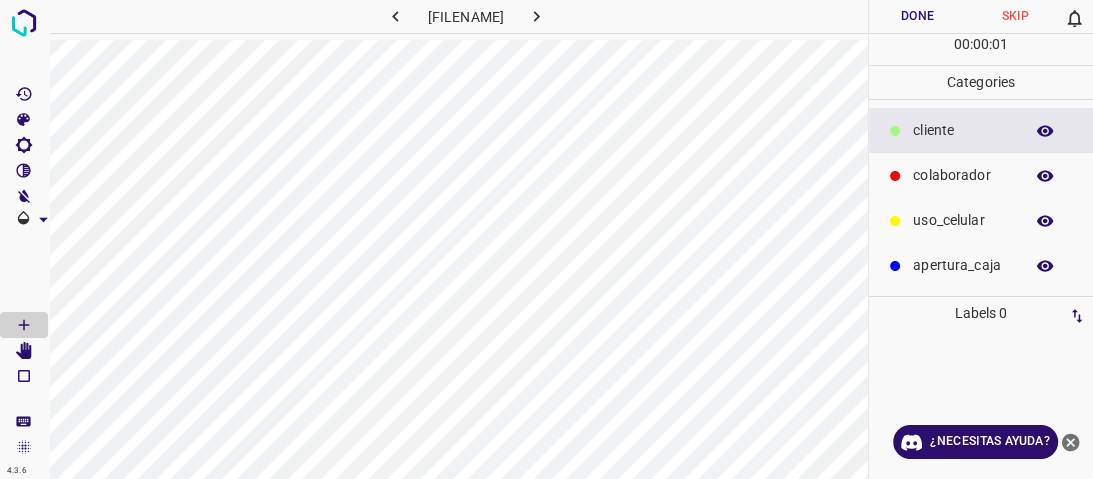 click on "colaborador" at bounding box center [963, 130] 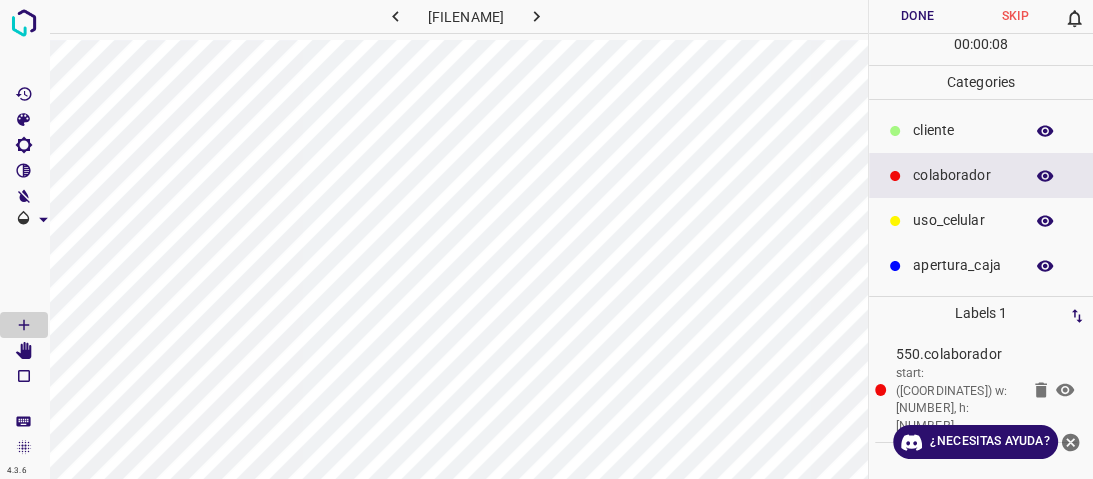 click on "​​cliente" at bounding box center (963, 130) 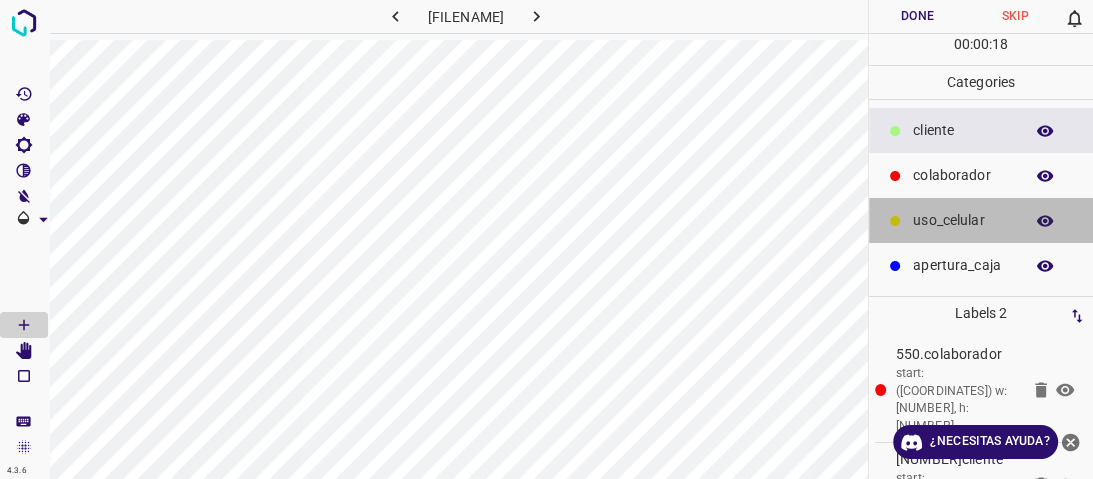 click on "uso_celular" at bounding box center [981, 220] 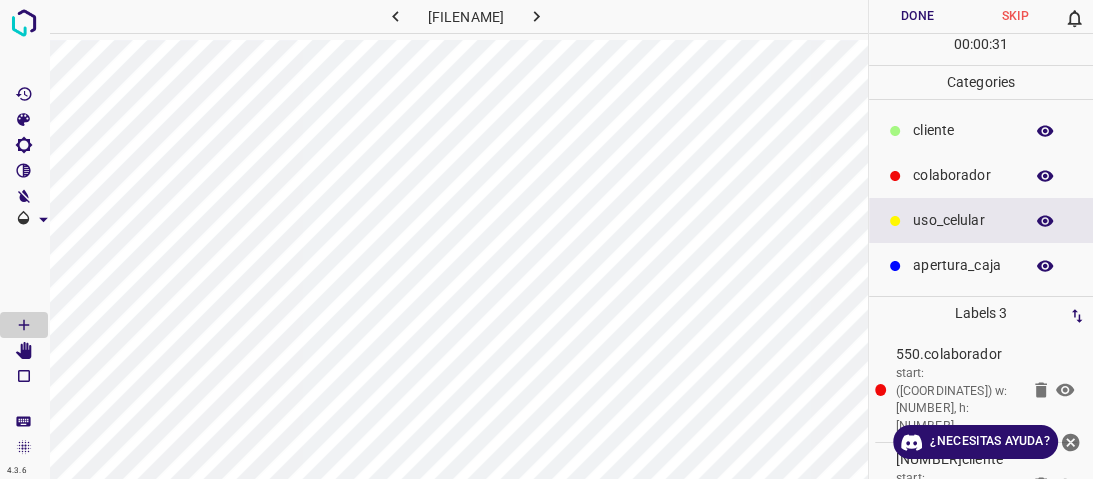 click on "​​cliente" at bounding box center (963, 130) 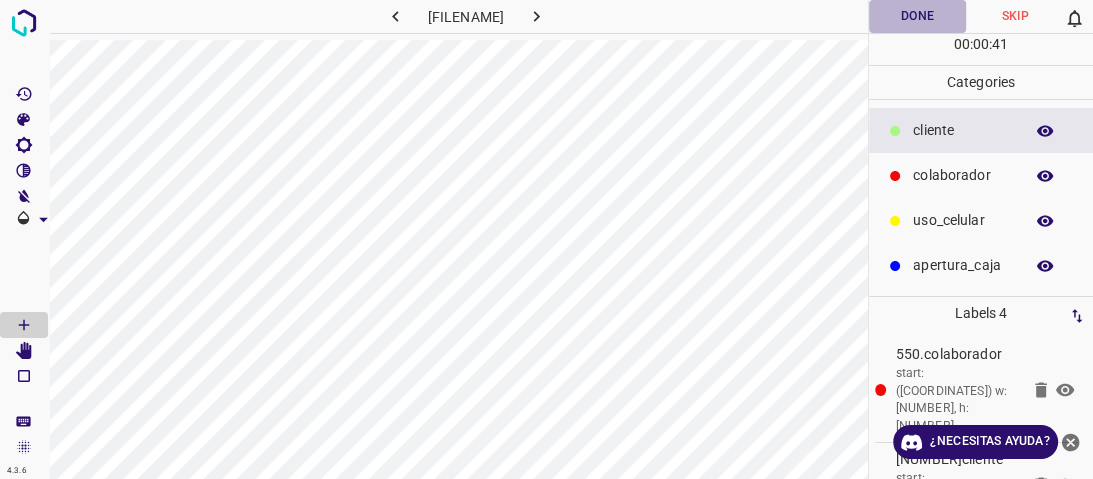 click on "Done" at bounding box center (918, 16) 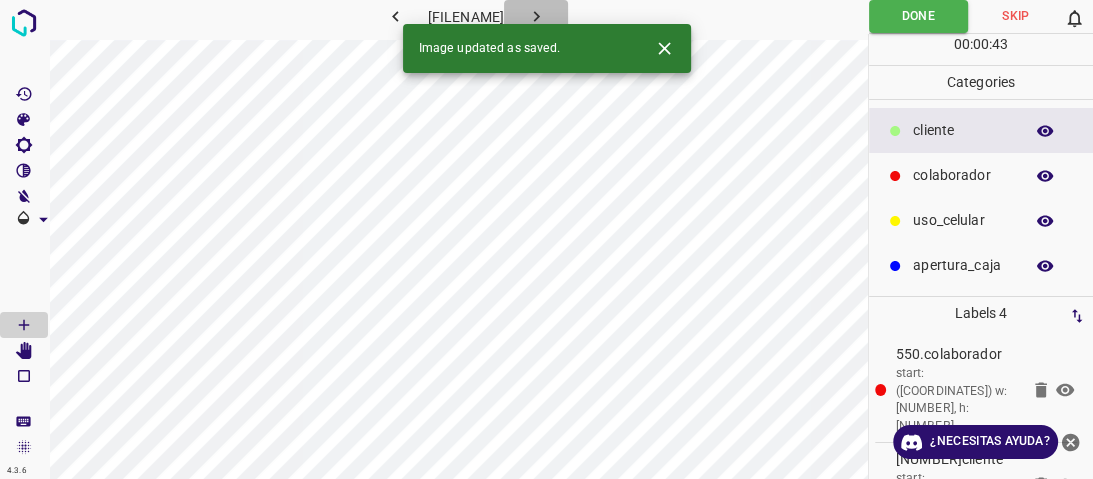 click at bounding box center [536, 16] 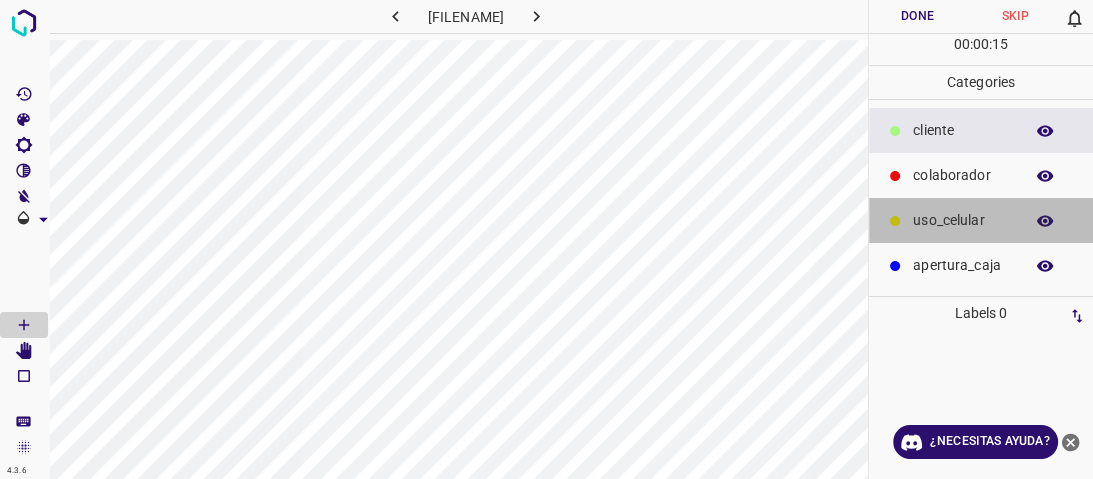 drag, startPoint x: 940, startPoint y: 222, endPoint x: 881, endPoint y: 232, distance: 59.841457 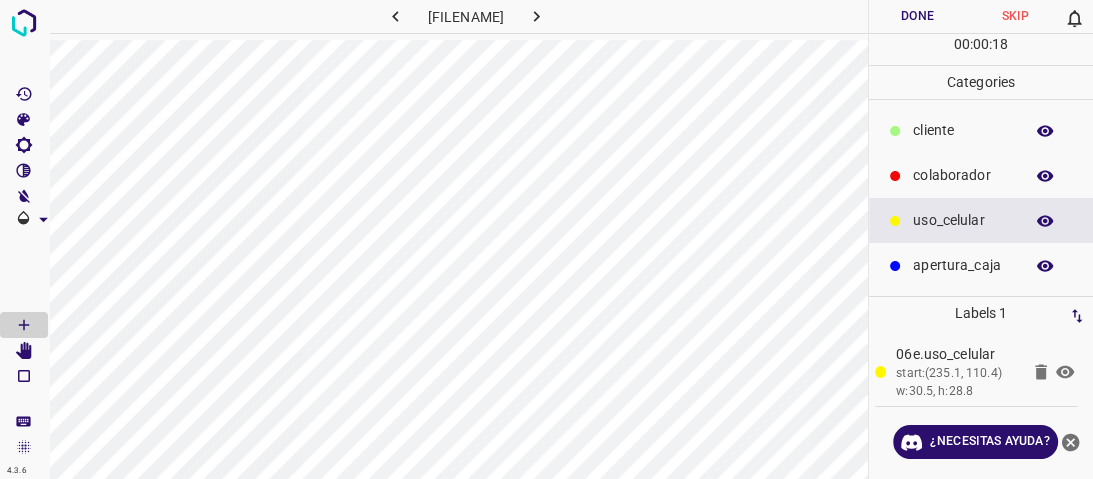 click on "​​cliente" at bounding box center [963, 130] 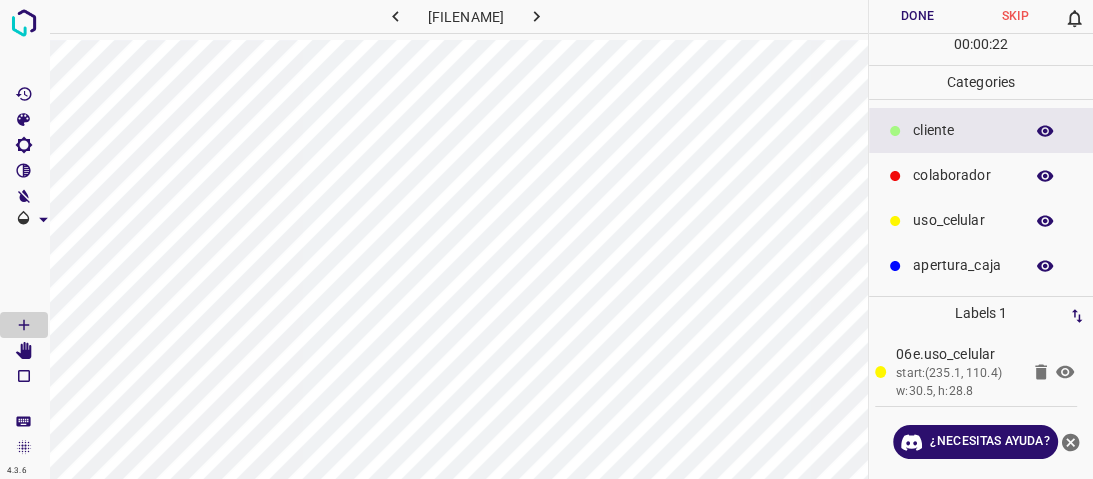 click at bounding box center (1045, 131) 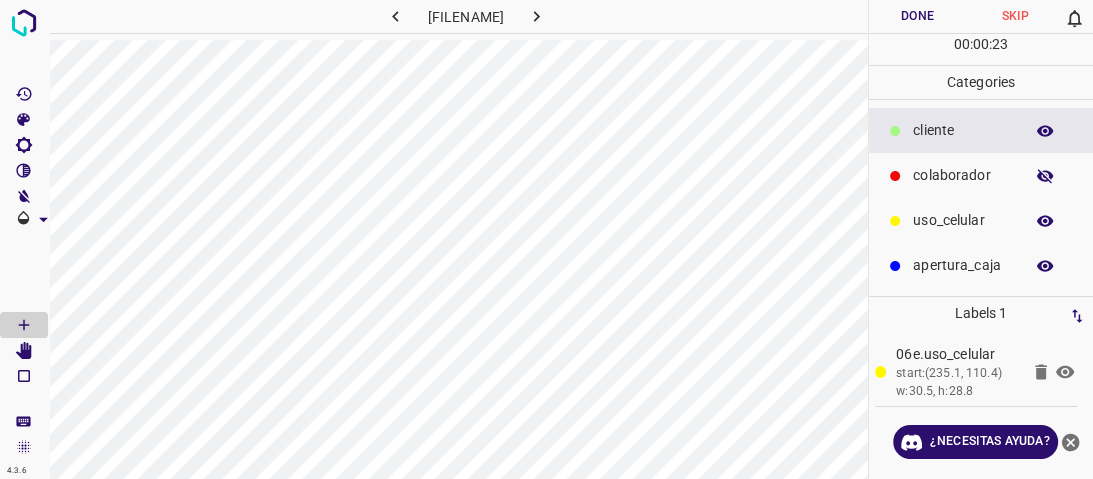 click at bounding box center (1045, 176) 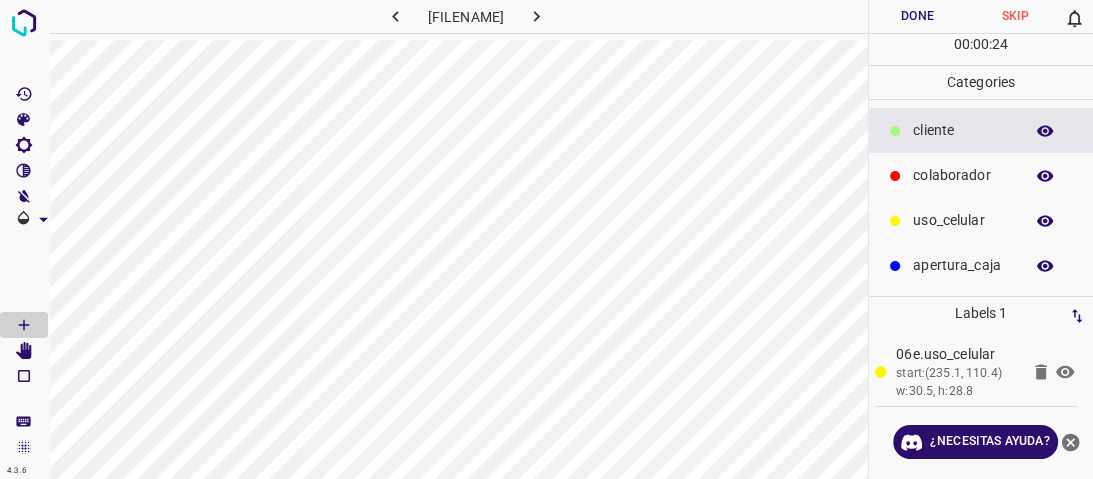 click on "colaborador" at bounding box center [963, 130] 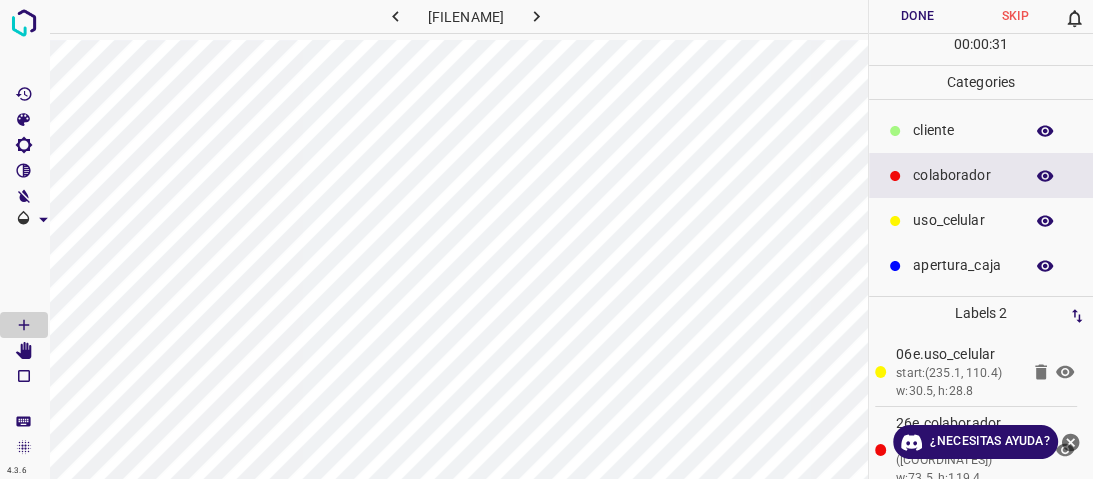 click on "​​cliente" at bounding box center (963, 130) 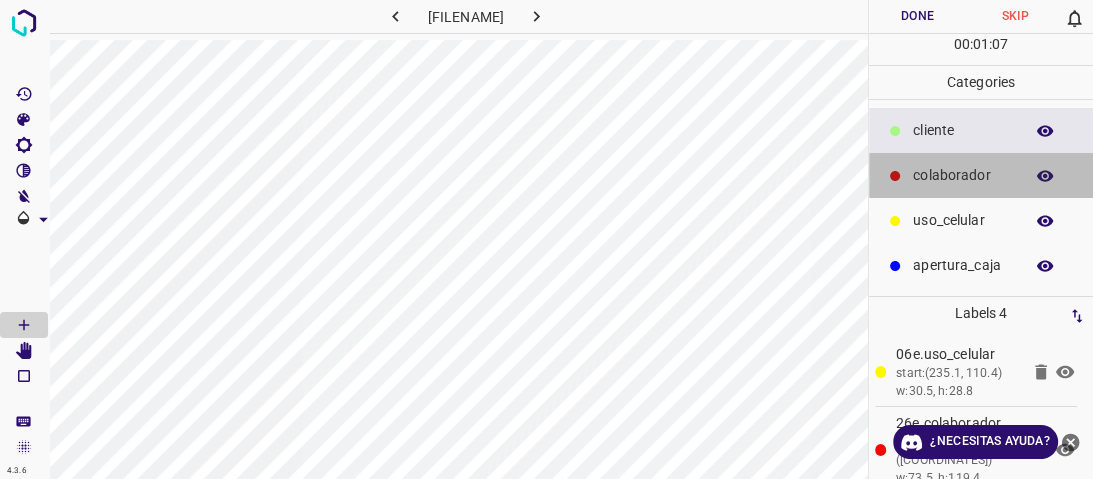 drag, startPoint x: 939, startPoint y: 180, endPoint x: 923, endPoint y: 178, distance: 16.124516 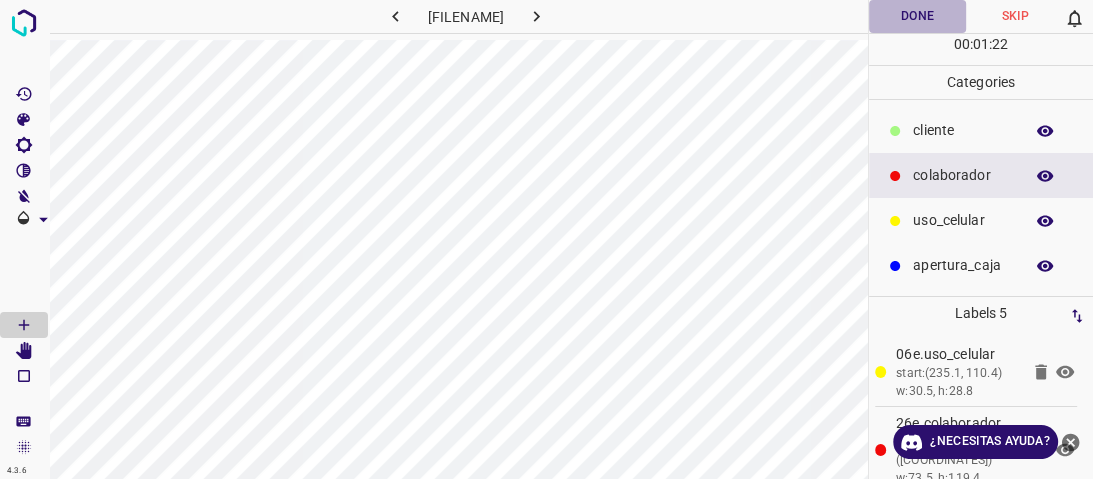 click on "Done" at bounding box center [918, 16] 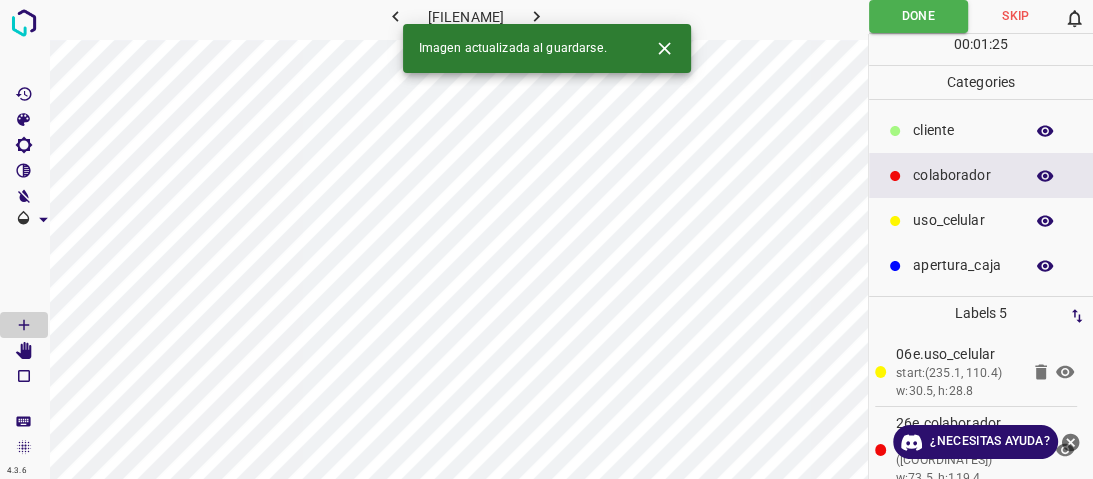 click at bounding box center (536, 16) 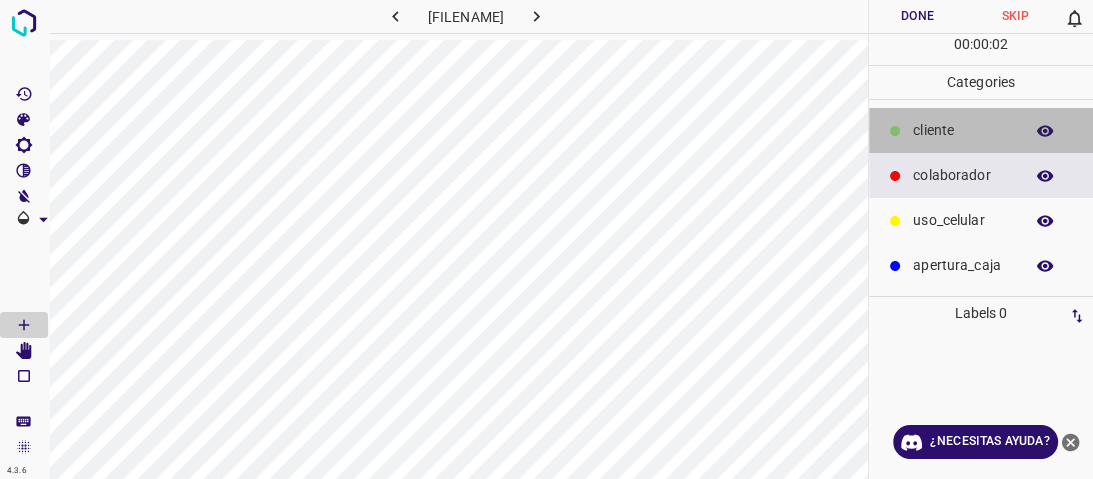 click on "​​cliente" at bounding box center (963, 130) 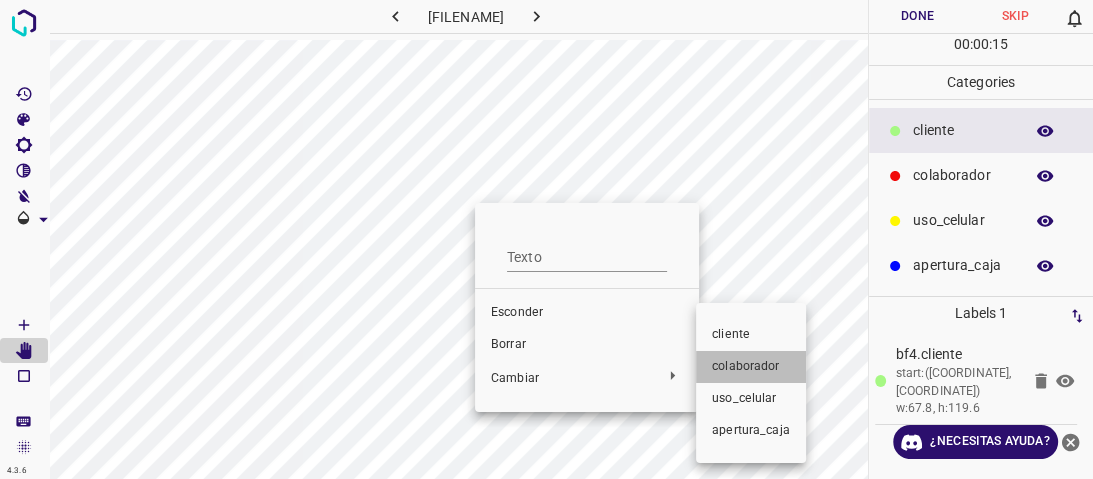 click on "colaborador" at bounding box center [751, 367] 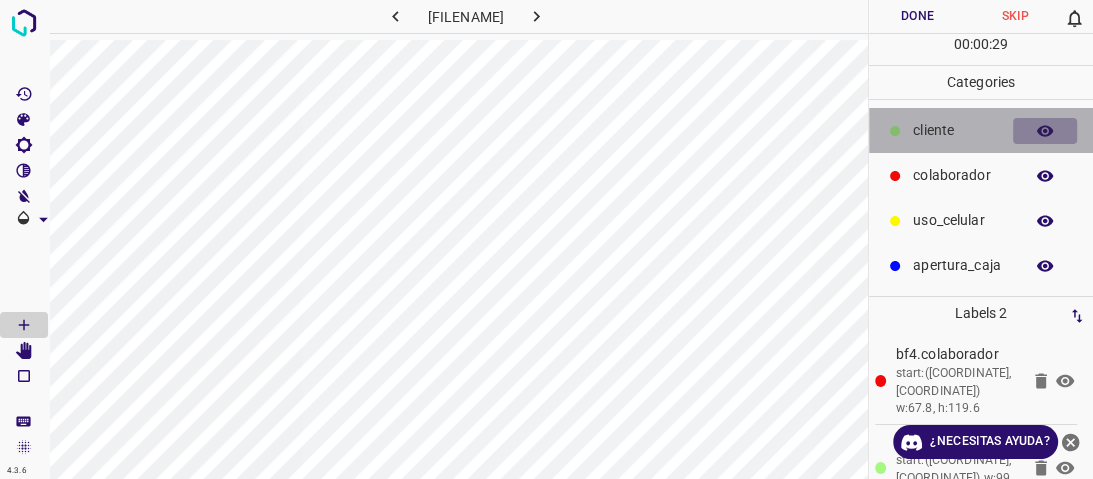 click at bounding box center [1045, 130] 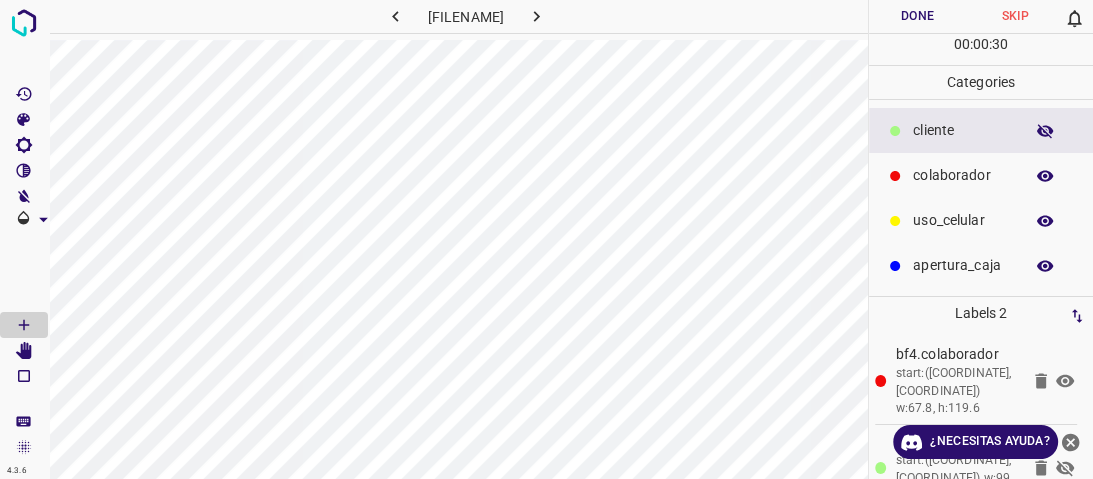 click at bounding box center [1045, 131] 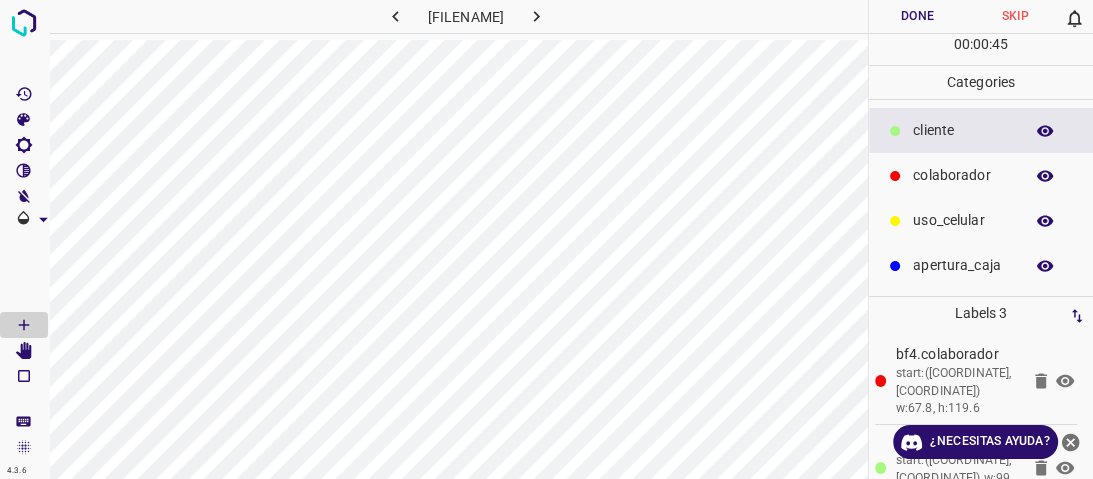 click on "Done" at bounding box center [918, 16] 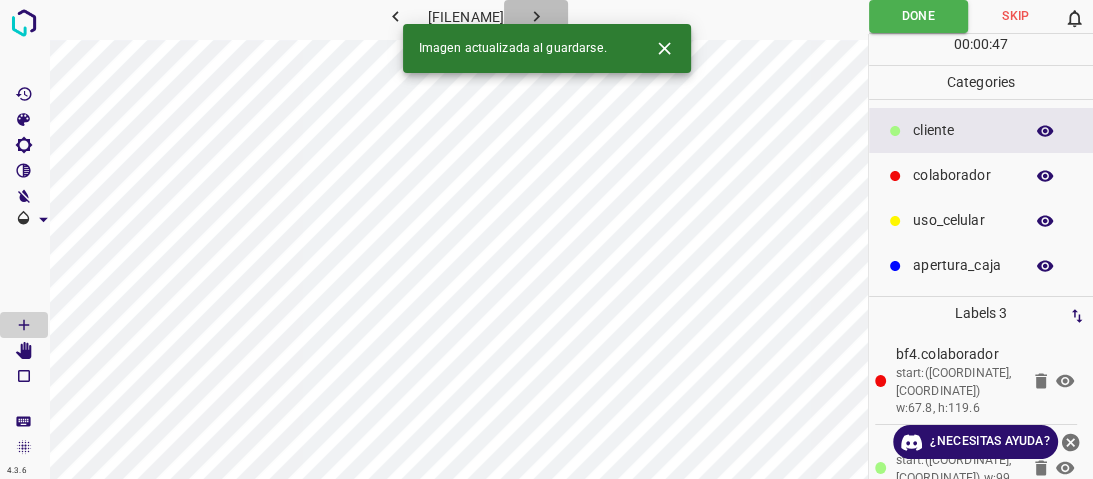 click at bounding box center [536, 16] 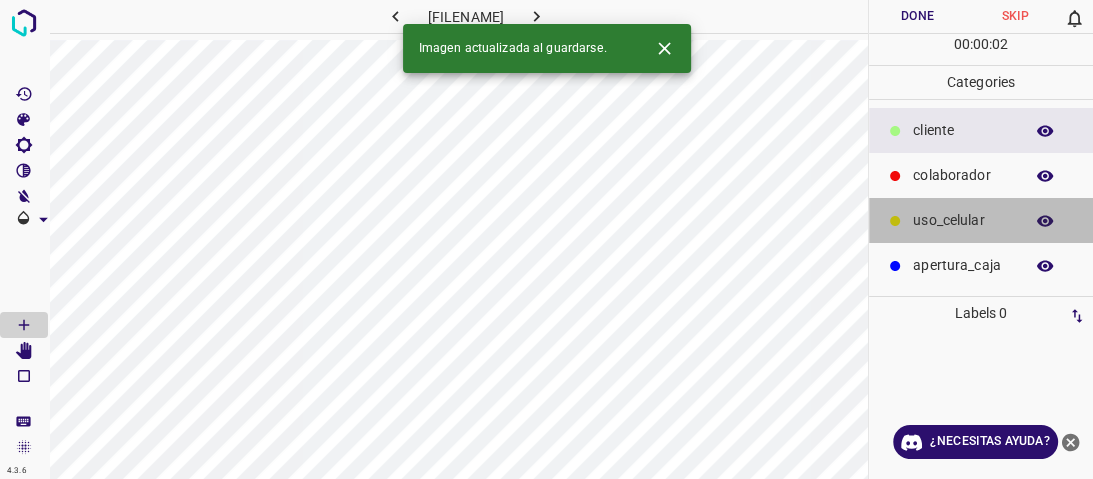 drag, startPoint x: 946, startPoint y: 216, endPoint x: 928, endPoint y: 224, distance: 19.697716 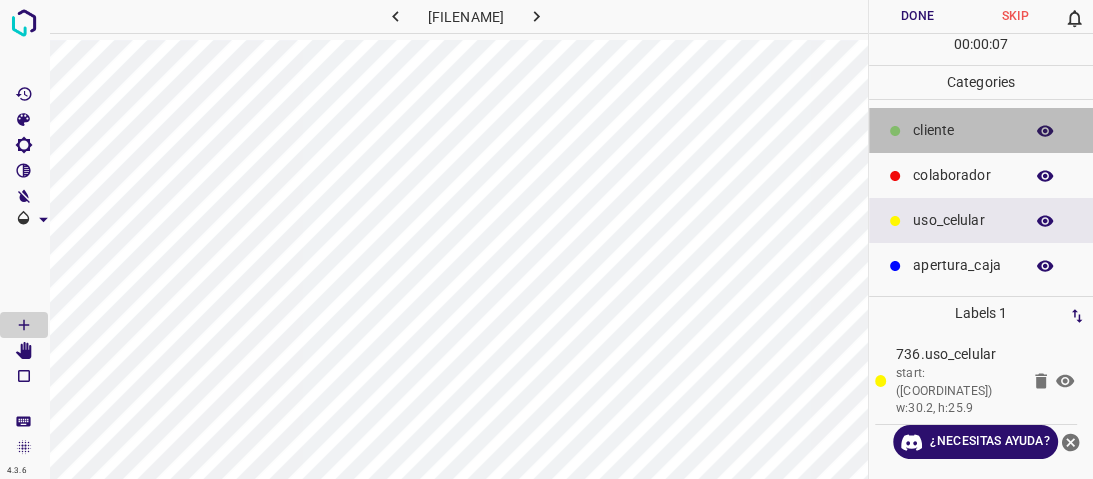 click on "​​cliente" at bounding box center (963, 130) 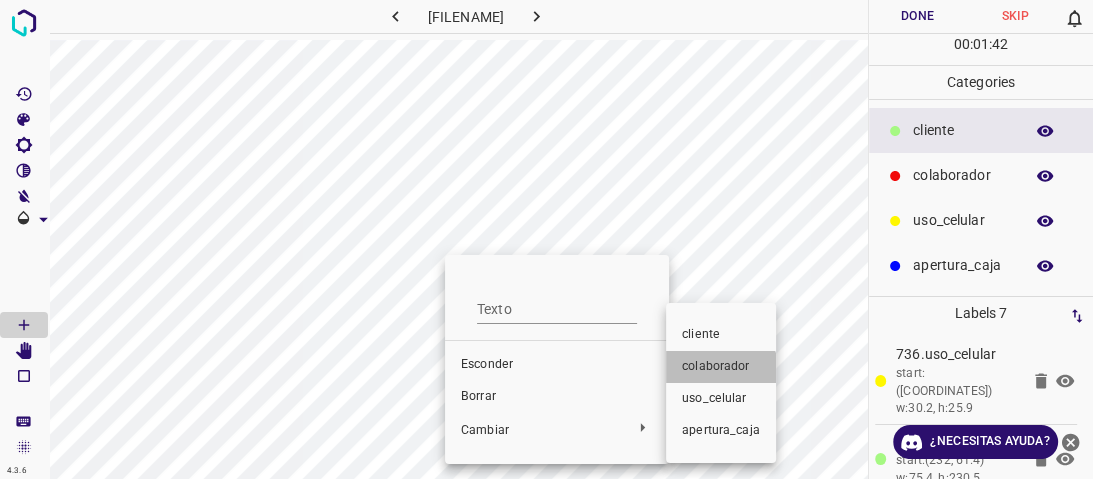 click on "colaborador" at bounding box center (487, 364) 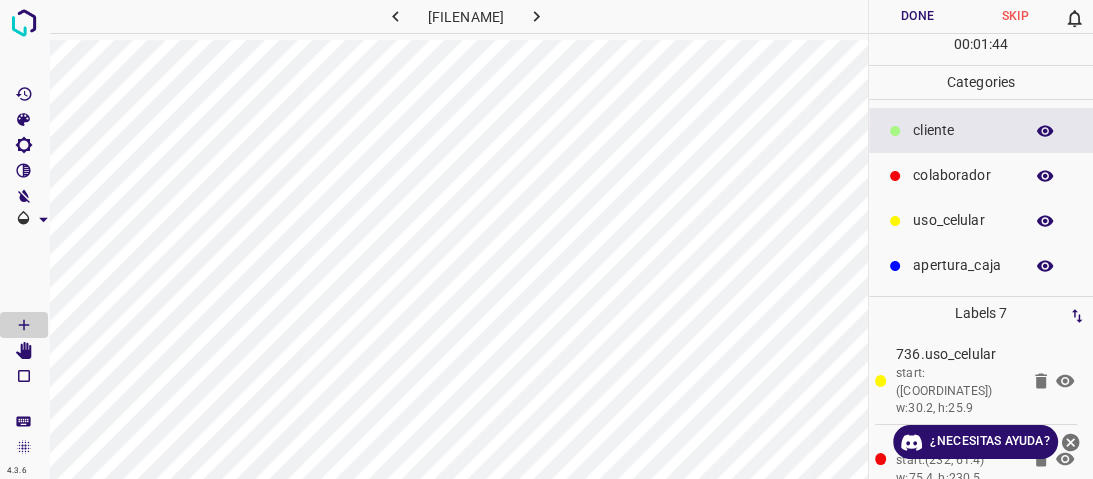 click on "Done" at bounding box center [918, 16] 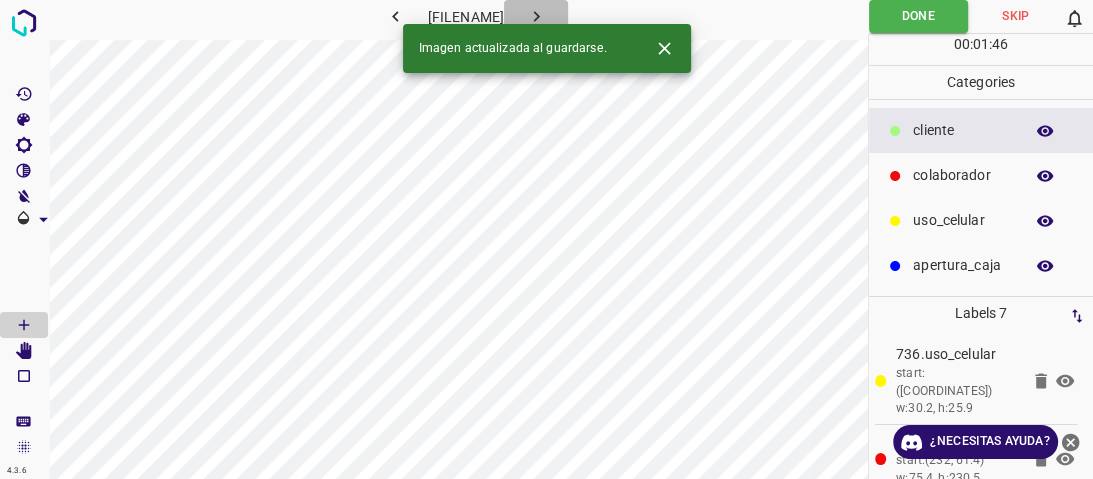 click at bounding box center (536, 16) 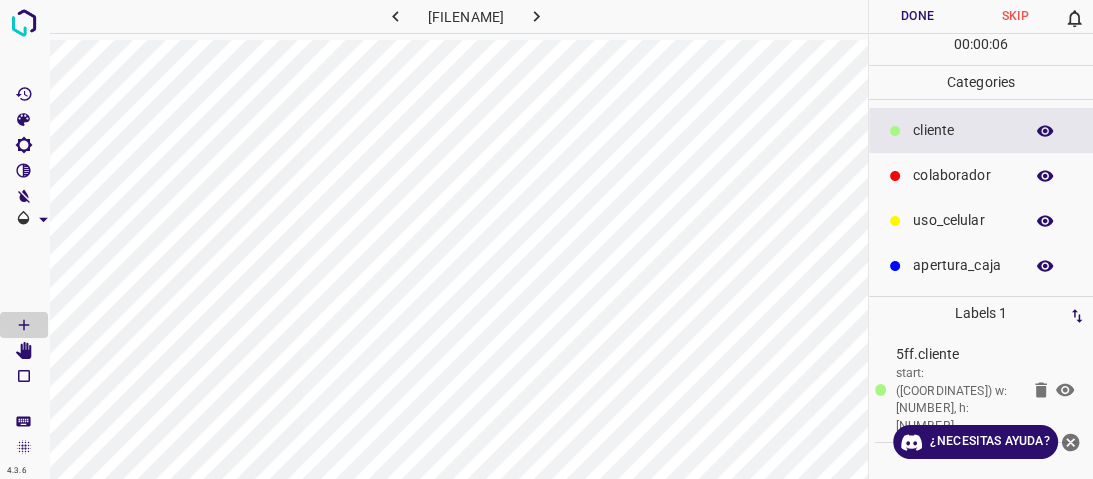 click at bounding box center [895, 221] 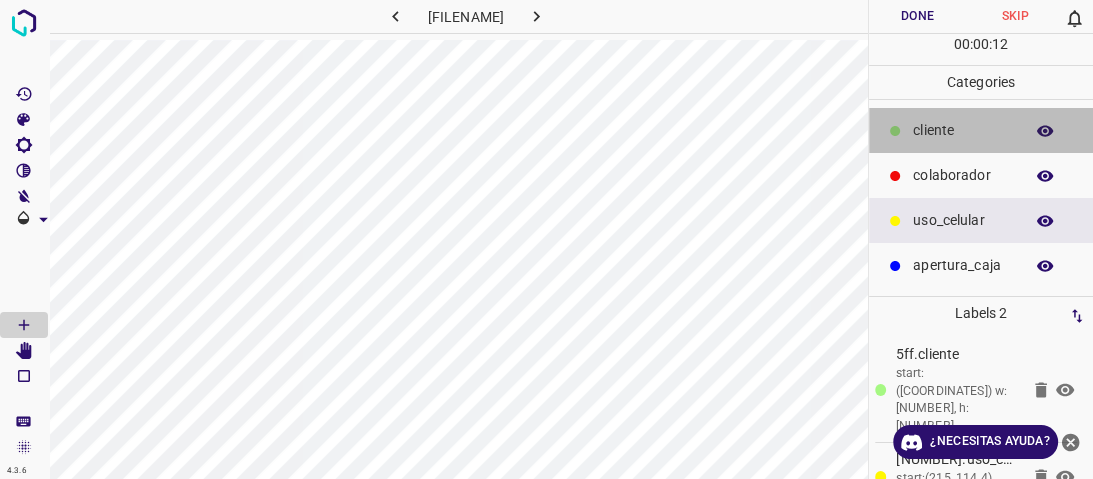 click on "​​cliente" at bounding box center (963, 130) 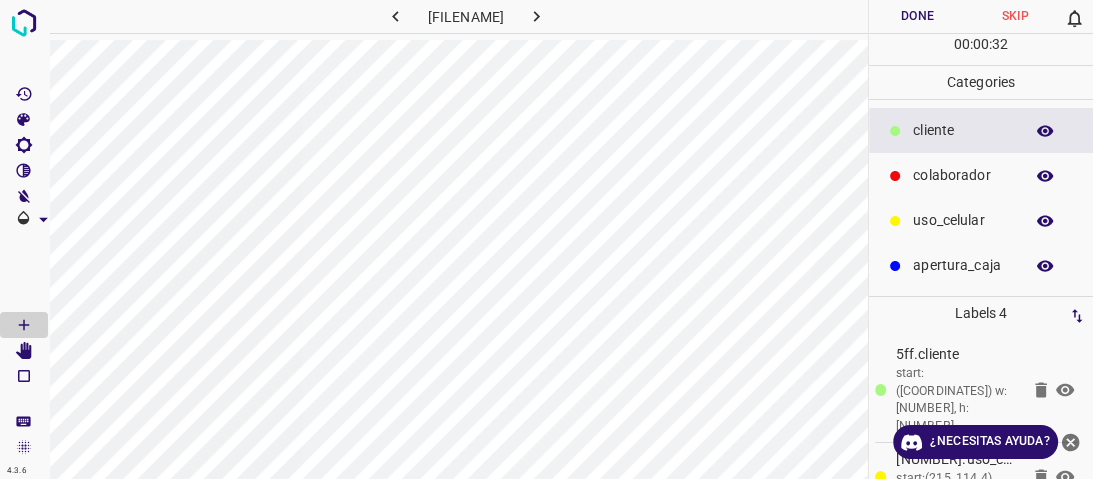 click at bounding box center (895, 131) 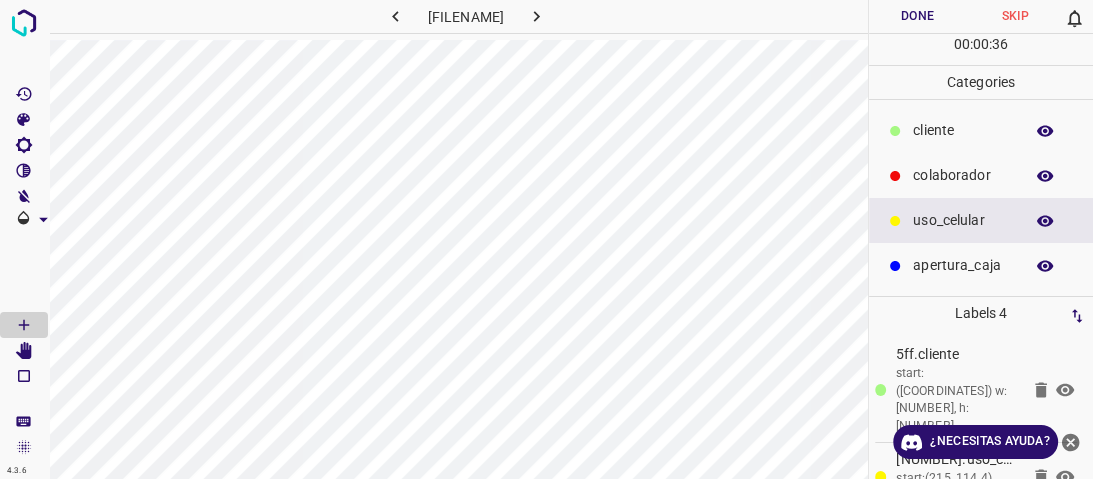 drag, startPoint x: 932, startPoint y: 192, endPoint x: 880, endPoint y: 196, distance: 52.153618 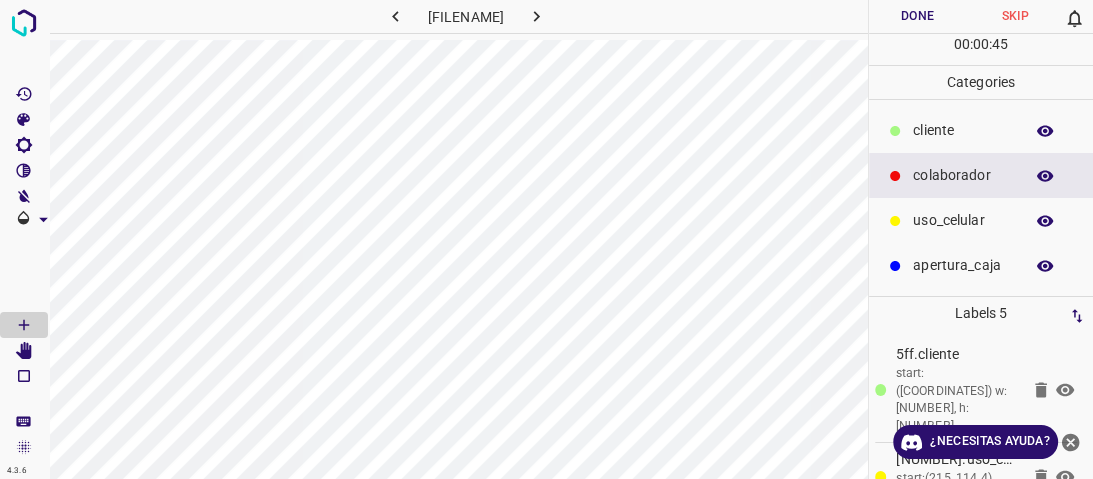 click at bounding box center (895, 131) 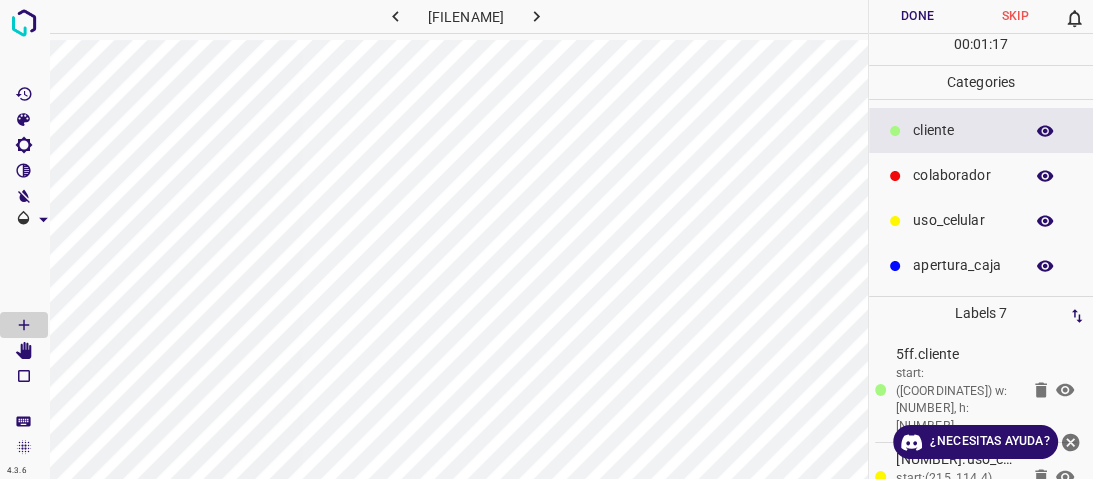 click on "Done" at bounding box center [918, 16] 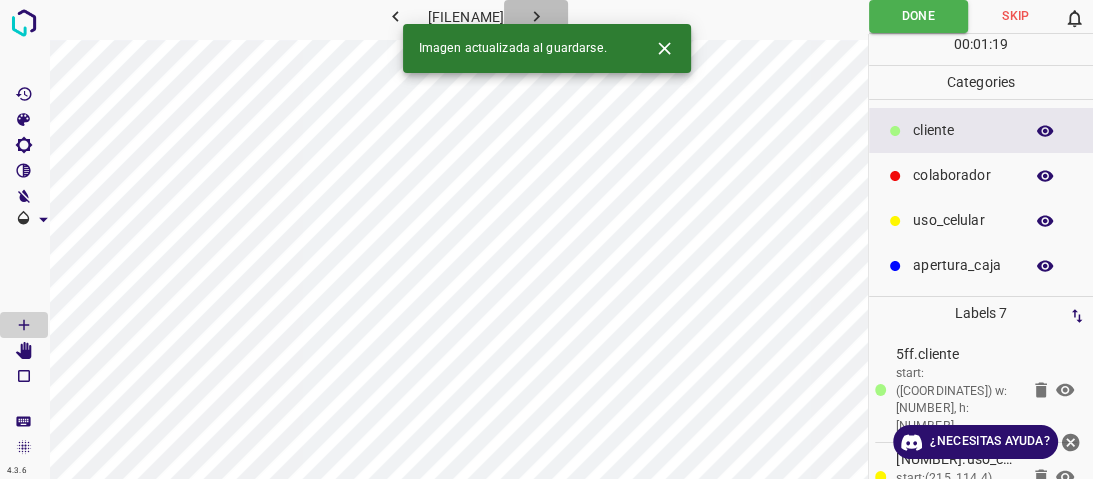 click at bounding box center [536, 16] 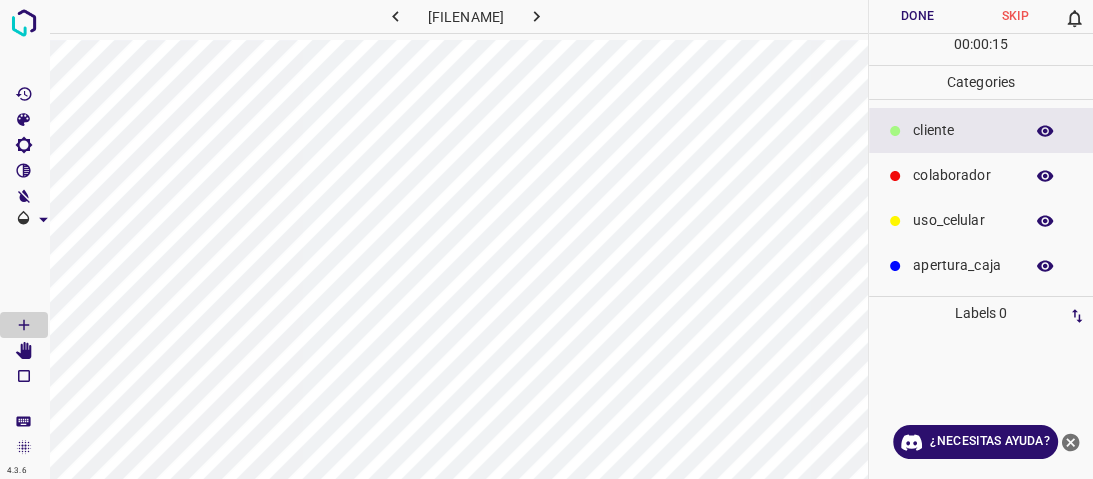 click at bounding box center [895, 131] 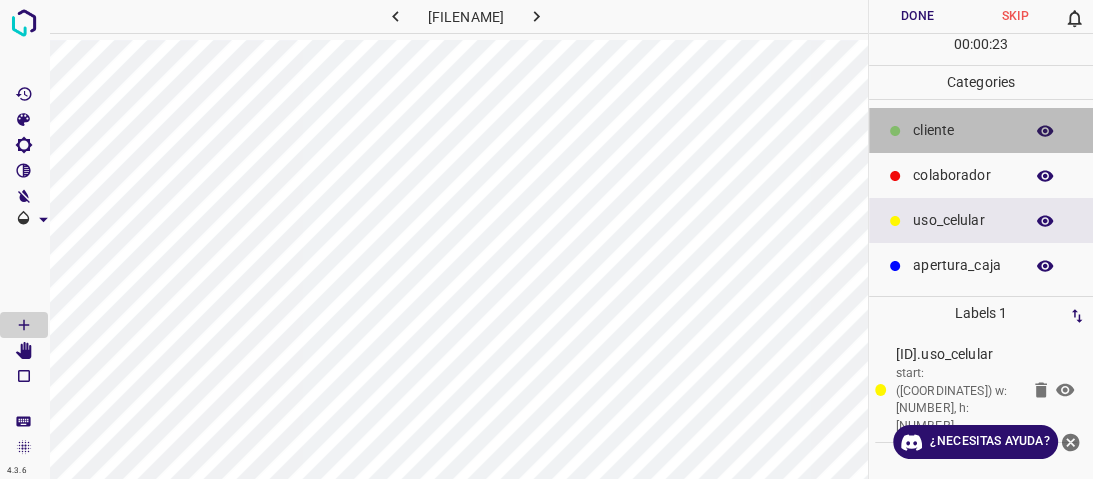 click on "​​cliente" at bounding box center [963, 130] 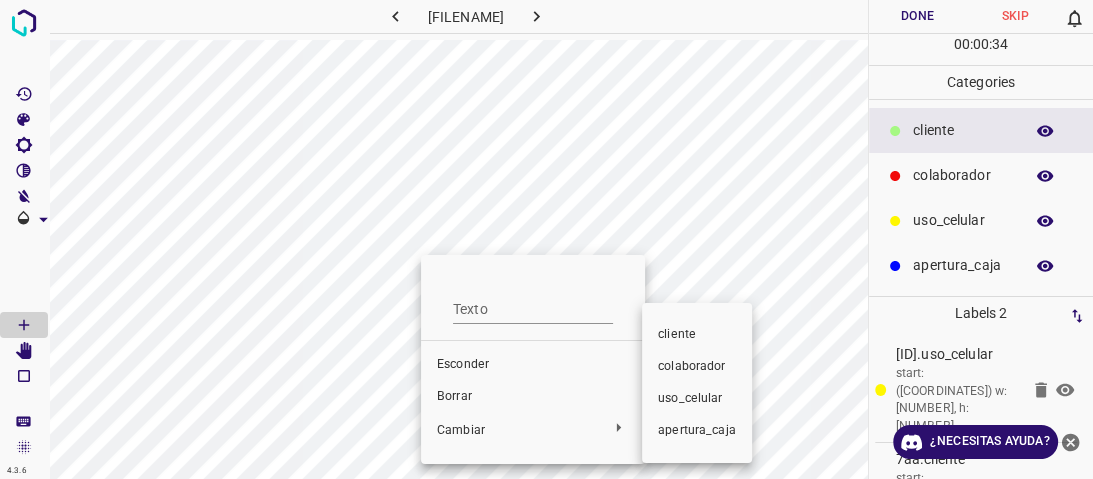 click on "colaborador" at bounding box center (463, 364) 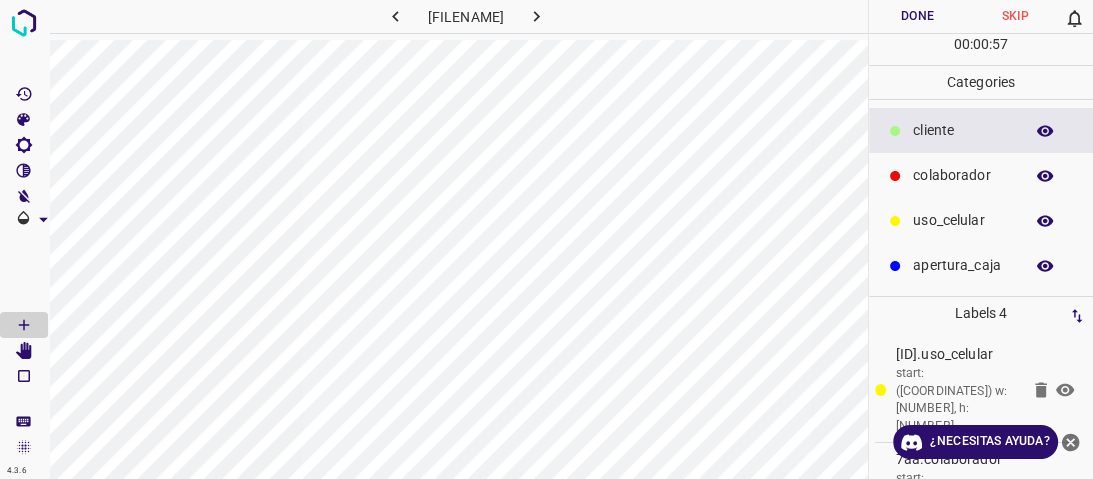 click on "colaborador" at bounding box center (963, 130) 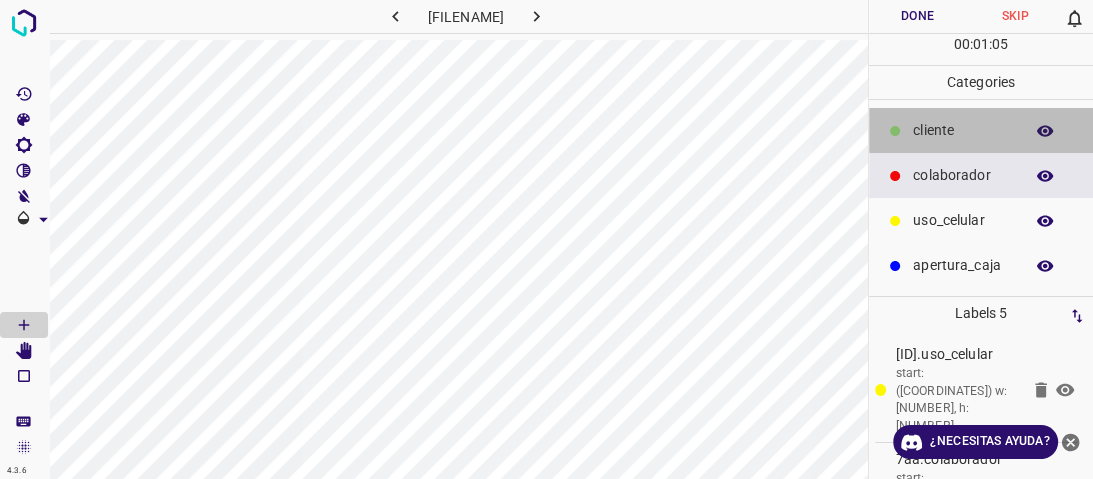 click on "​​cliente" at bounding box center [963, 130] 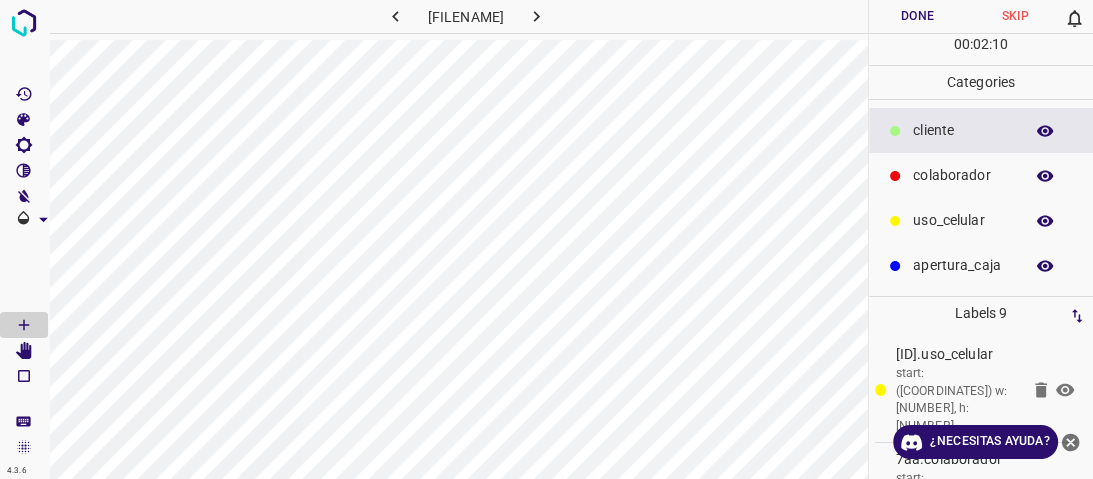 click on "Done" at bounding box center (918, 16) 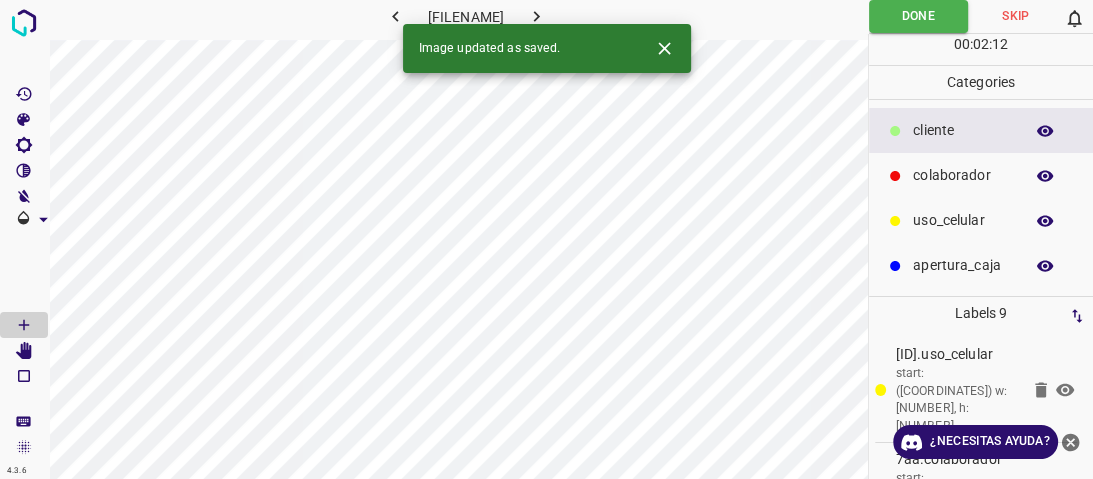 click at bounding box center (536, 16) 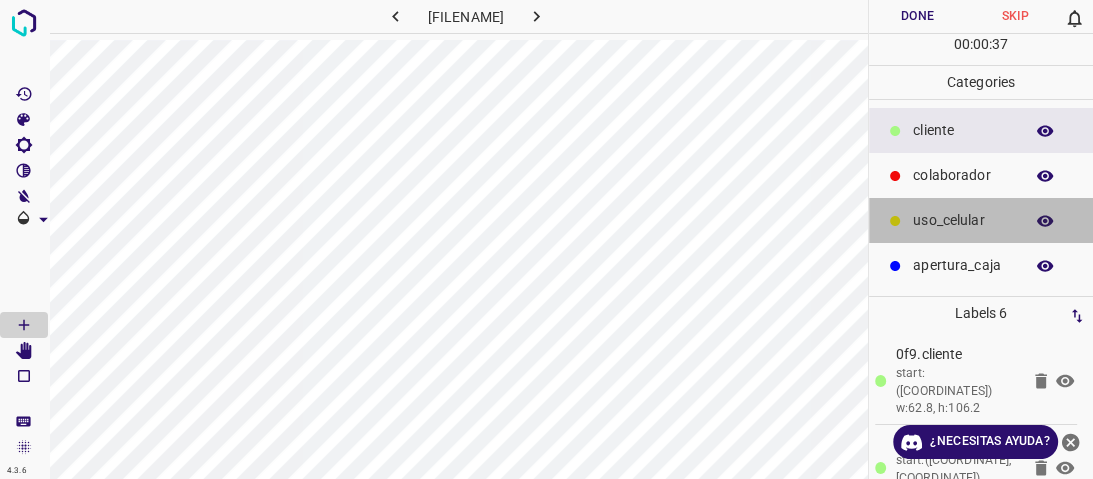 click on "uso_celular" at bounding box center [963, 130] 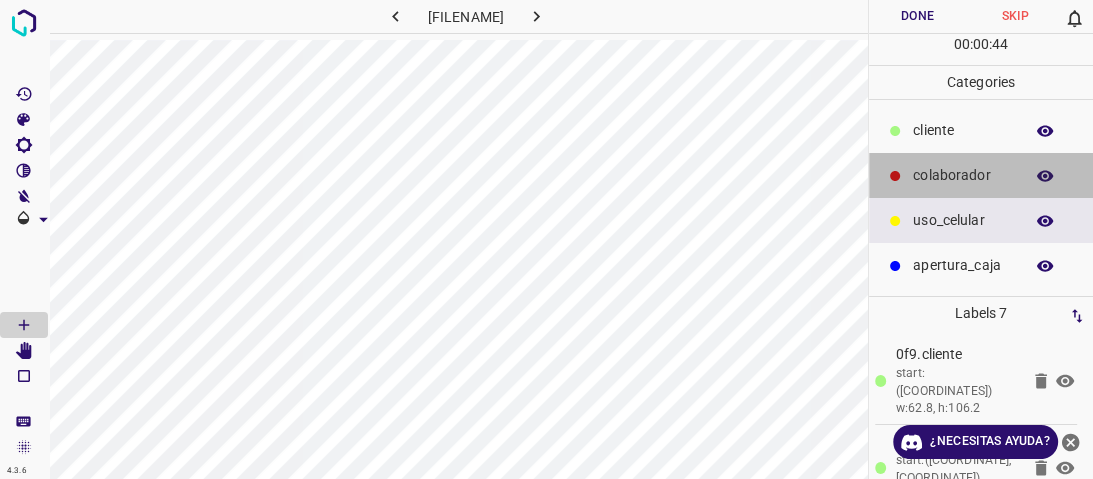 click on "colaborador" at bounding box center [981, 175] 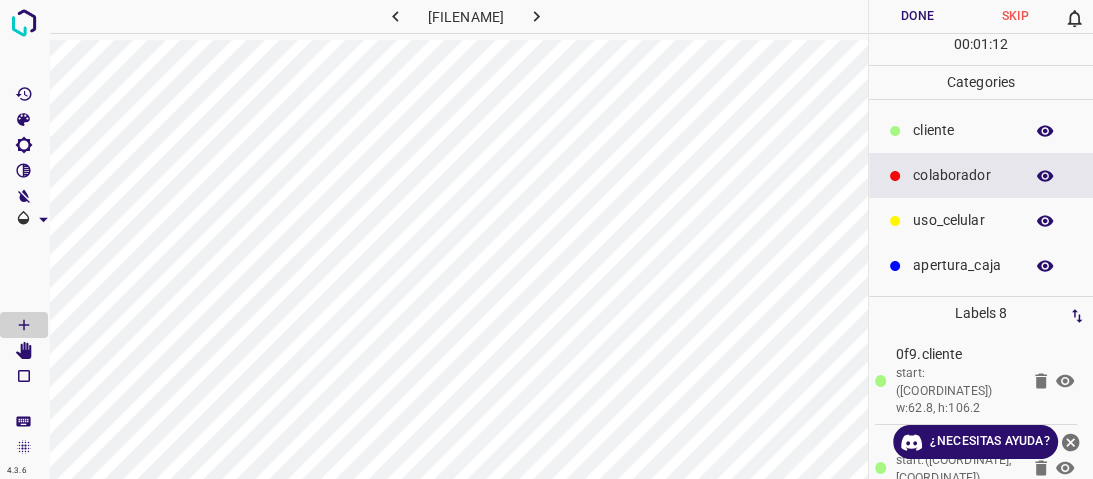 click on "Done" at bounding box center (918, 16) 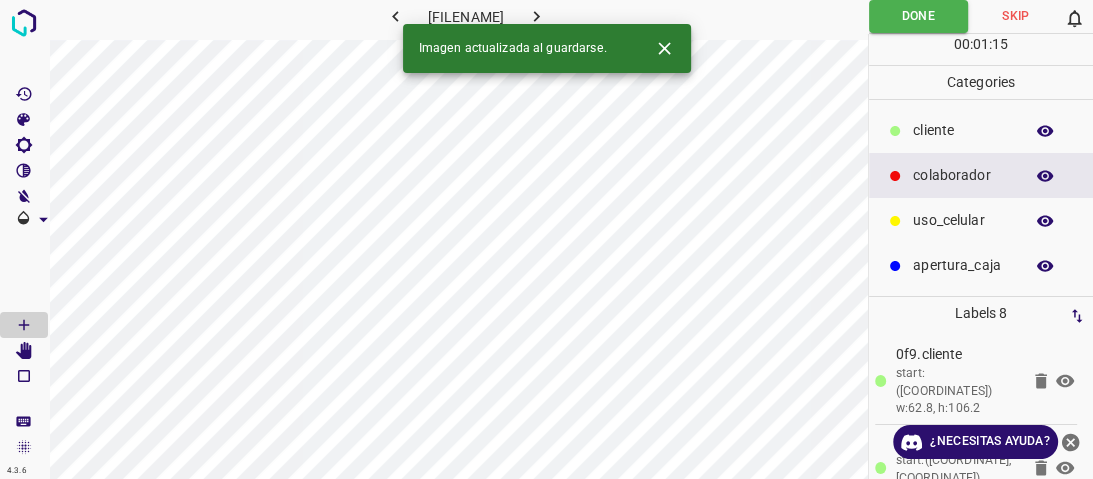click at bounding box center (536, 16) 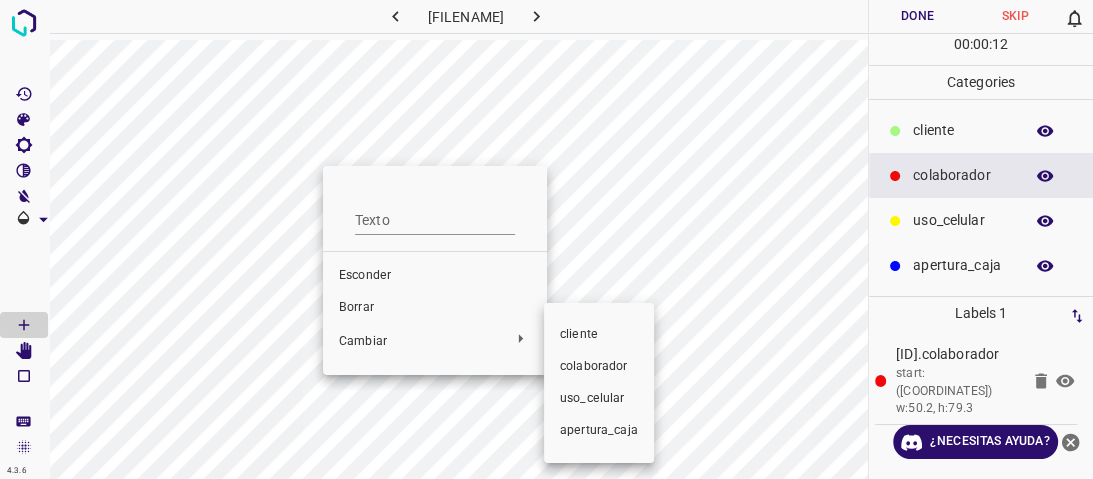 click on "cliente colaborador uso_caja" at bounding box center [435, 270] 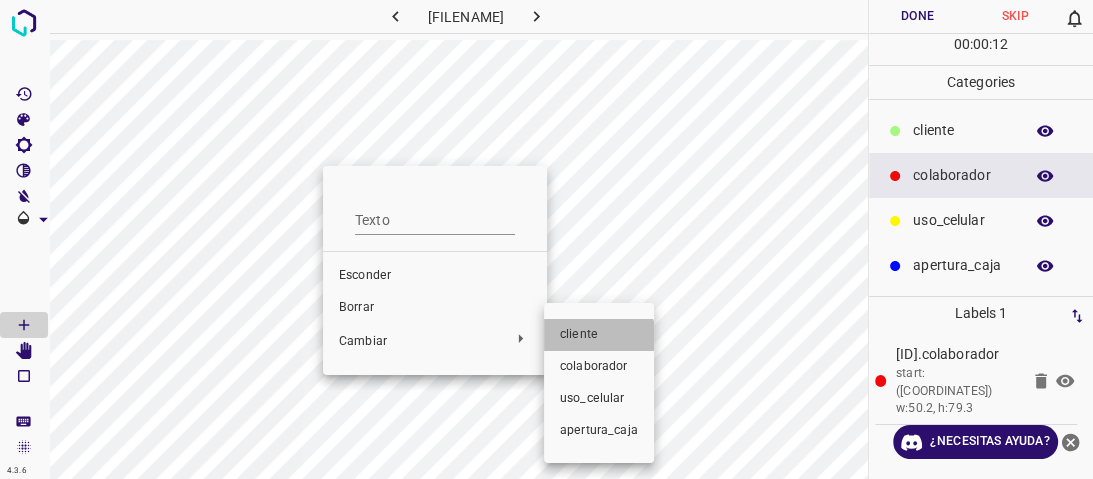 click on "cliente" at bounding box center [435, 212] 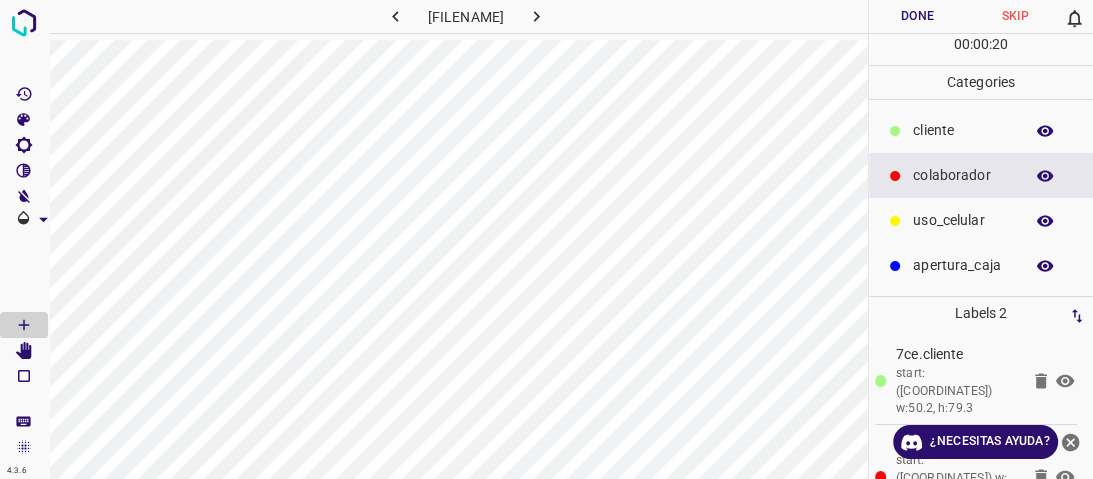 click on "uso_celular" at bounding box center (963, 130) 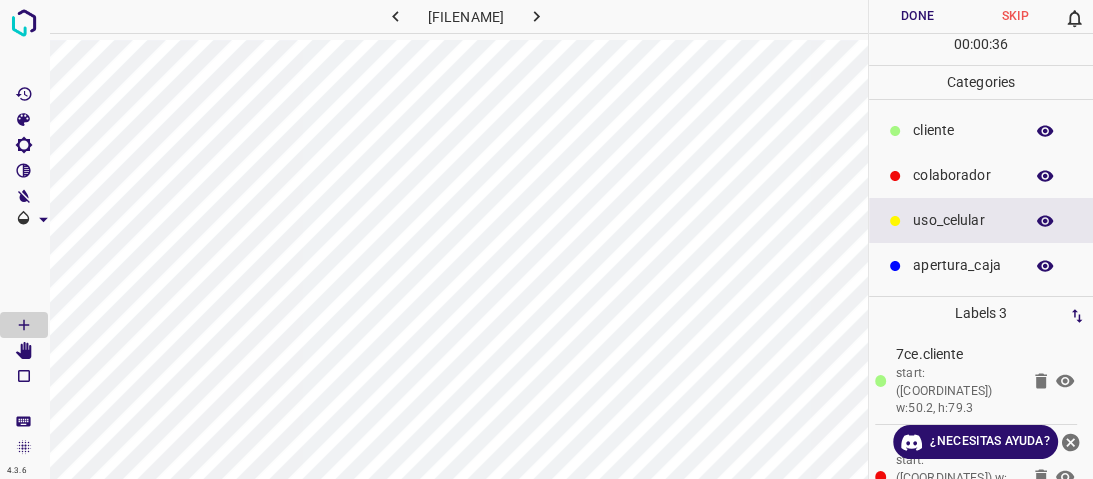 click on "​​cliente" at bounding box center (963, 130) 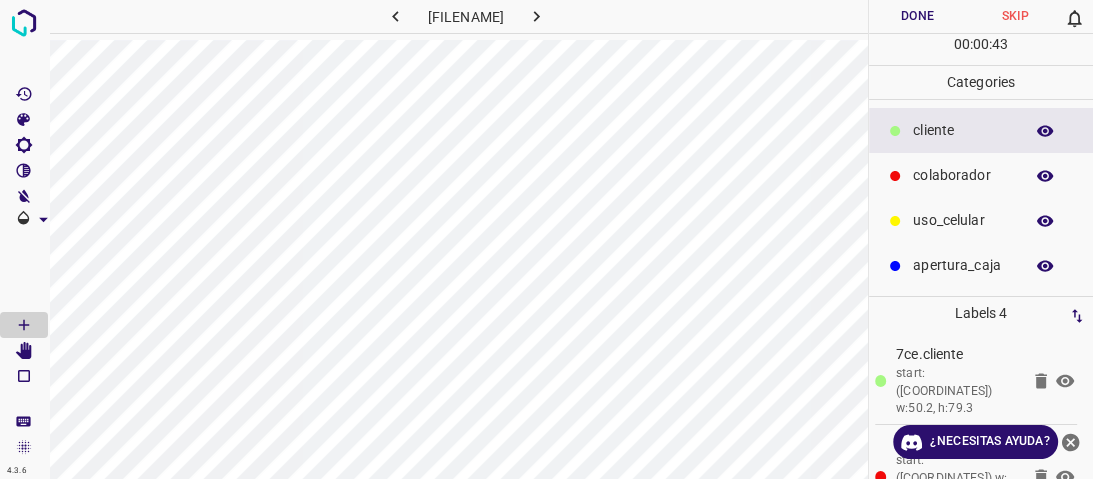 drag, startPoint x: 947, startPoint y: 208, endPoint x: 928, endPoint y: 213, distance: 19.646883 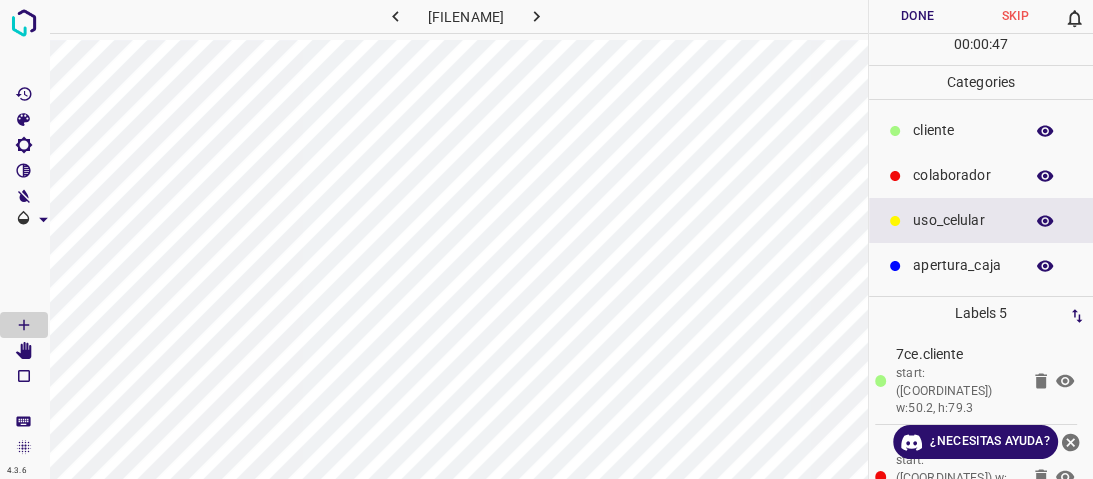 click on "​​cliente" at bounding box center (963, 130) 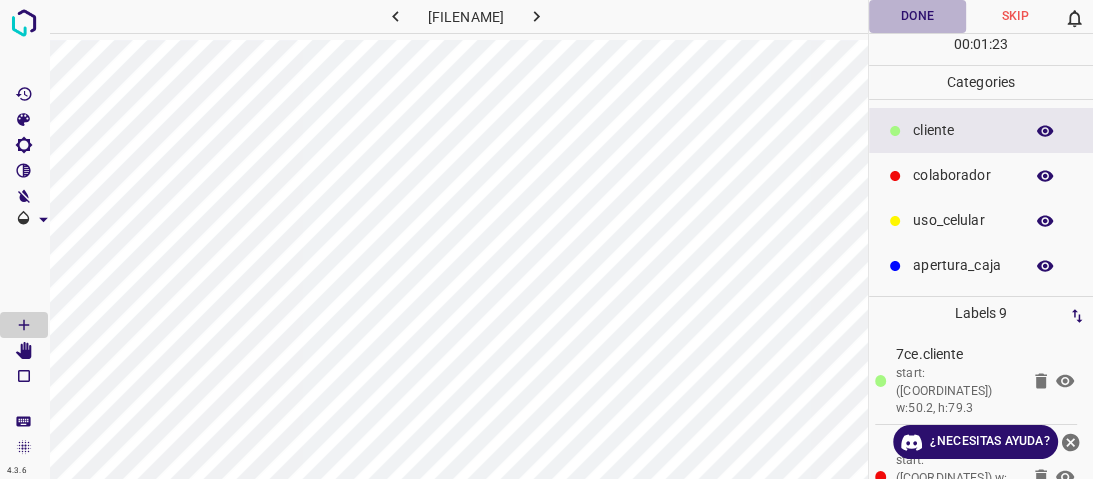 click on "Done" at bounding box center (918, 16) 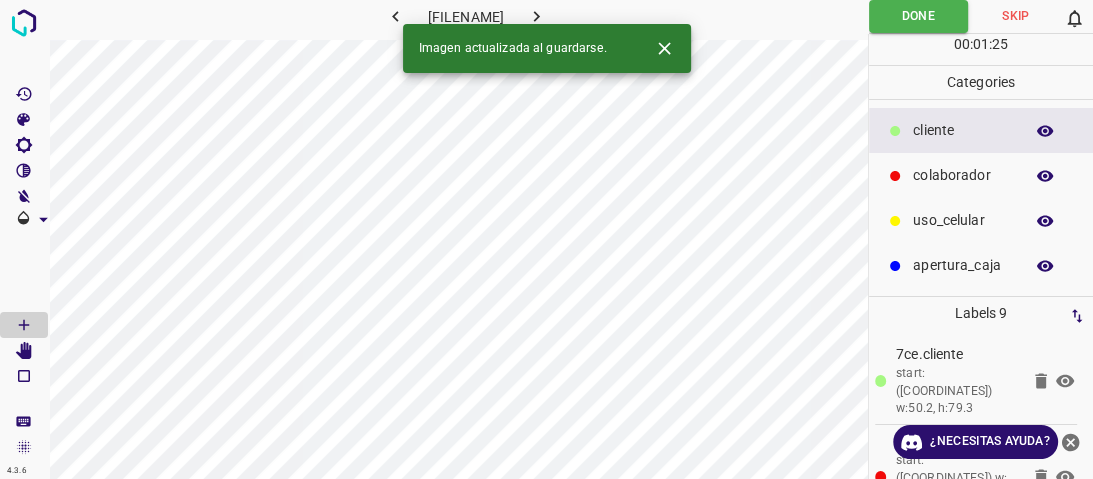 click at bounding box center (536, 16) 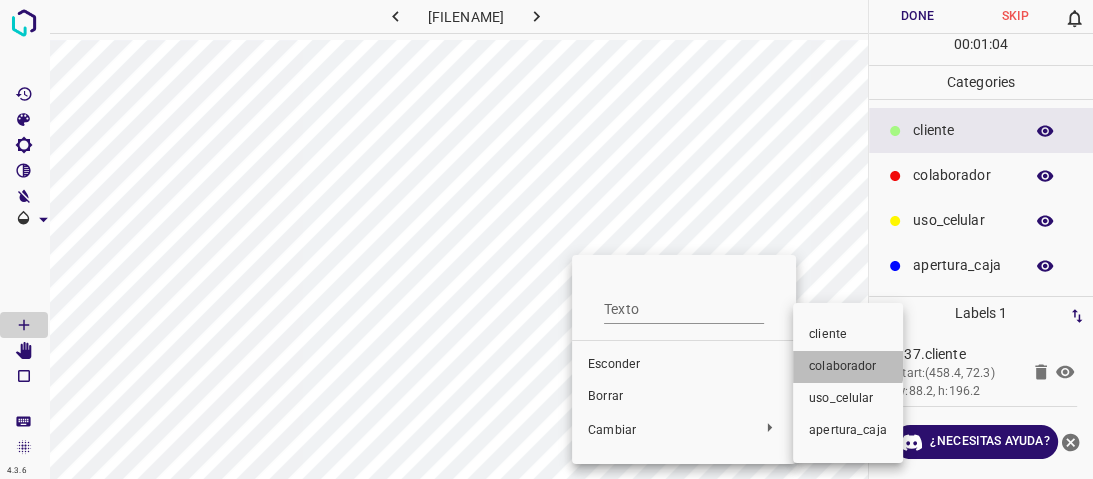 click on "colaborador" at bounding box center (614, 364) 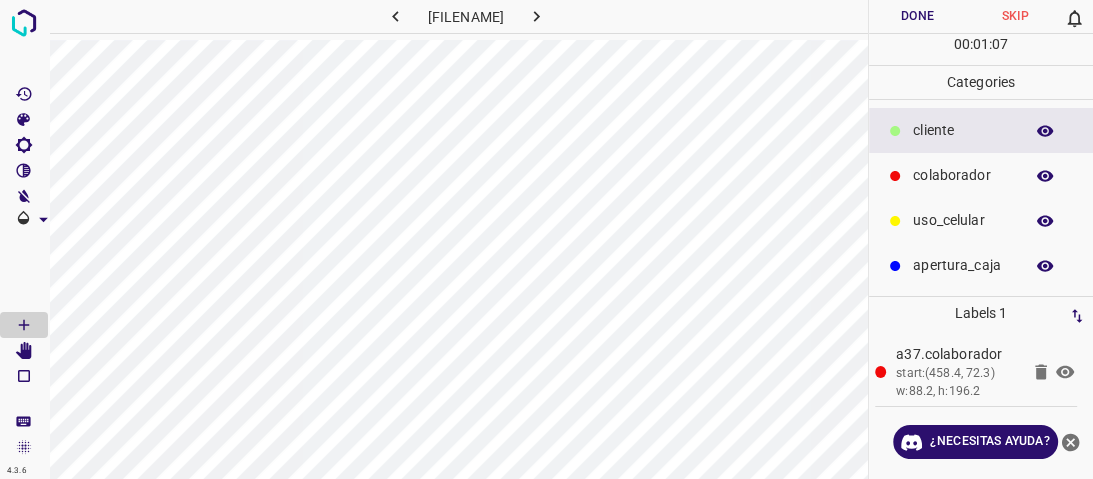 click on "uso_celular" at bounding box center (963, 130) 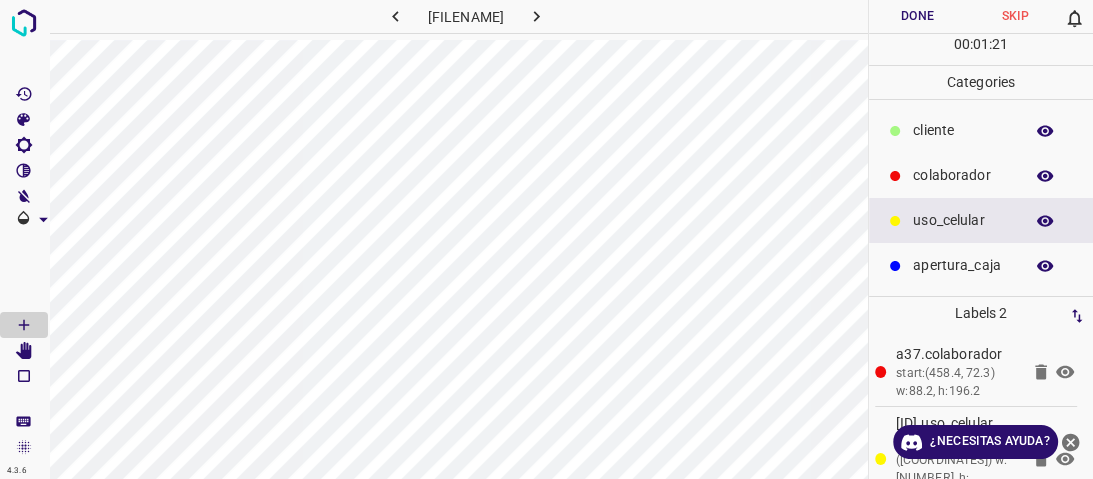 click on "​​cliente" at bounding box center [963, 130] 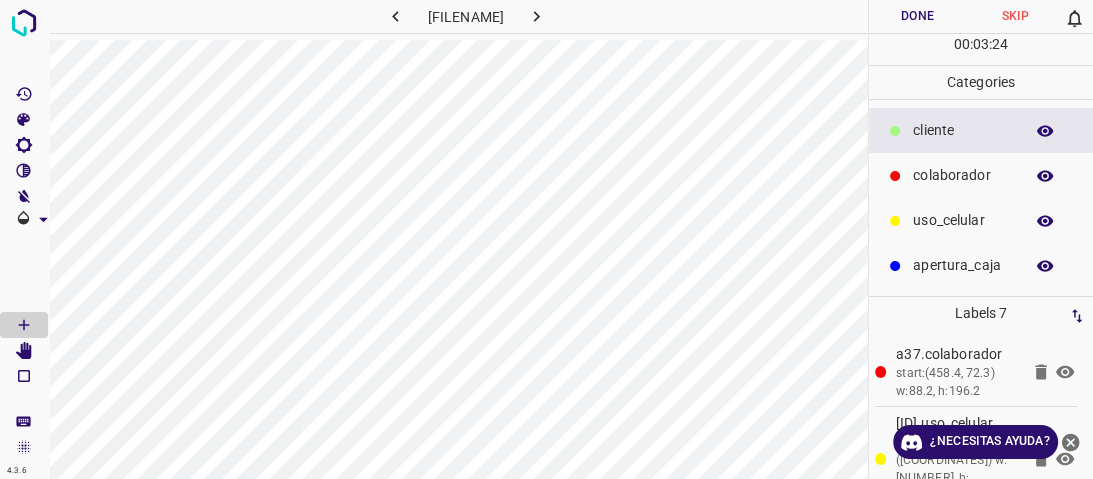 click on "Done" at bounding box center [918, 16] 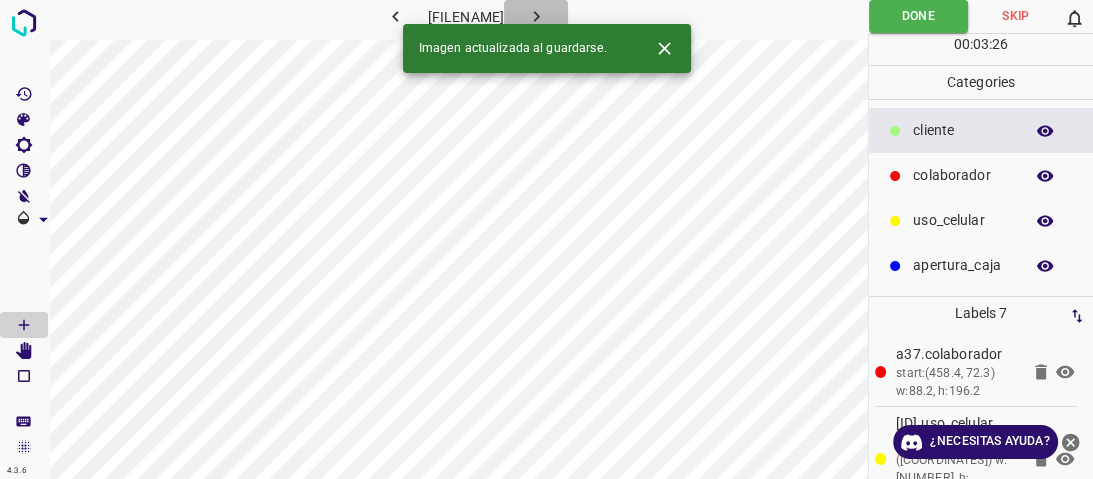 click at bounding box center [536, 16] 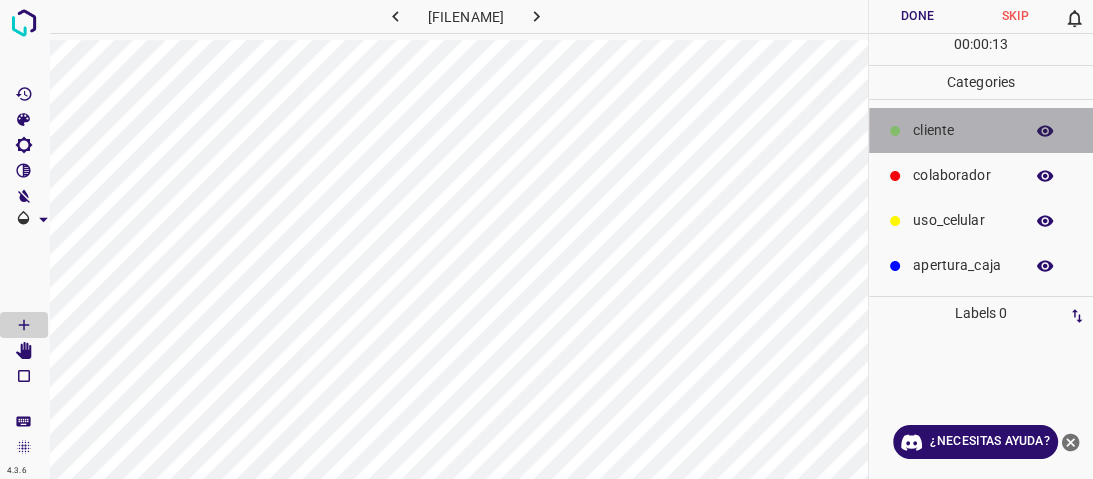 click on "​​cliente" at bounding box center [981, 130] 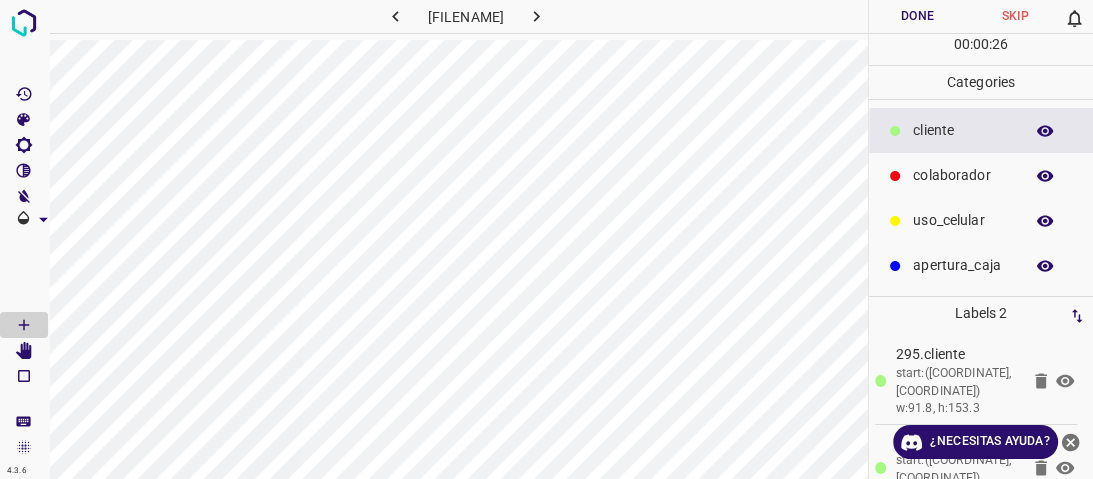 drag, startPoint x: 935, startPoint y: 212, endPoint x: 884, endPoint y: 218, distance: 51.351727 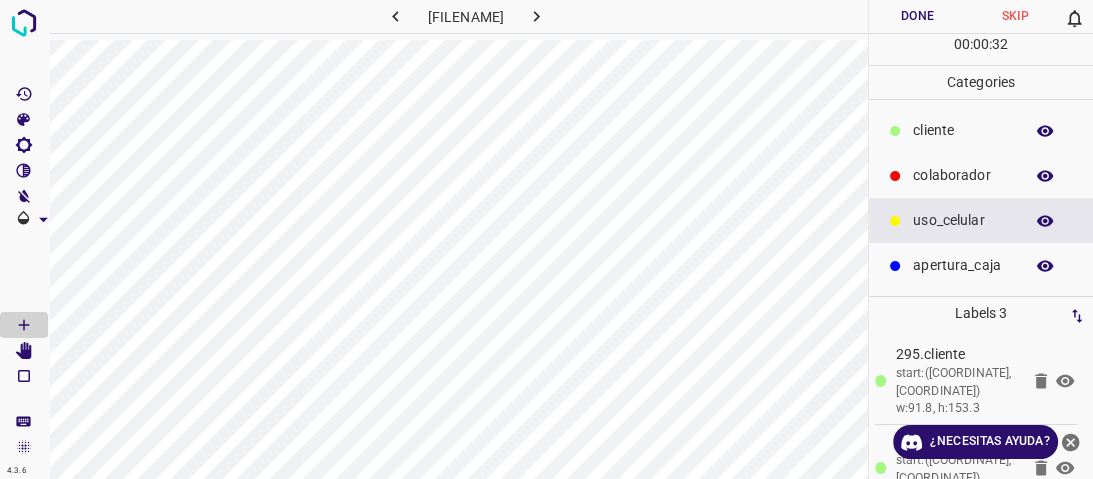 click on "​​cliente" at bounding box center (981, 130) 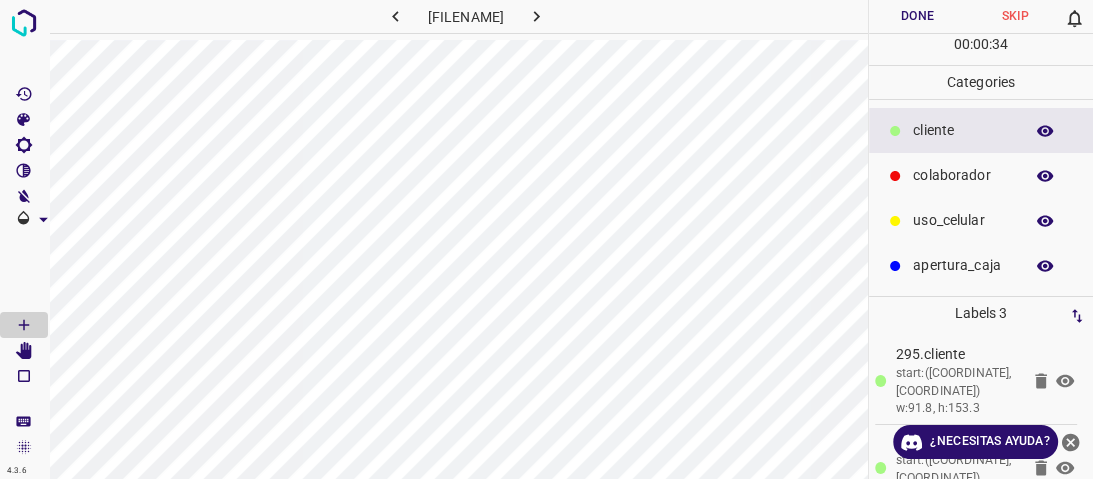 click on "colaborador" at bounding box center (981, 175) 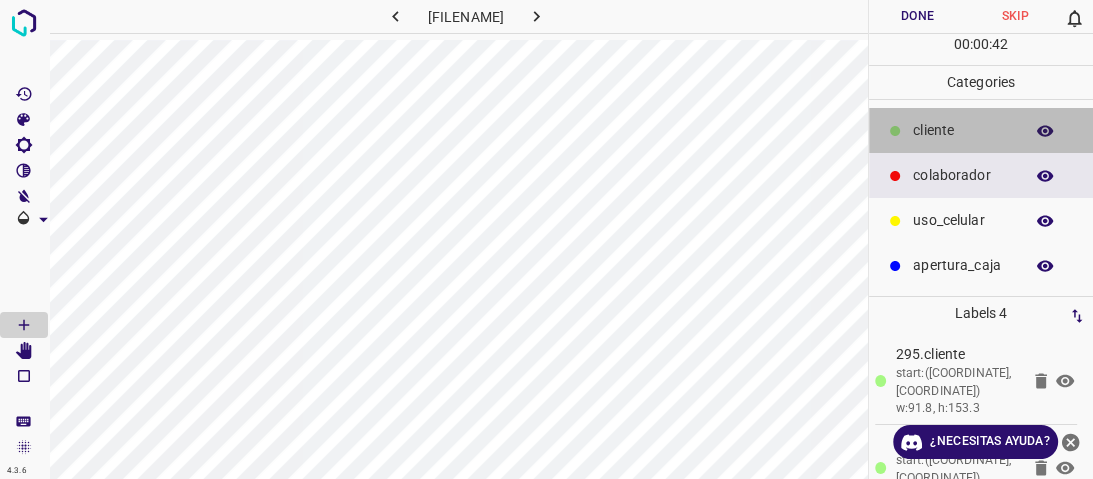 click on "​​cliente" at bounding box center [981, 130] 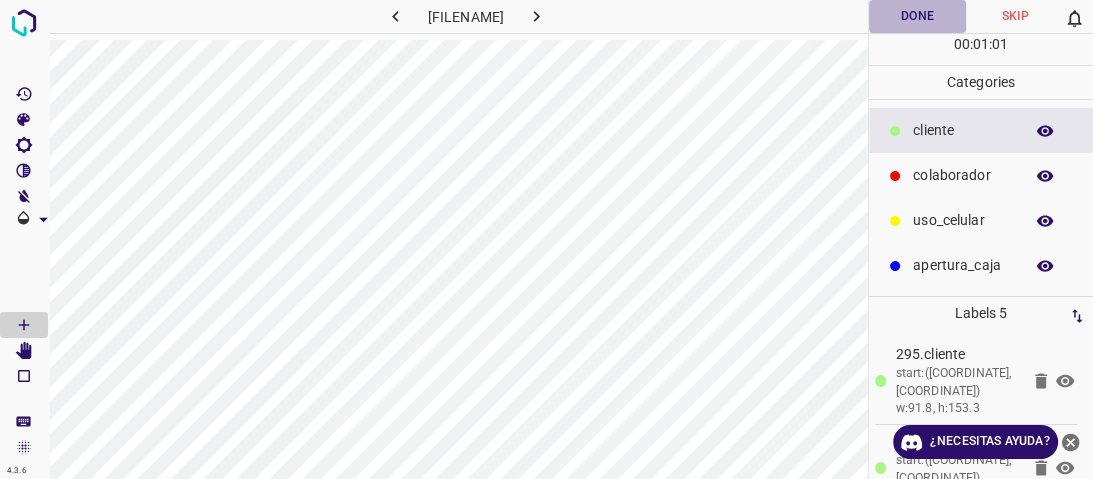 click on "Done" at bounding box center [918, 16] 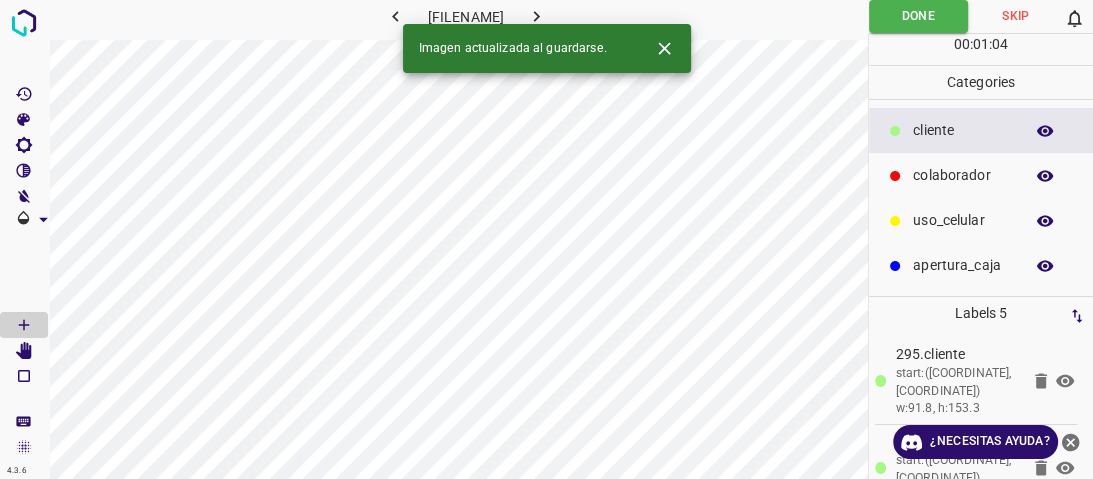 click at bounding box center [536, 16] 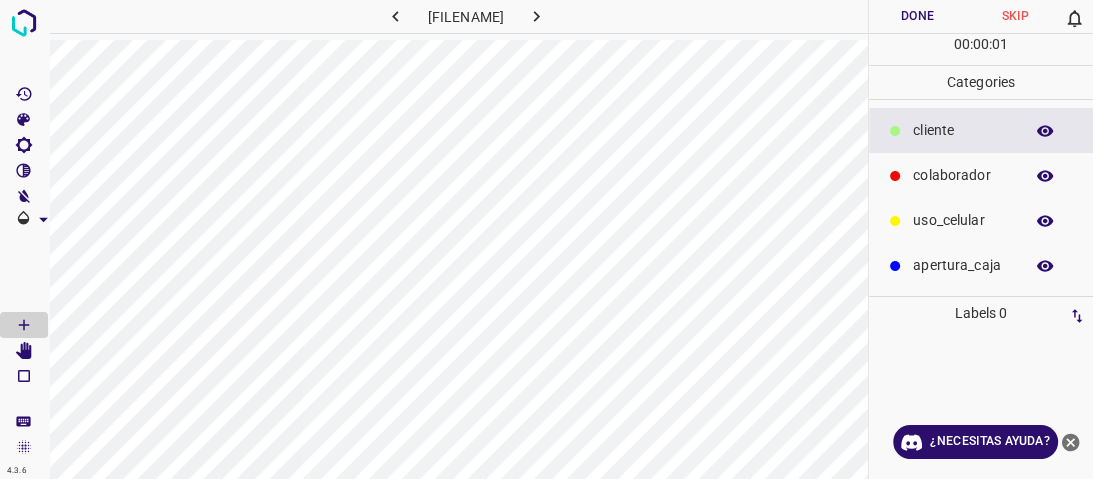 click on "uso_celular" at bounding box center [963, 130] 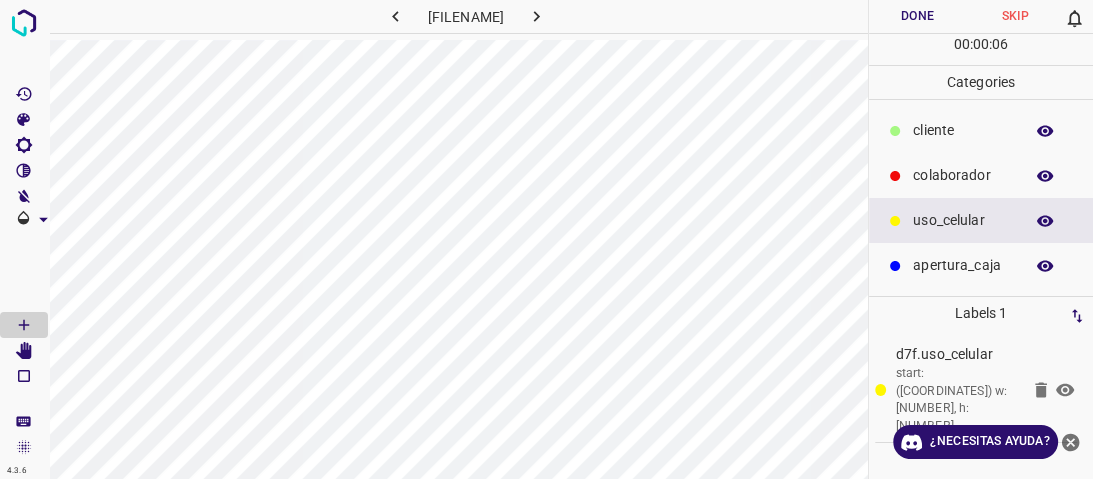 click on "colaborador" at bounding box center [963, 130] 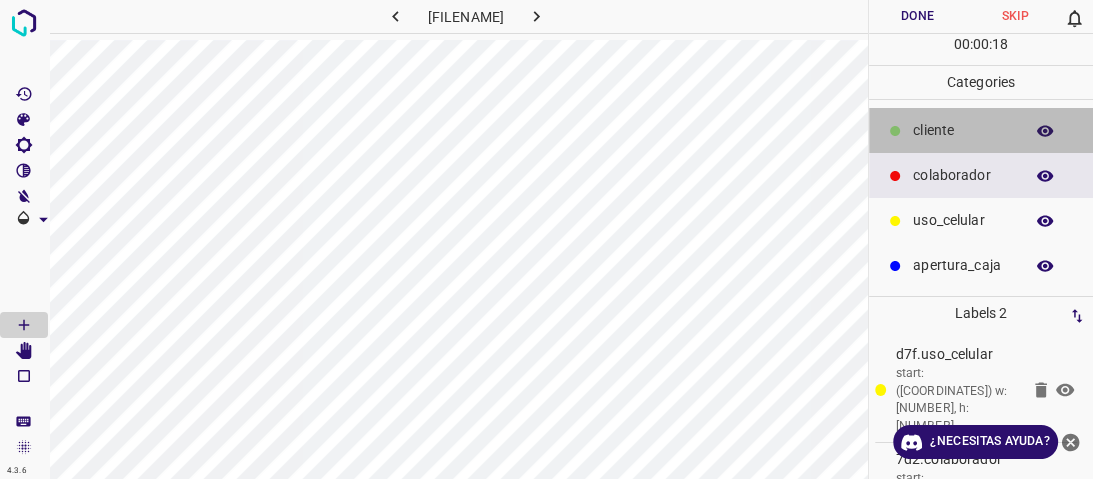 click on "​​cliente" at bounding box center (963, 130) 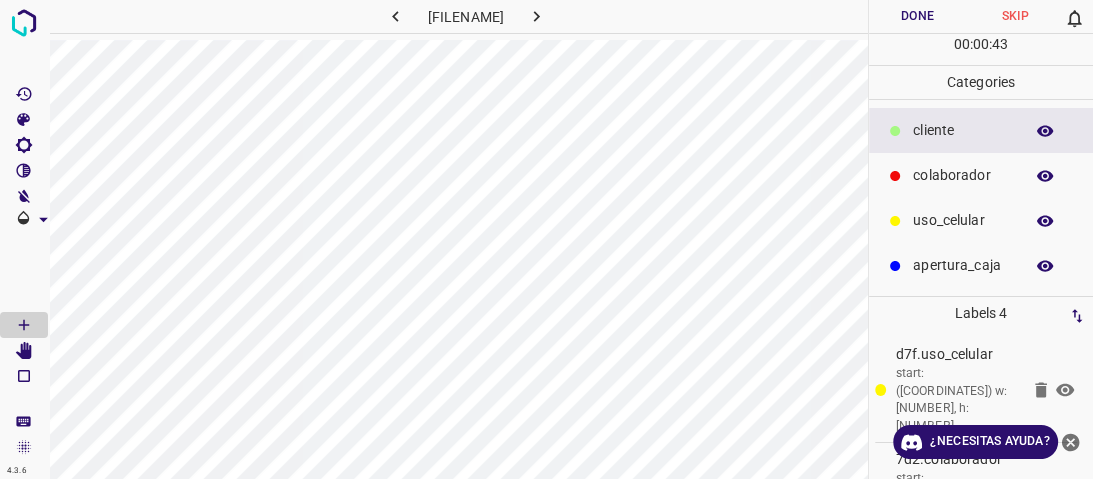 click on "Done" at bounding box center [918, 16] 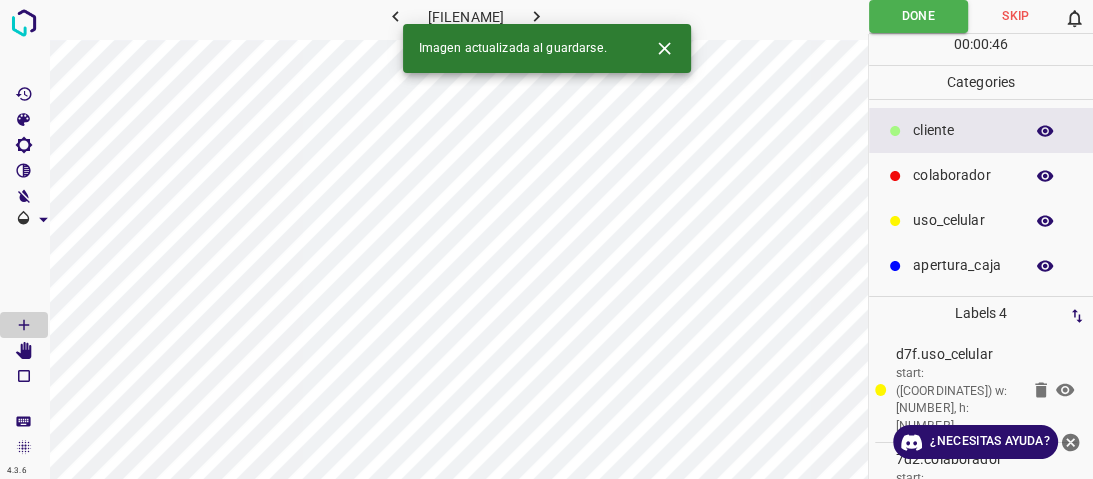 click at bounding box center (536, 16) 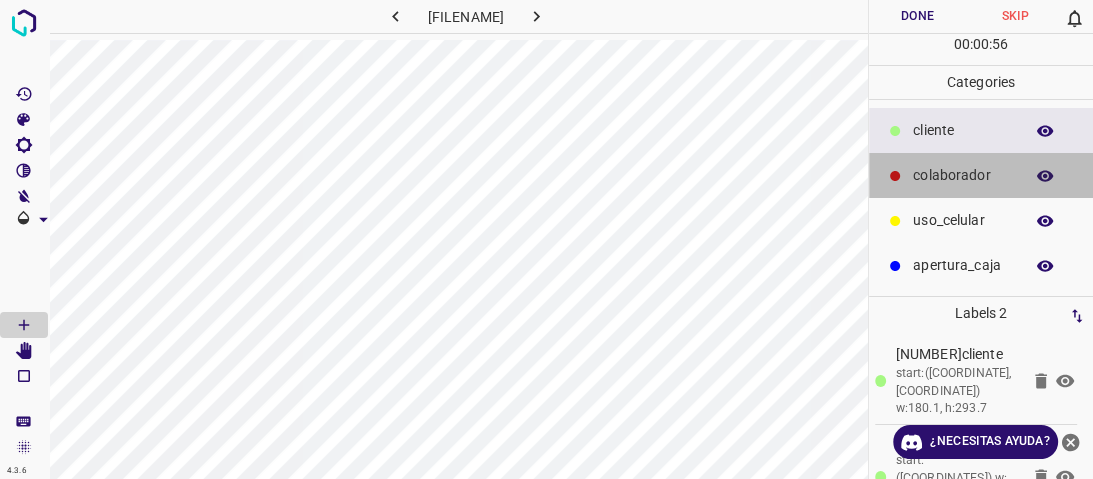 click at bounding box center (895, 176) 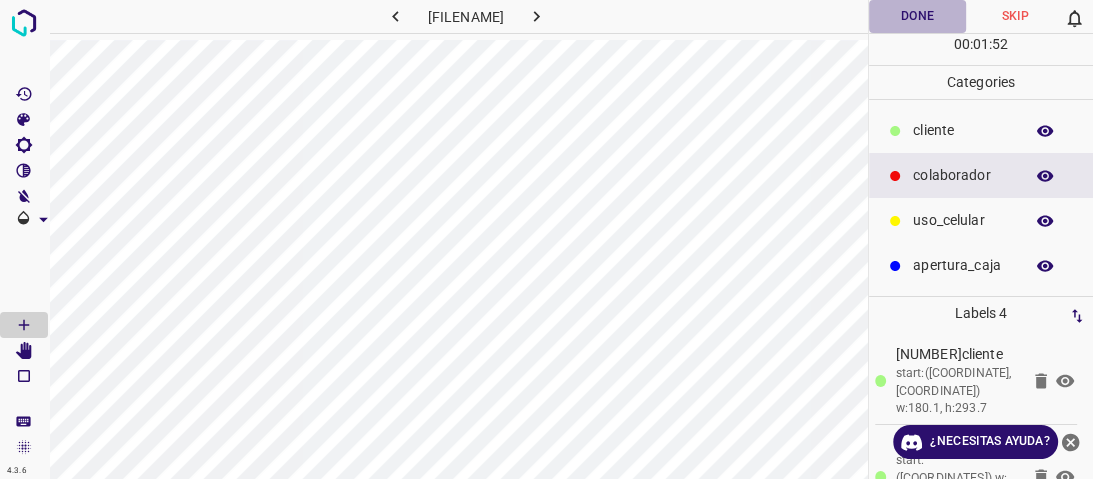 click on "Done" at bounding box center (918, 16) 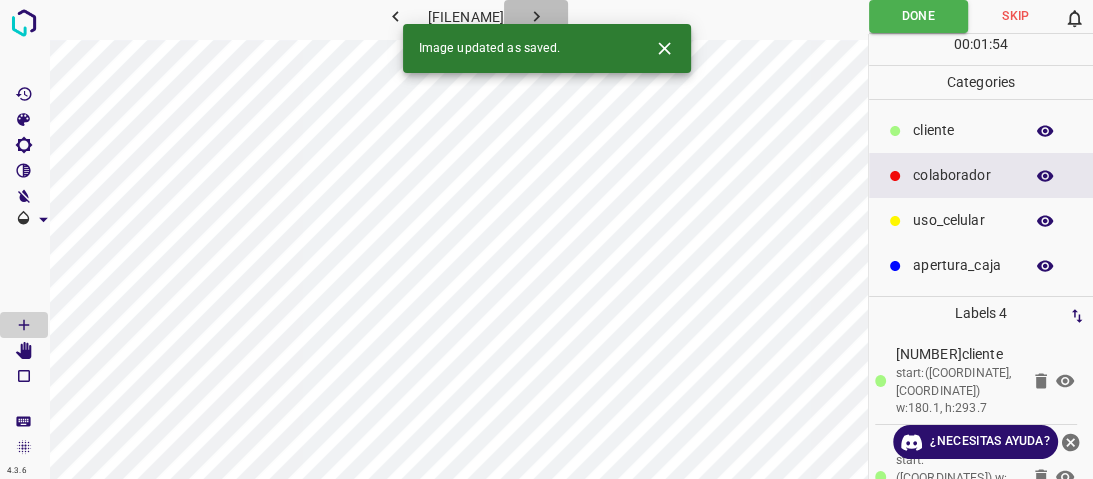 click at bounding box center (536, 16) 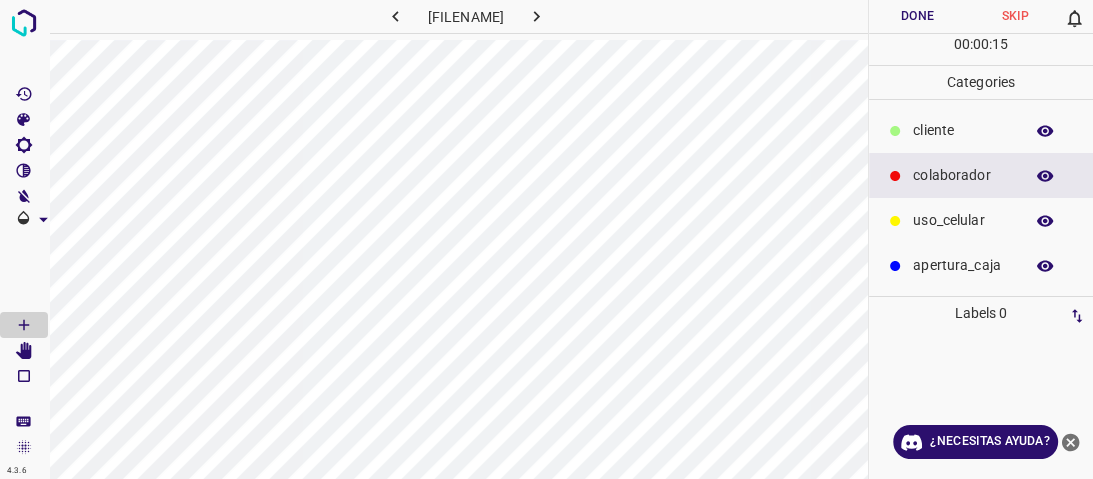 drag, startPoint x: 933, startPoint y: 216, endPoint x: 880, endPoint y: 226, distance: 53.935146 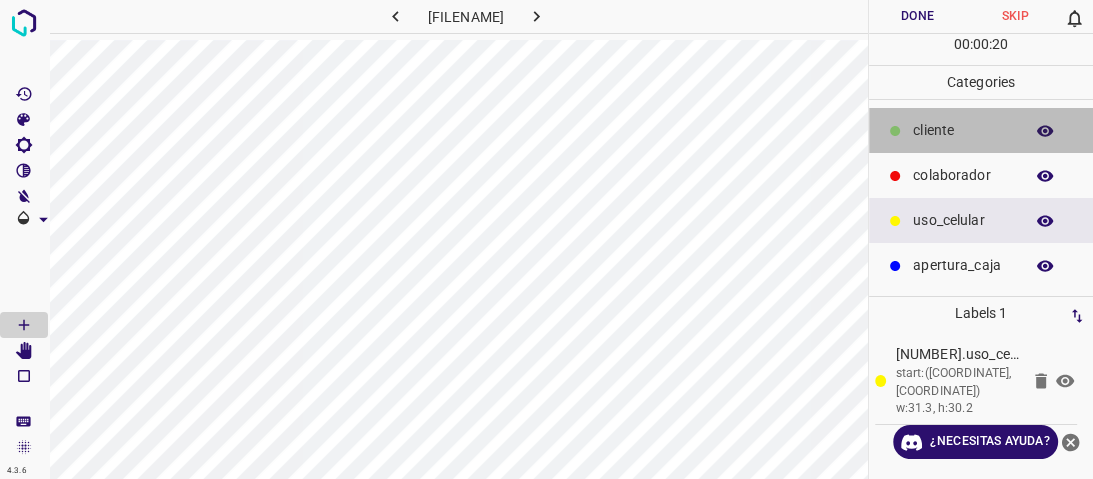 click on "​​cliente" at bounding box center [963, 130] 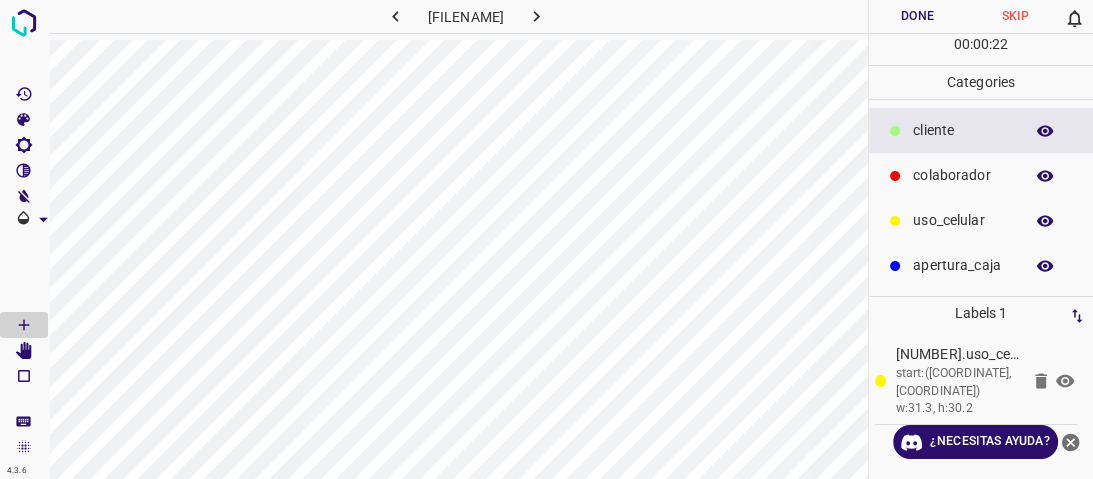 click on "colaborador" at bounding box center (963, 130) 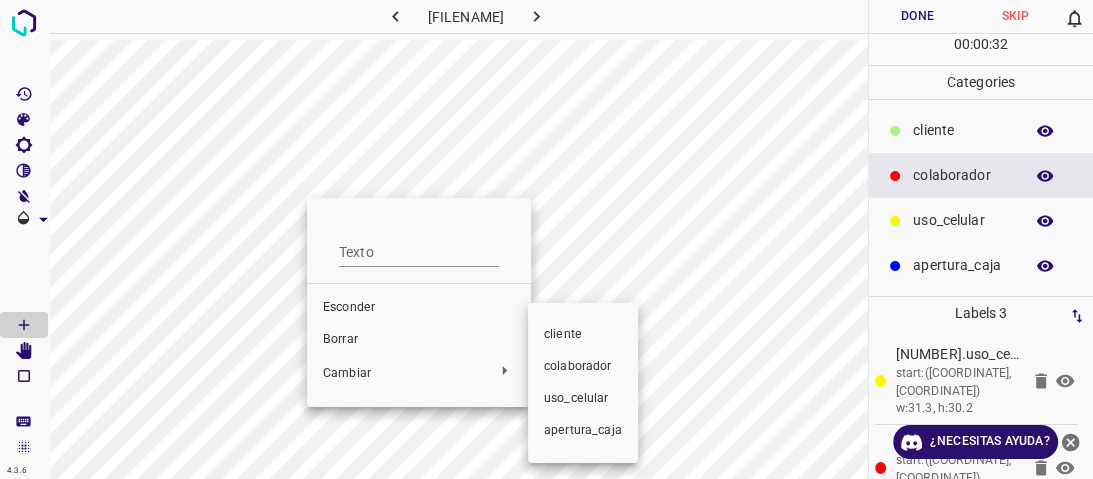click on "cliente" at bounding box center [349, 307] 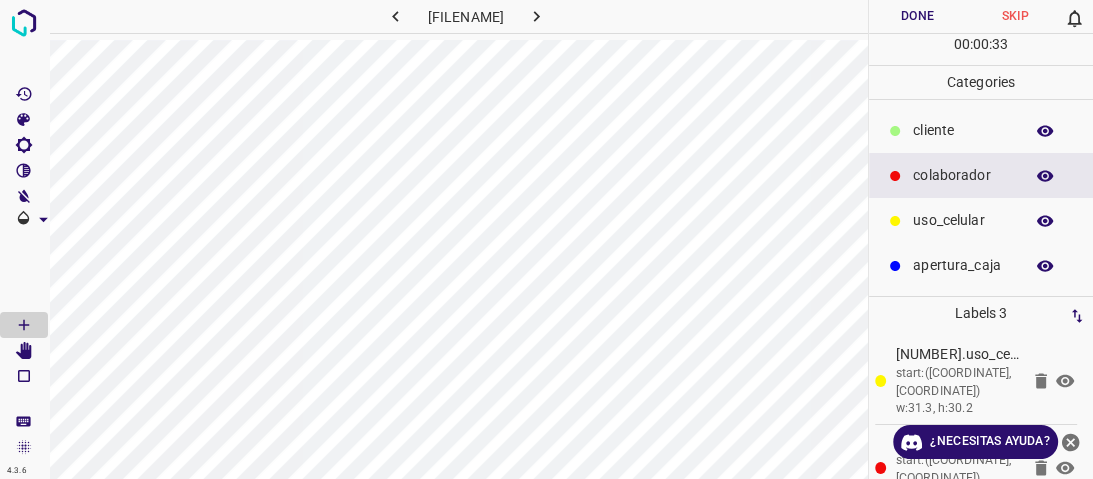 click on "​​cliente" at bounding box center [963, 130] 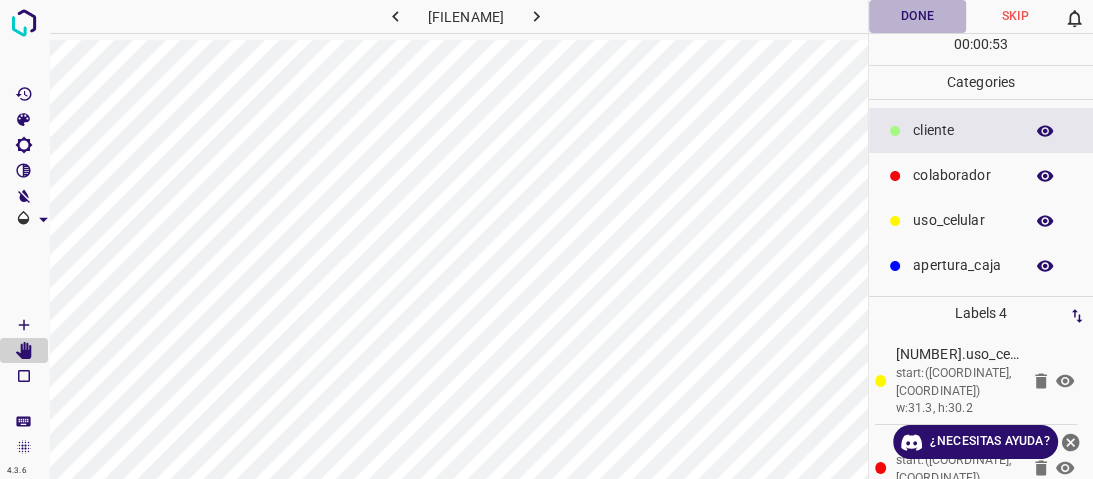 click on "Done" at bounding box center [918, 16] 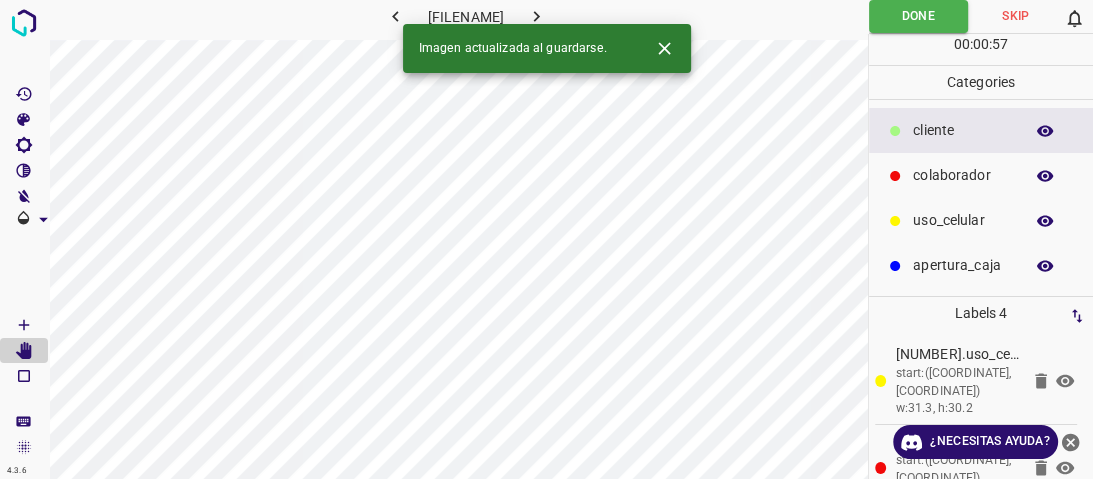 click on "colaborador" at bounding box center [963, 130] 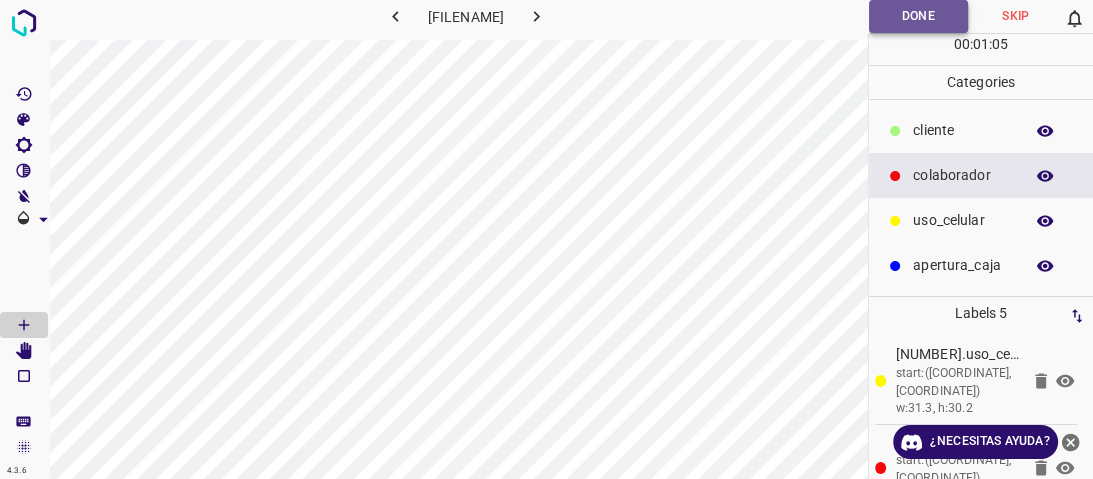 drag, startPoint x: 937, startPoint y: 1, endPoint x: 884, endPoint y: 21, distance: 56.648037 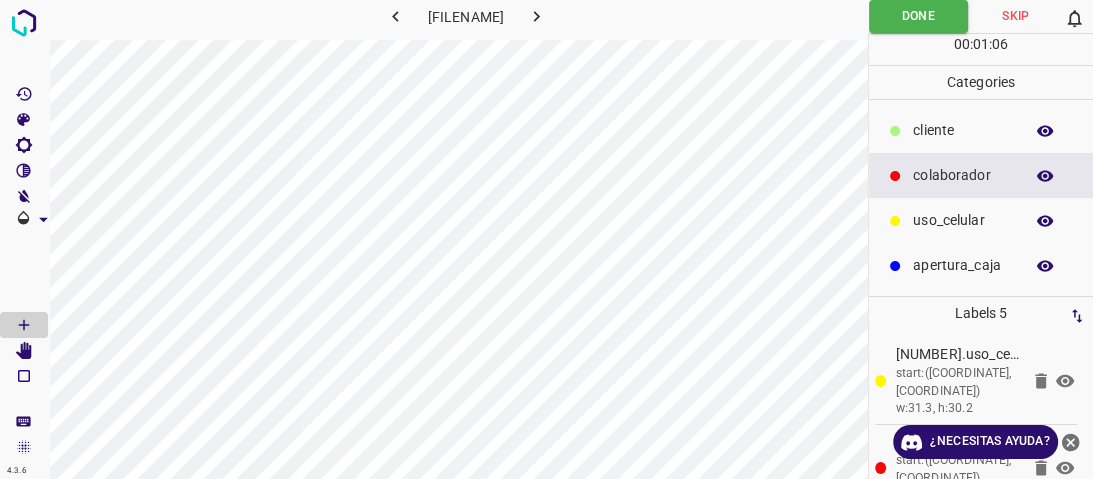 click at bounding box center (536, 16) 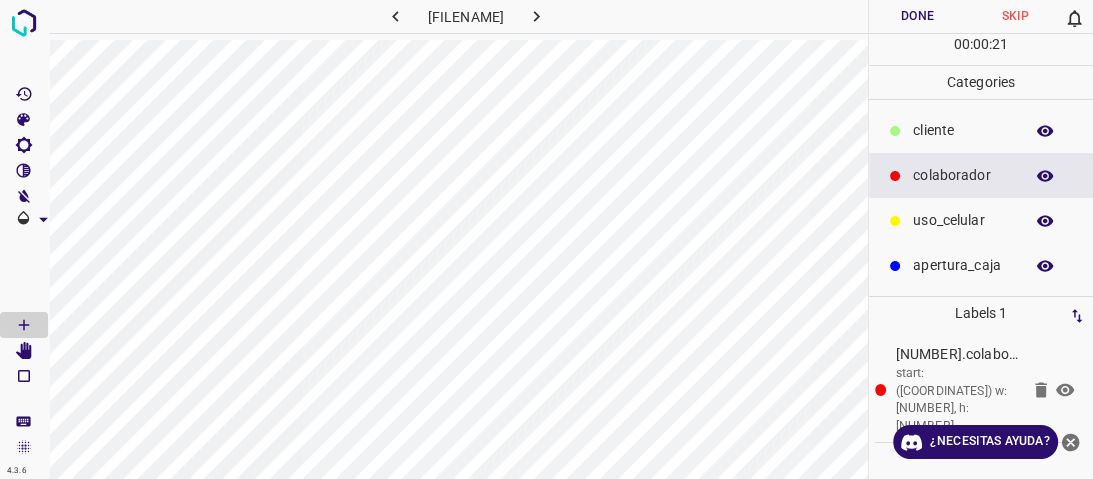 click on "​​cliente" at bounding box center [963, 130] 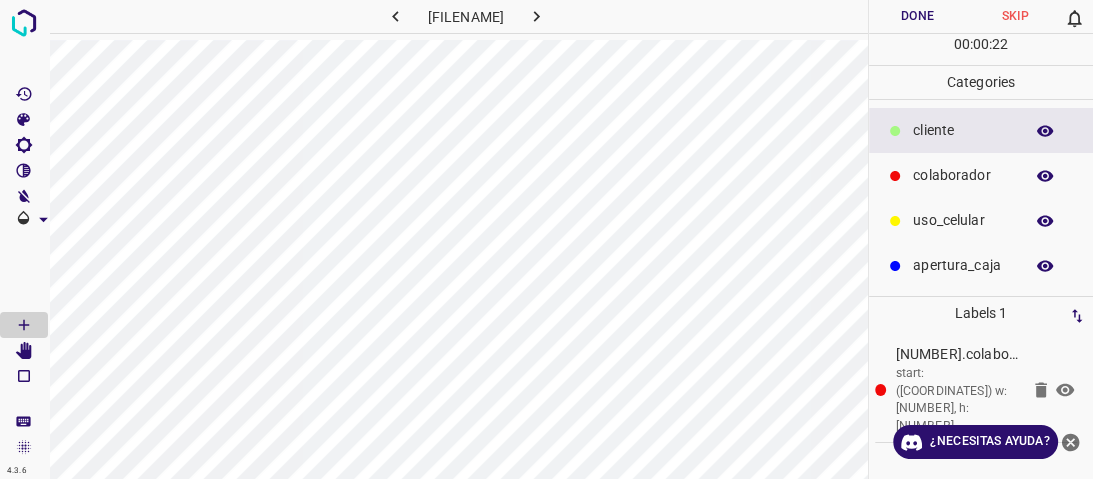 click on "uso_celular" at bounding box center (981, 220) 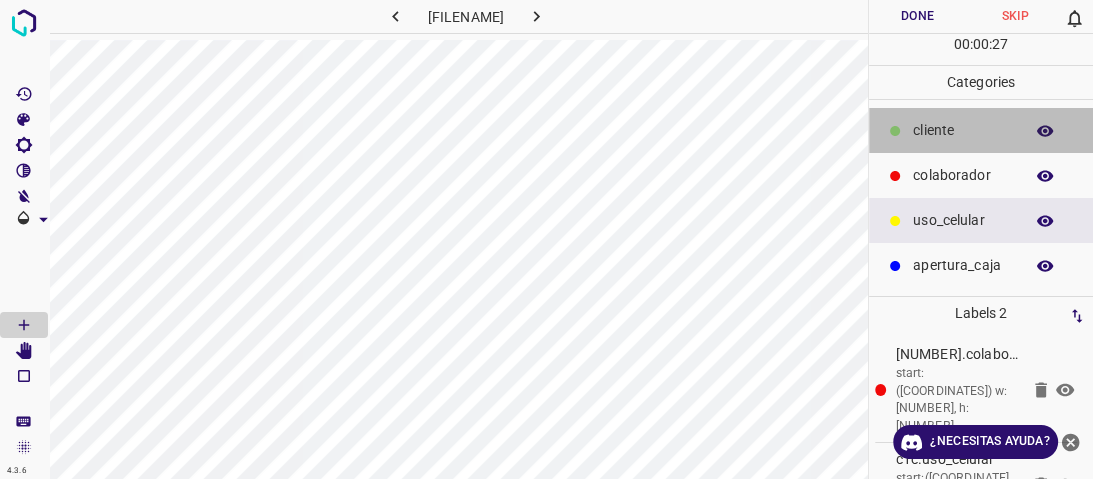 drag, startPoint x: 940, startPoint y: 107, endPoint x: 934, endPoint y: 126, distance: 19.924858 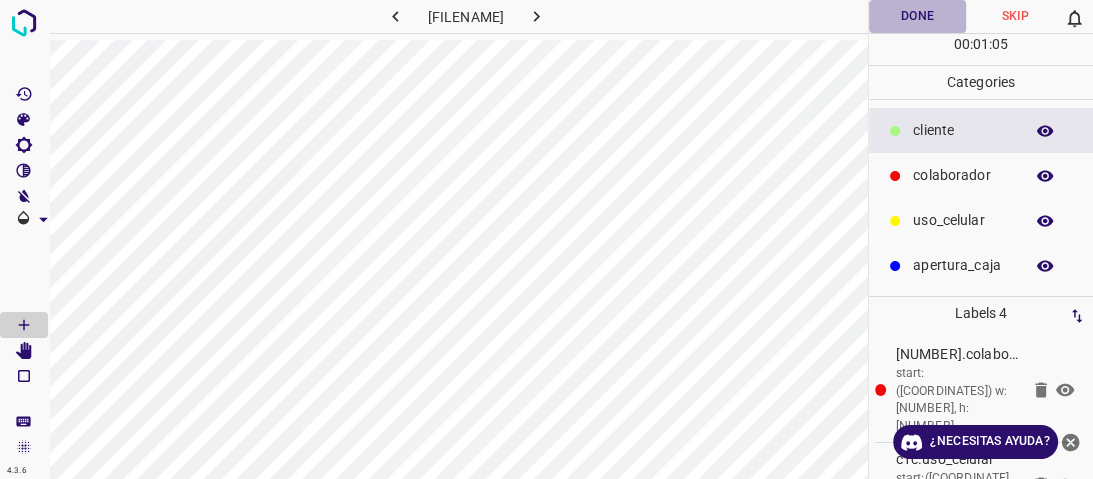 click on "Done" at bounding box center [918, 16] 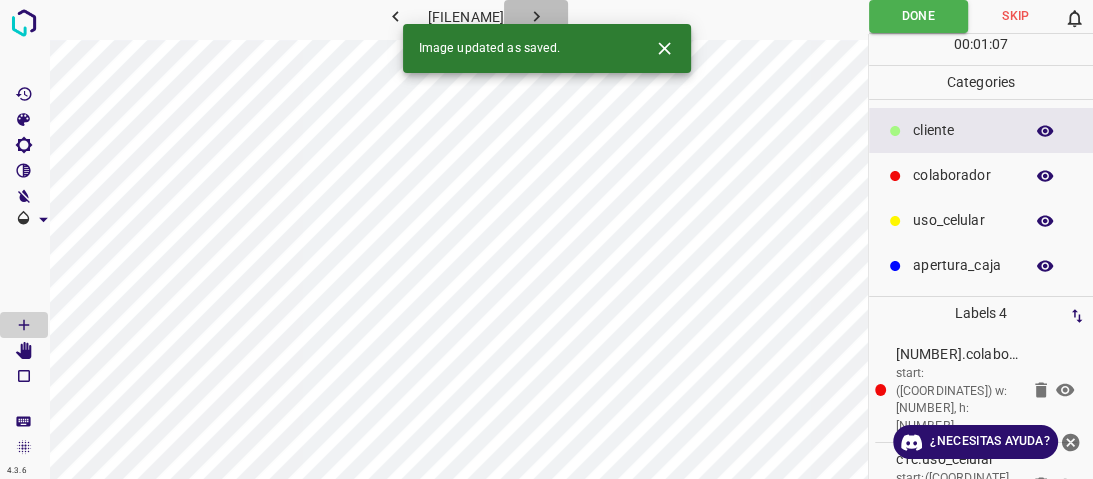 click at bounding box center (536, 16) 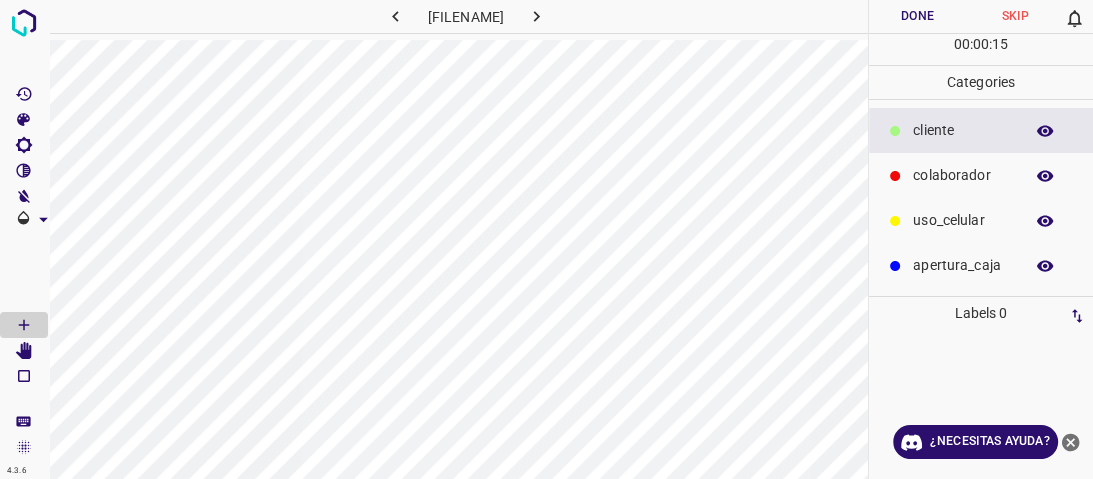 click on "colaborador" at bounding box center [963, 130] 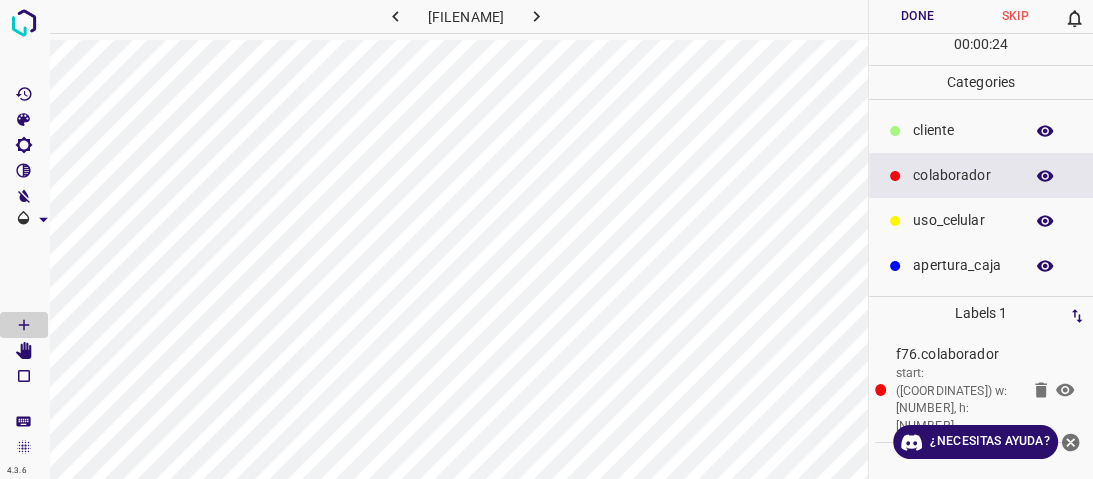 drag, startPoint x: 961, startPoint y: 126, endPoint x: 935, endPoint y: 132, distance: 26.683329 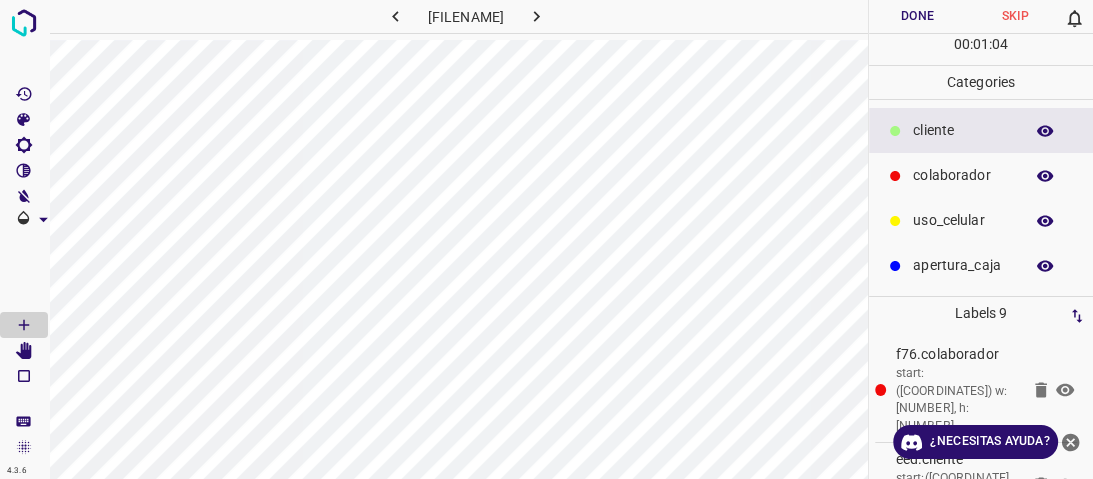 click on "Done" at bounding box center [918, 16] 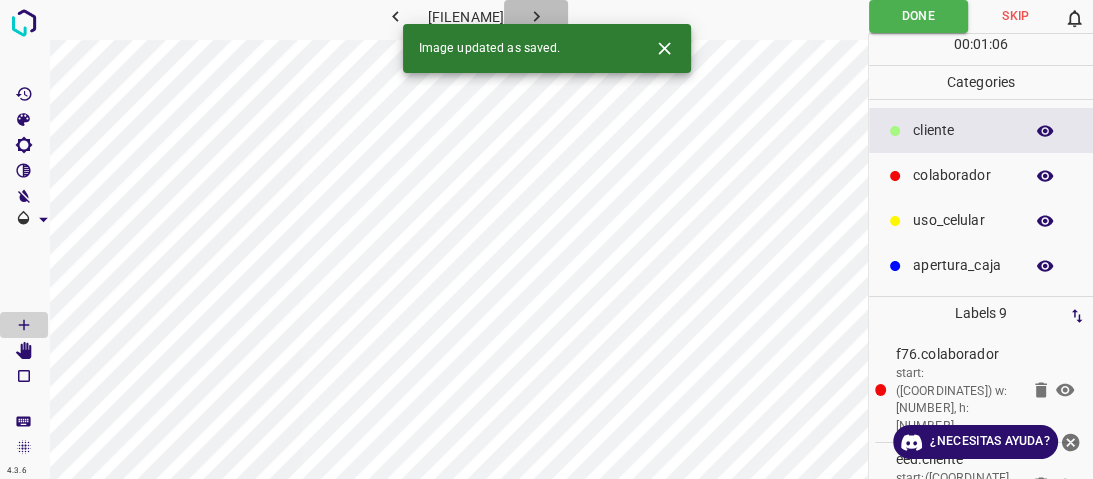 click at bounding box center [536, 16] 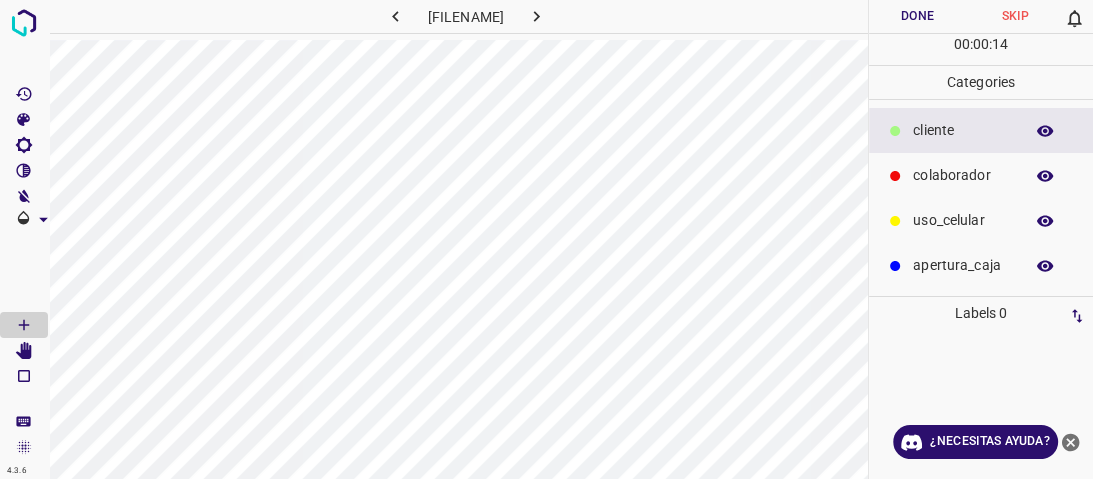 click at bounding box center (895, 176) 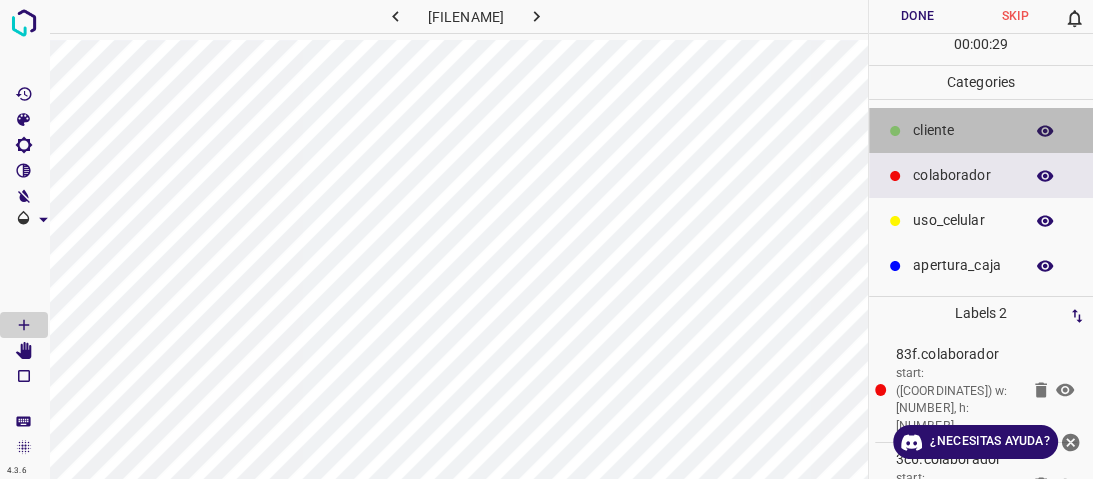 click on "​​cliente" at bounding box center (963, 130) 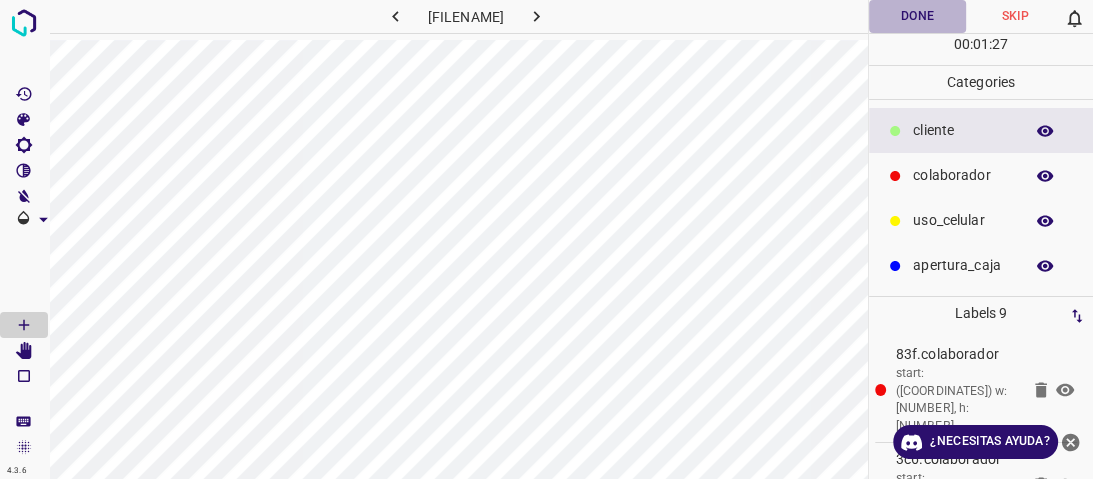 click on "Done" at bounding box center [918, 16] 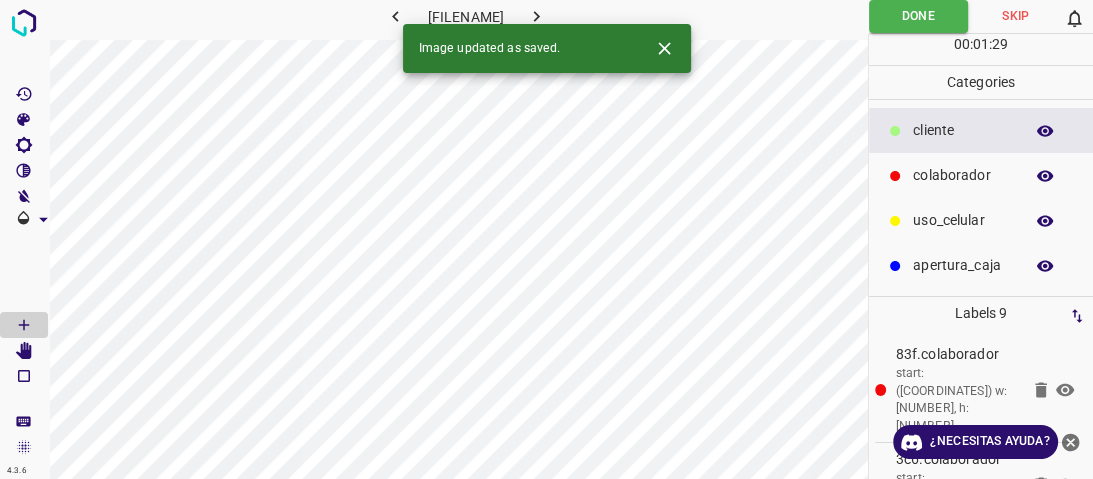 click at bounding box center (536, 16) 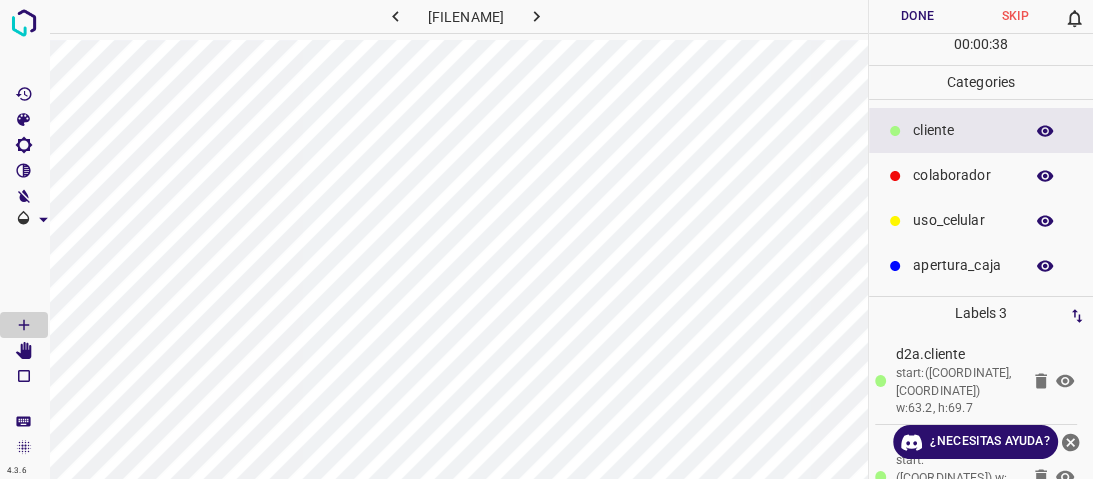 click on "​​cliente" at bounding box center (963, 130) 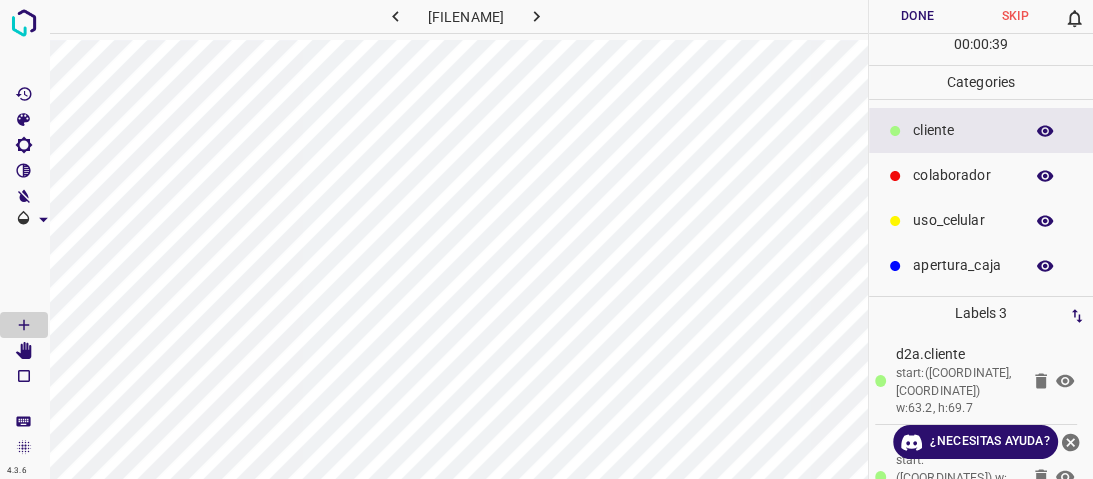click on "​​cliente" at bounding box center [963, 130] 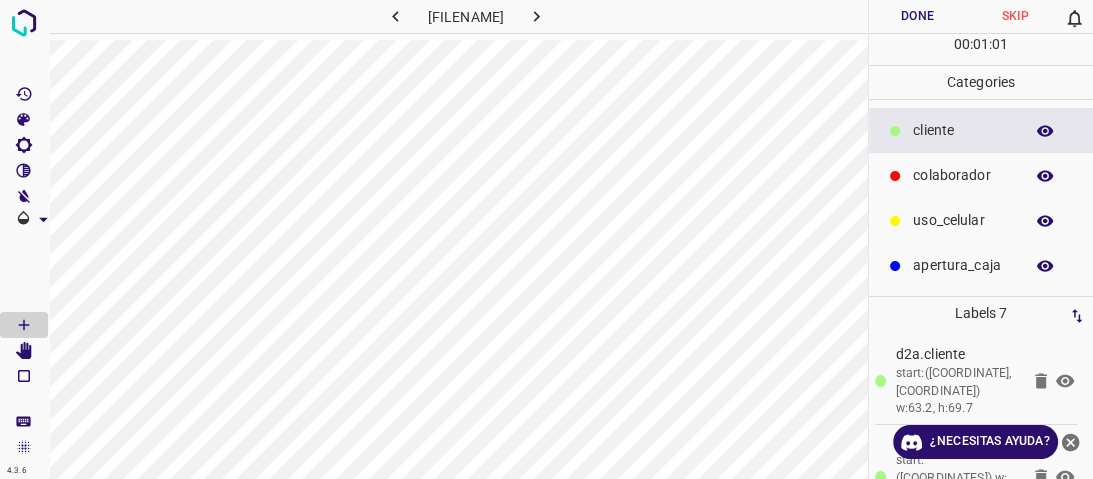 click at bounding box center (895, 131) 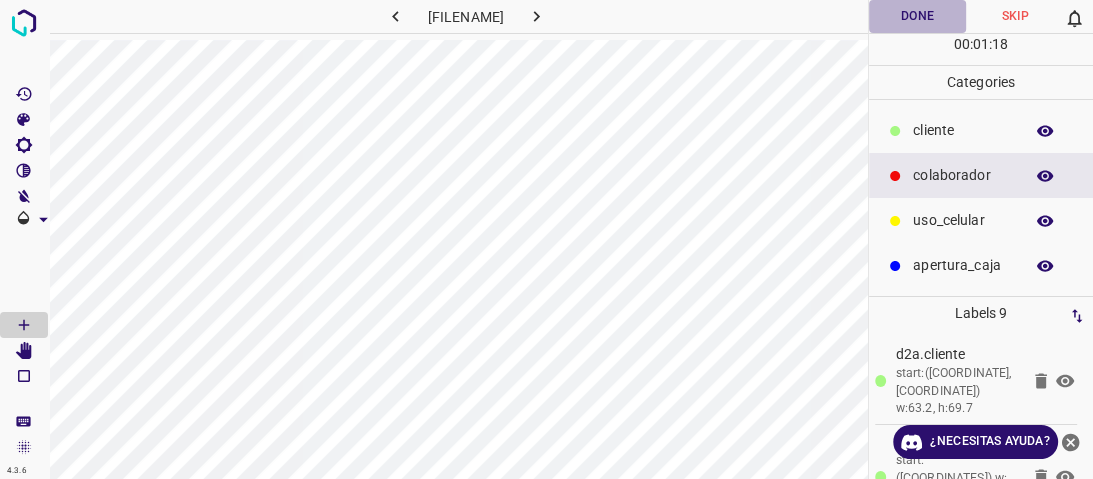 click on "Done" at bounding box center [918, 16] 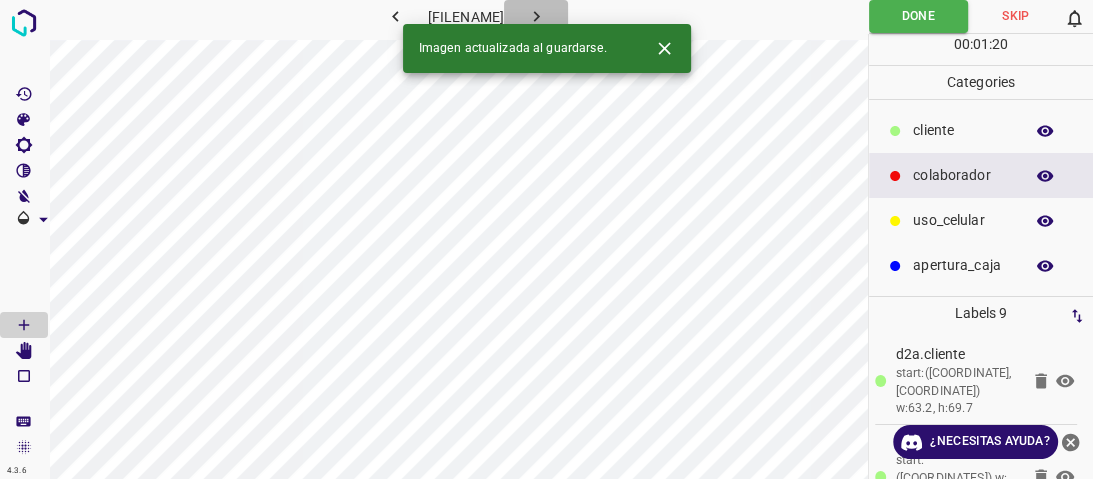 click at bounding box center (536, 16) 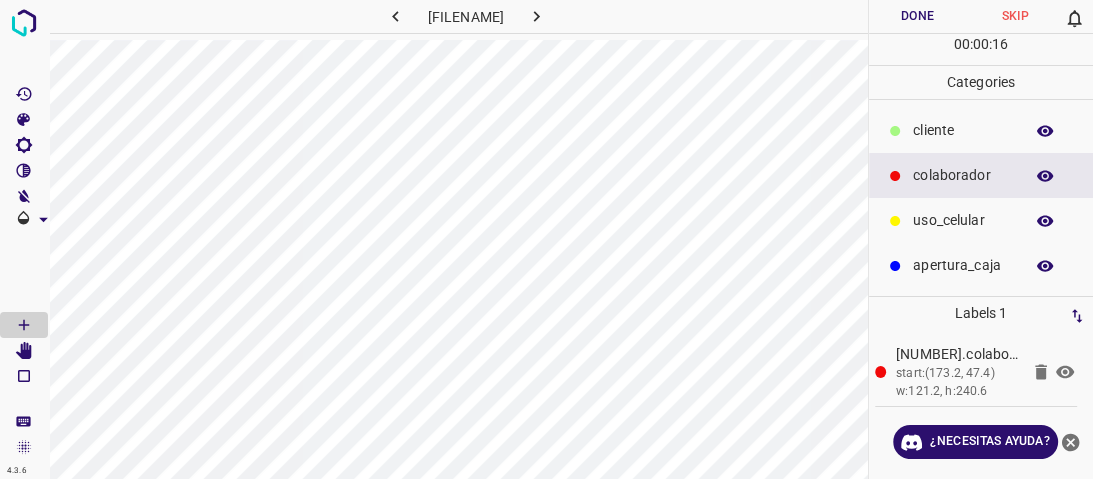 click on "​​cliente" at bounding box center [963, 130] 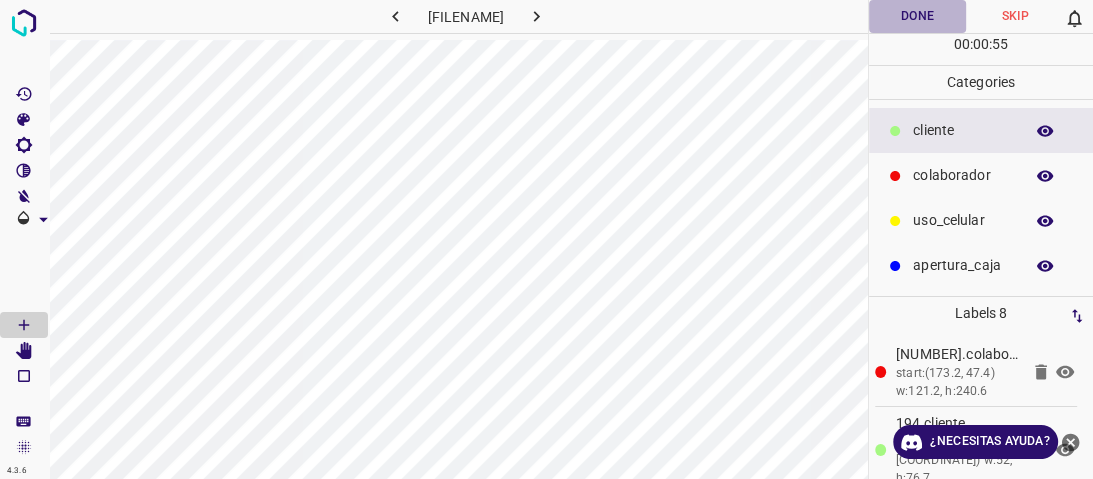 click on "Done" at bounding box center [918, 16] 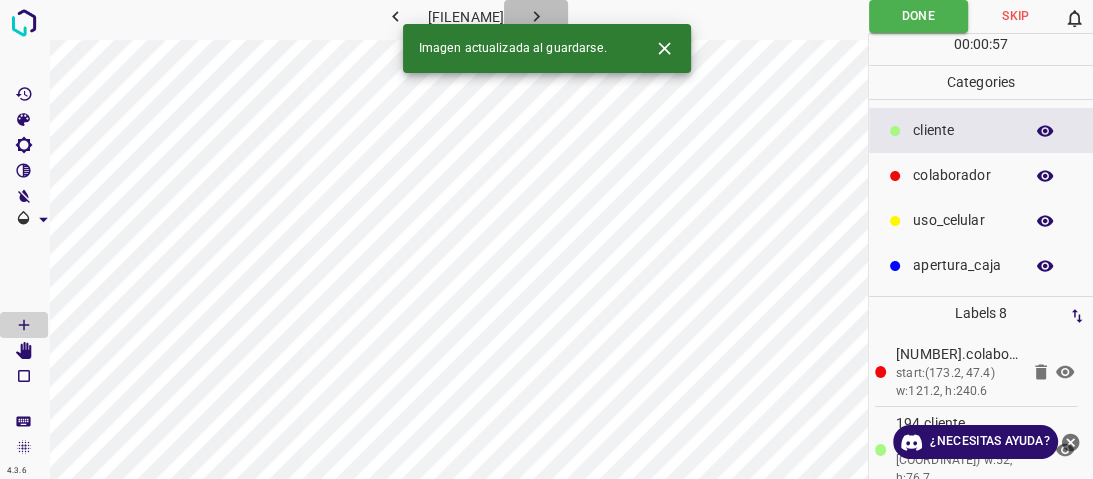 click at bounding box center [536, 16] 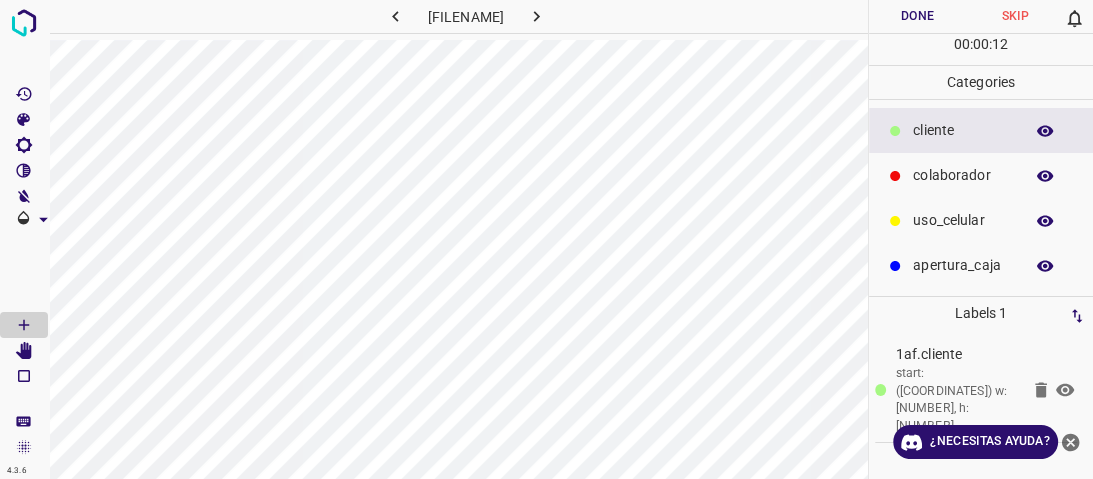 click on "colaborador" at bounding box center [963, 130] 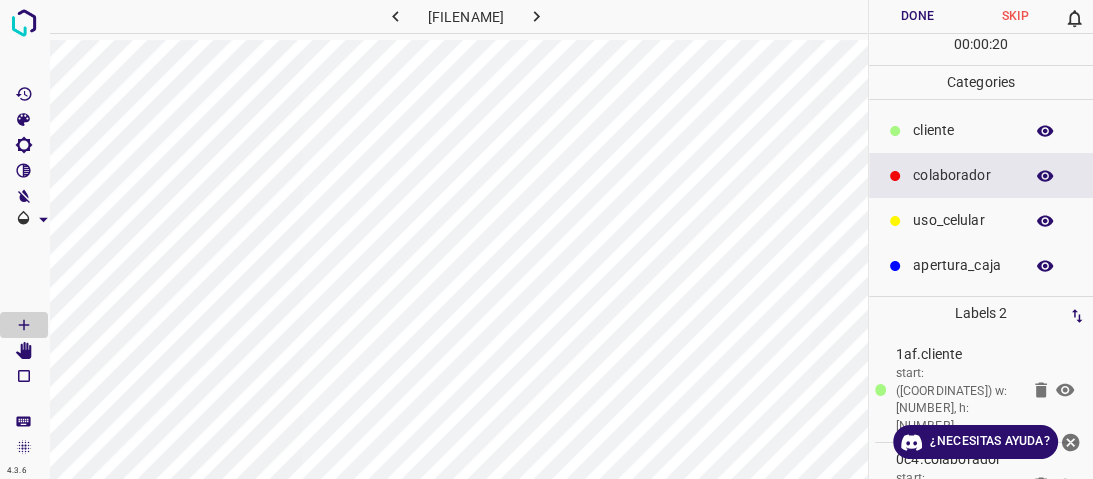 click on "​​cliente" at bounding box center (981, 130) 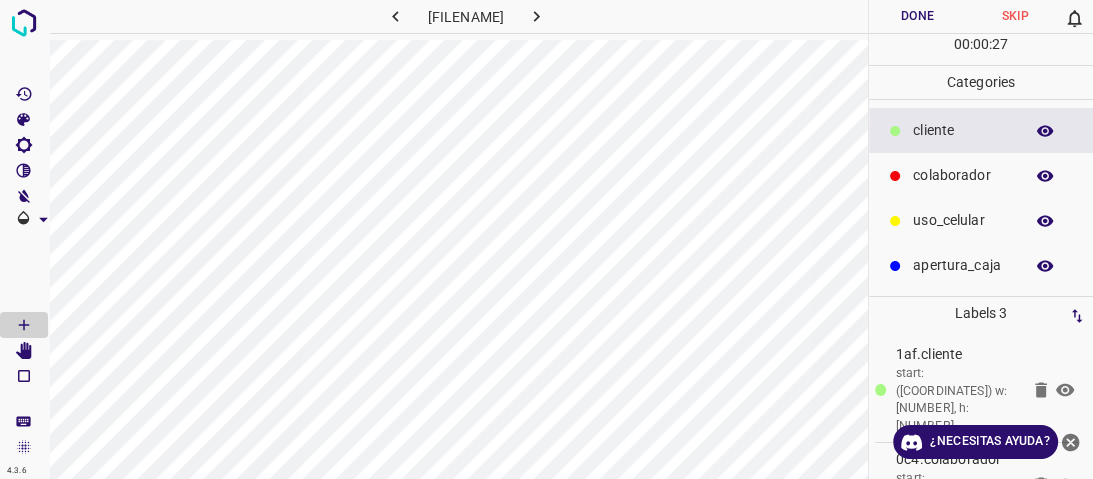 click on "Done" at bounding box center [918, 16] 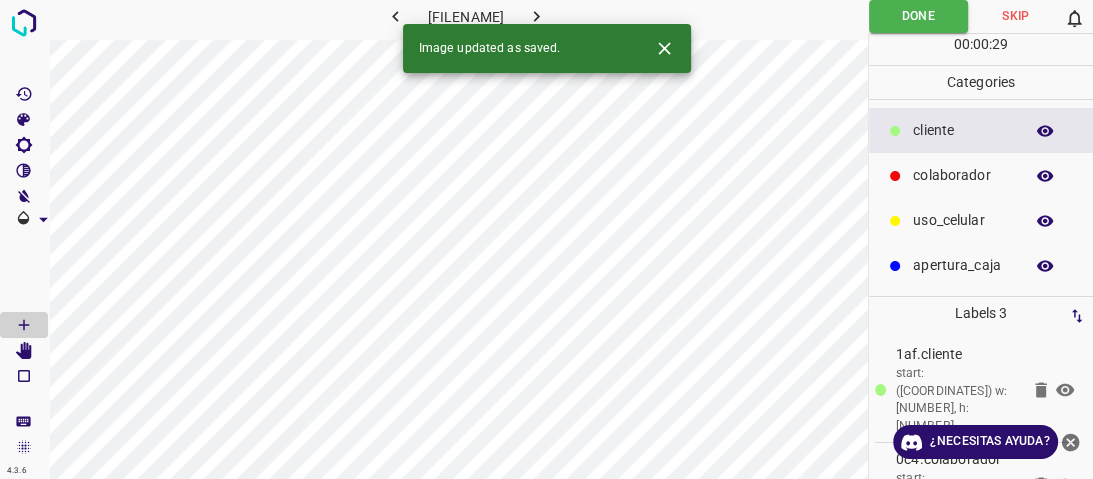 click at bounding box center (536, 16) 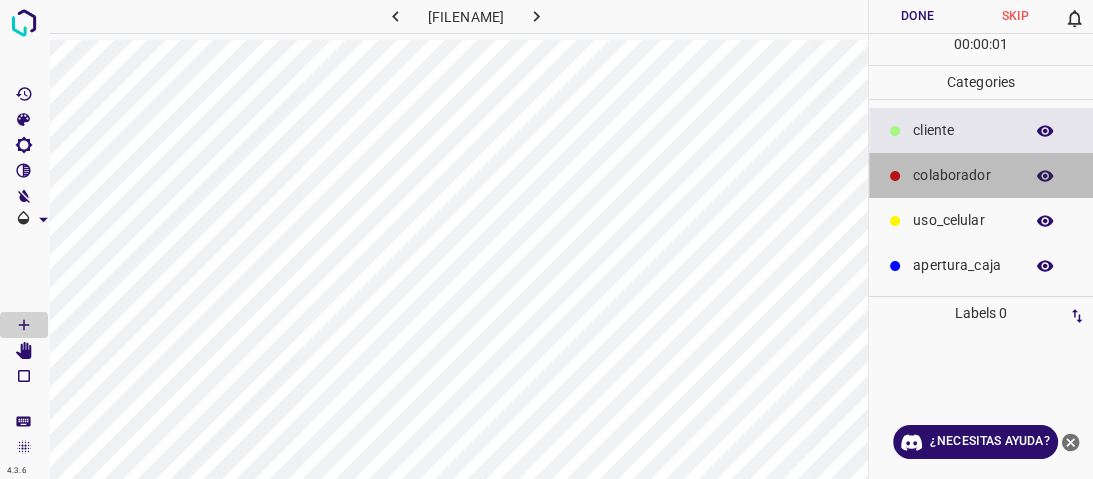 drag, startPoint x: 916, startPoint y: 168, endPoint x: 902, endPoint y: 169, distance: 14.035668 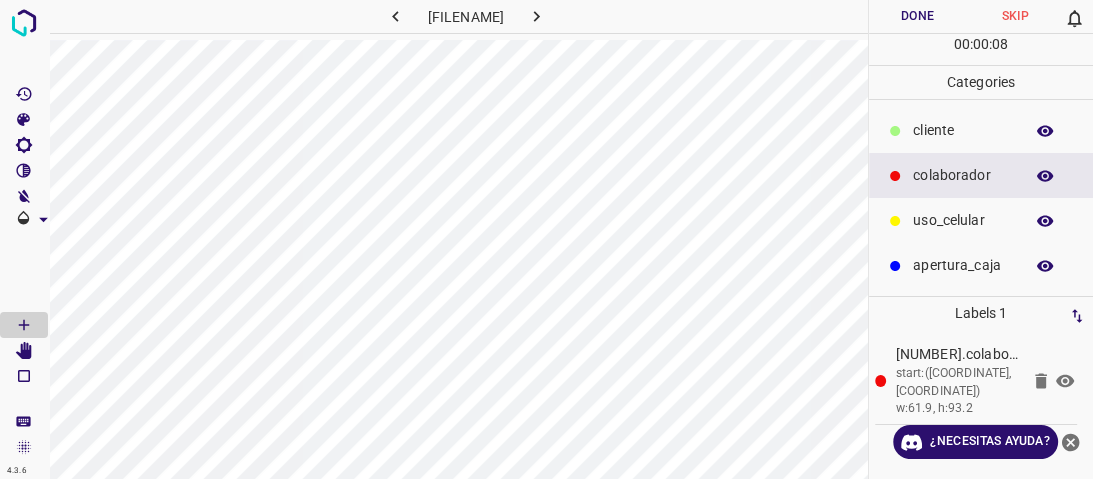 click at bounding box center [895, 131] 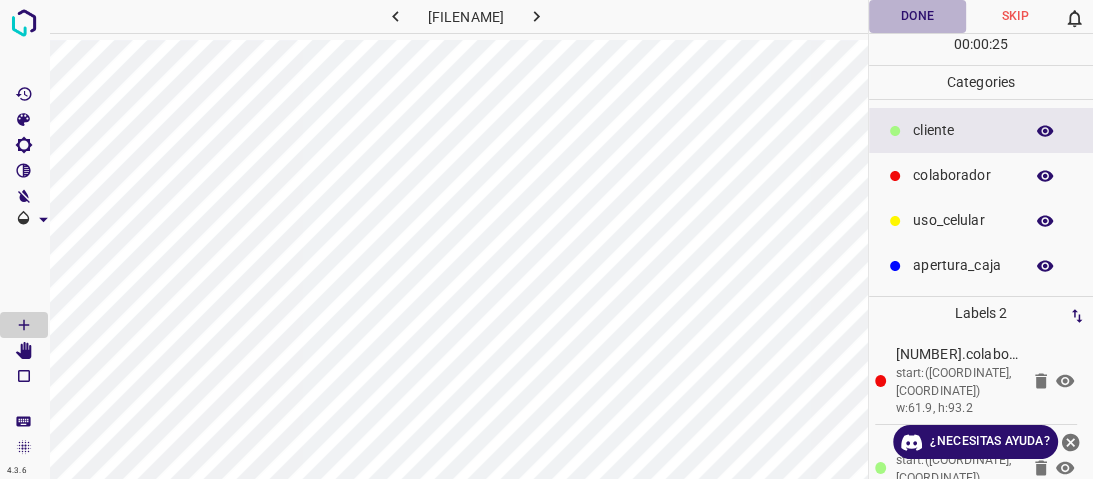 click on "Done" at bounding box center (918, 16) 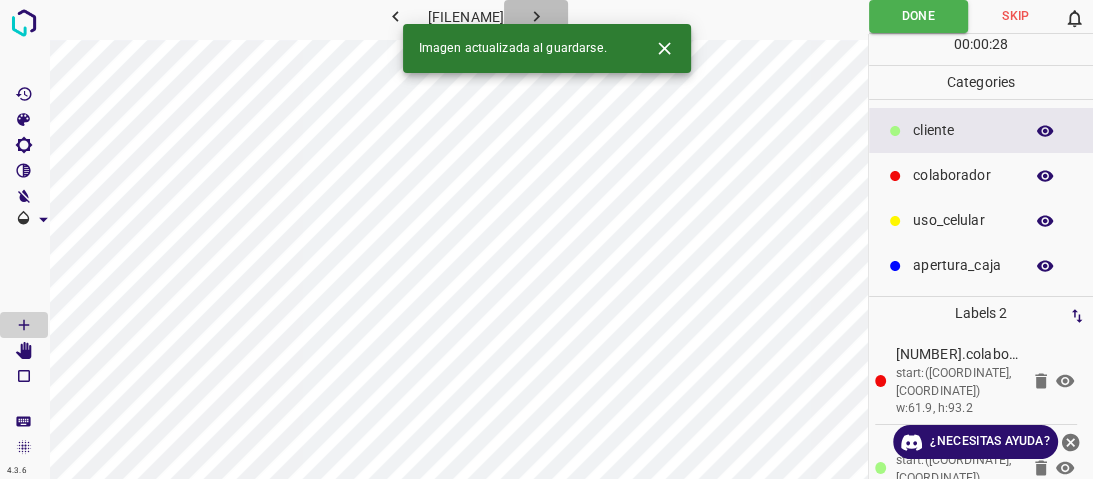 click at bounding box center [536, 16] 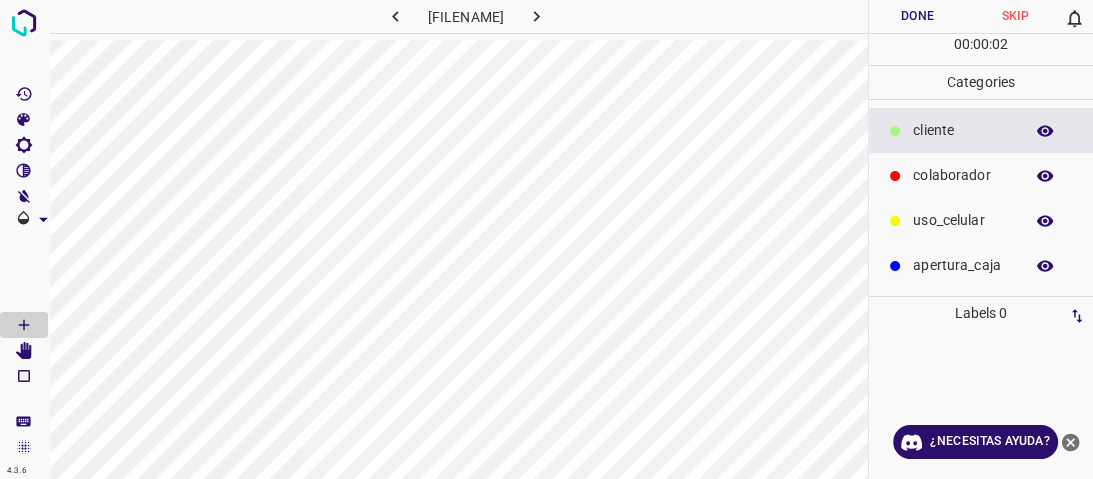 drag, startPoint x: 948, startPoint y: 173, endPoint x: 892, endPoint y: 152, distance: 59.808025 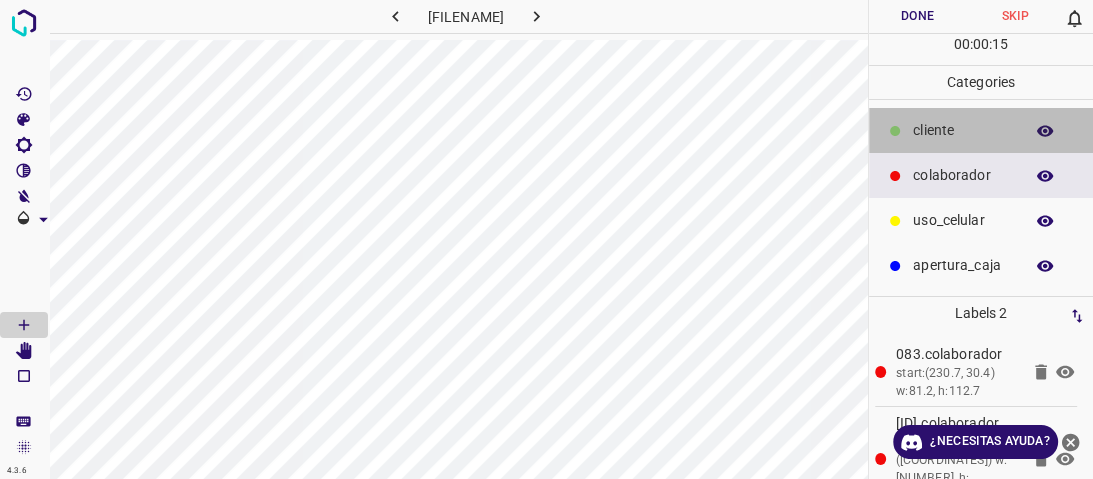 drag, startPoint x: 986, startPoint y: 123, endPoint x: 902, endPoint y: 206, distance: 118.08895 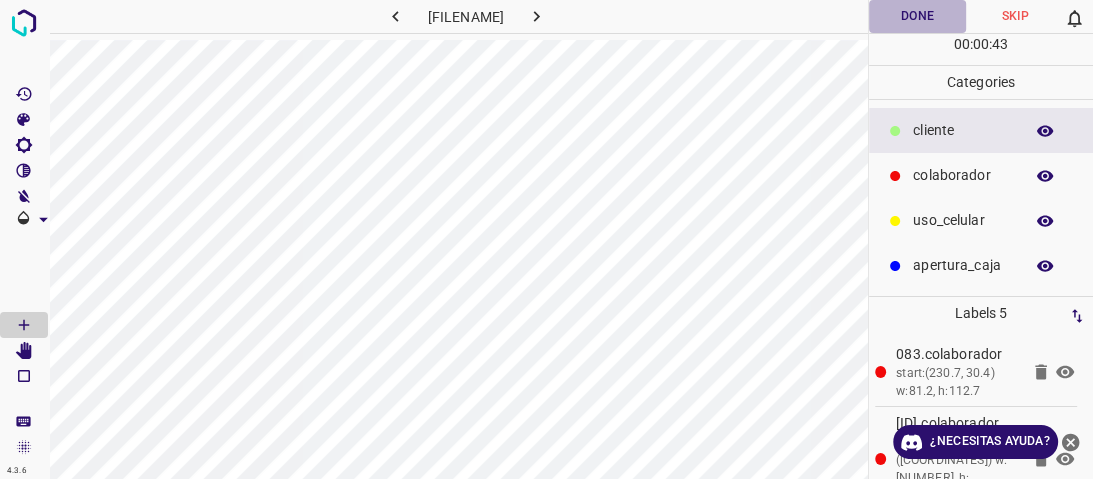 click on "Done" at bounding box center [918, 16] 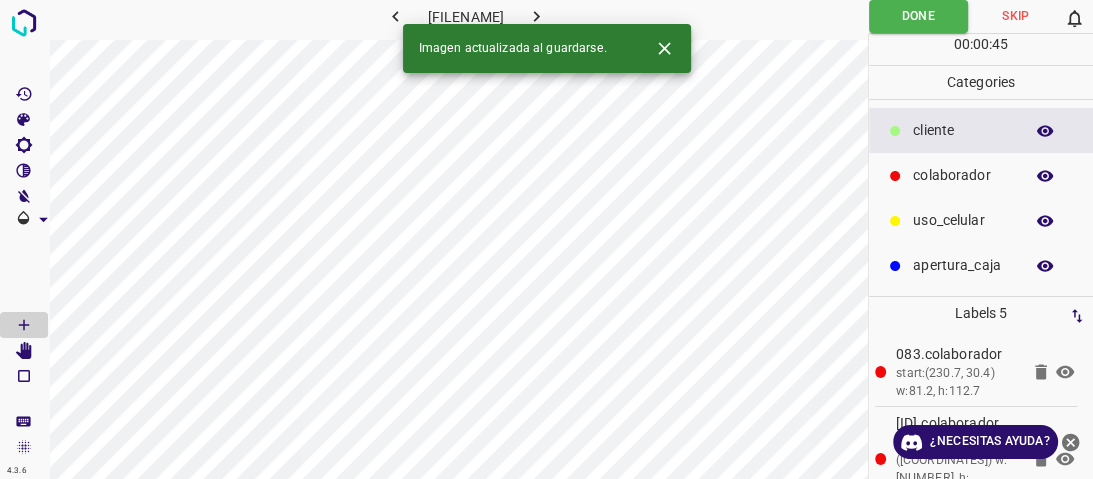 click at bounding box center (536, 16) 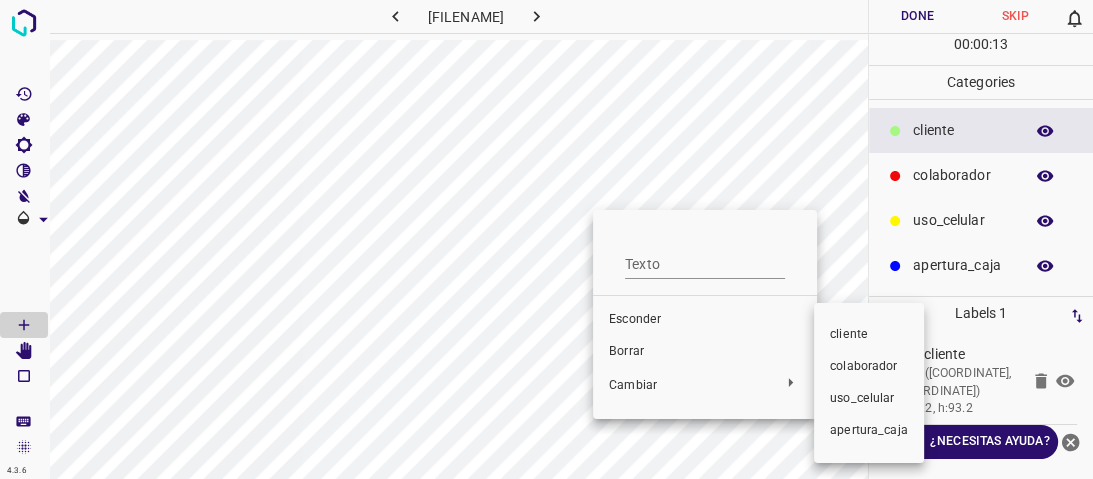 click on "cliente" at bounding box center (635, 319) 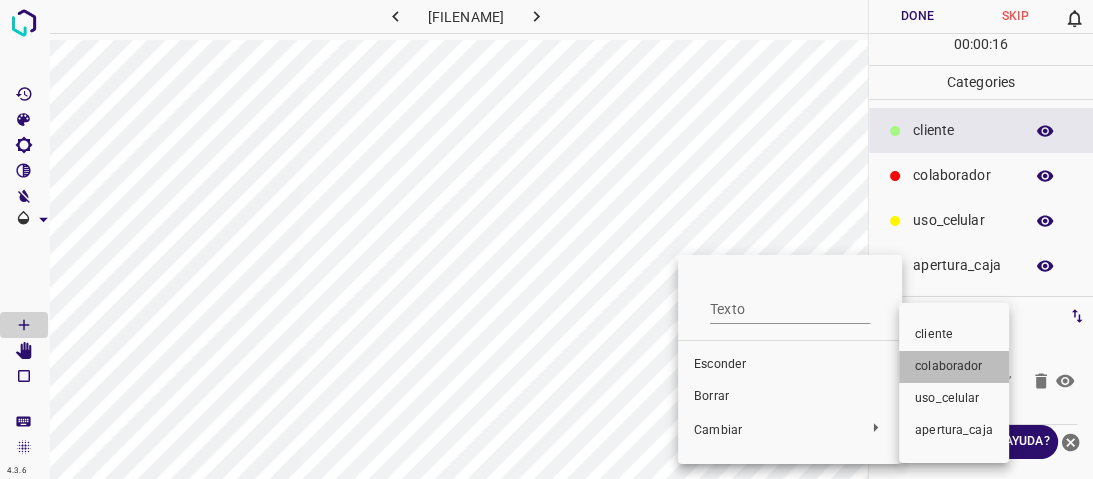 click on "colaborador" at bounding box center [720, 364] 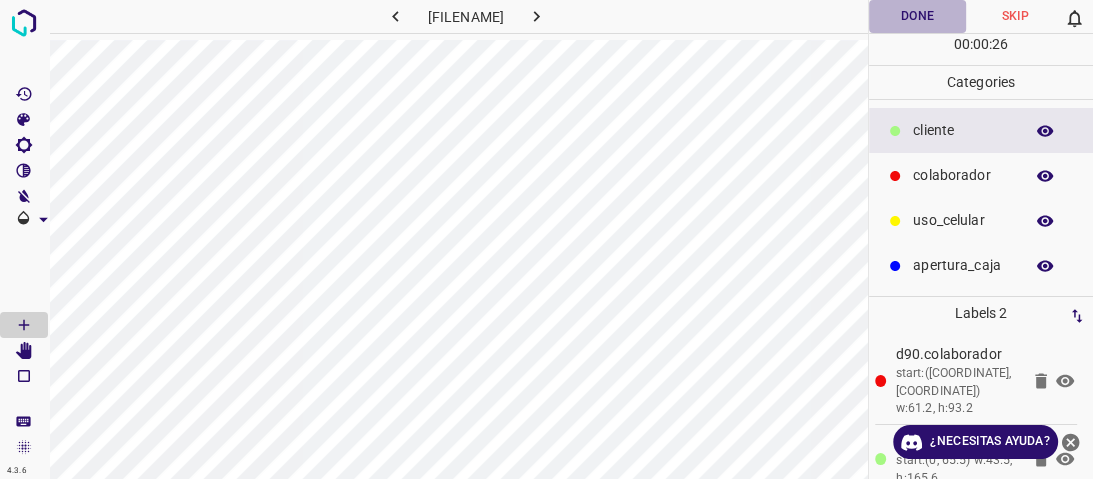 click on "Done" at bounding box center [918, 16] 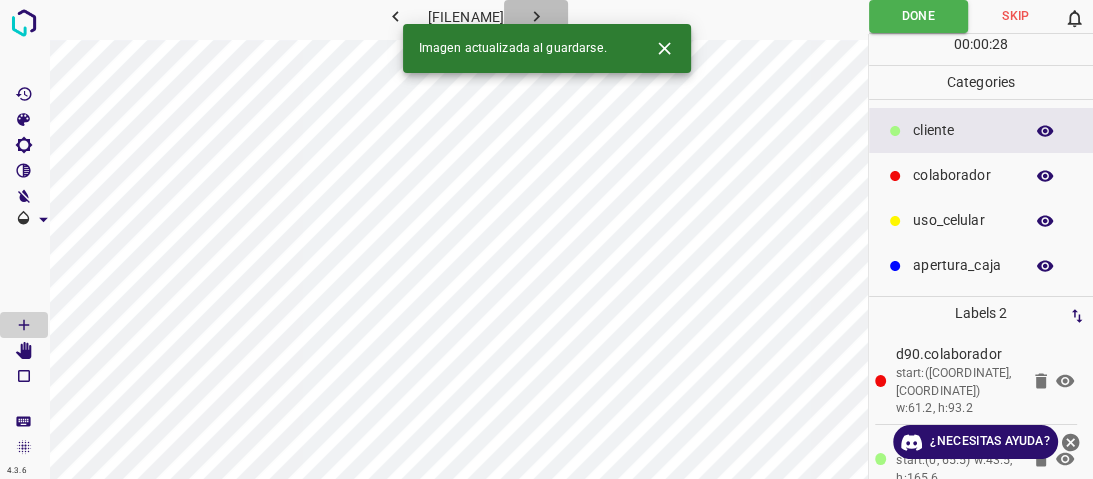 click at bounding box center [536, 16] 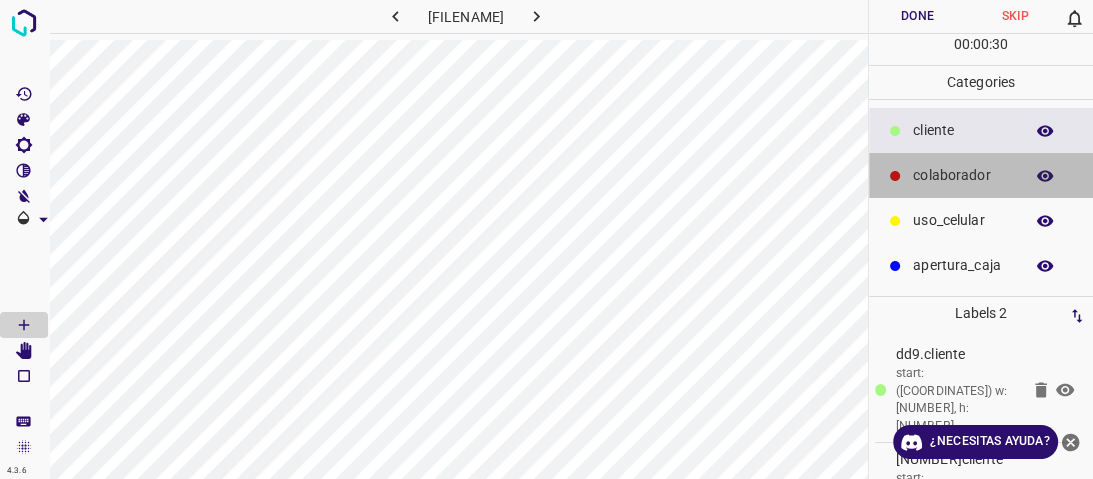 click on "colaborador" at bounding box center (981, 175) 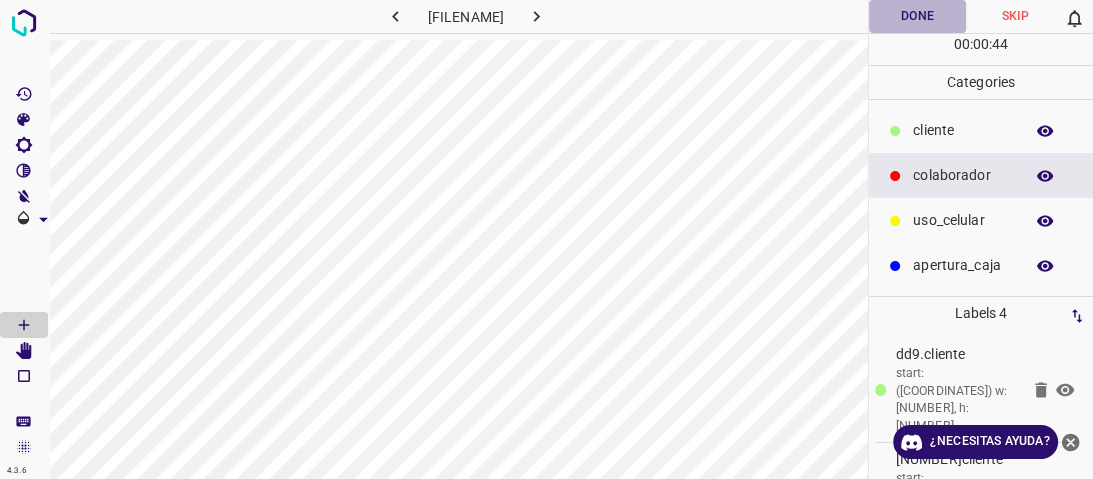 drag, startPoint x: 921, startPoint y: 14, endPoint x: 824, endPoint y: 13, distance: 97.00516 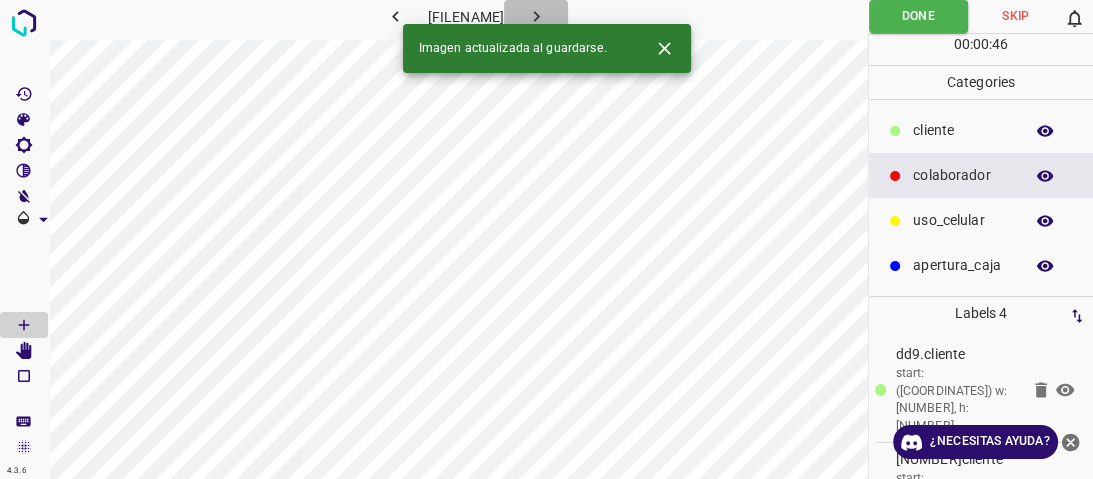 click at bounding box center (536, 16) 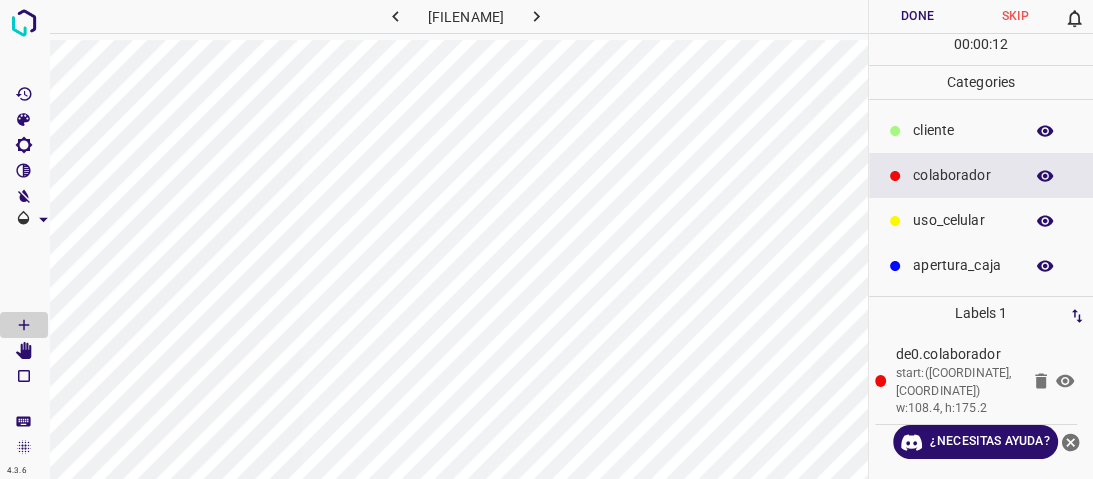 drag, startPoint x: 935, startPoint y: 133, endPoint x: 884, endPoint y: 141, distance: 51.62364 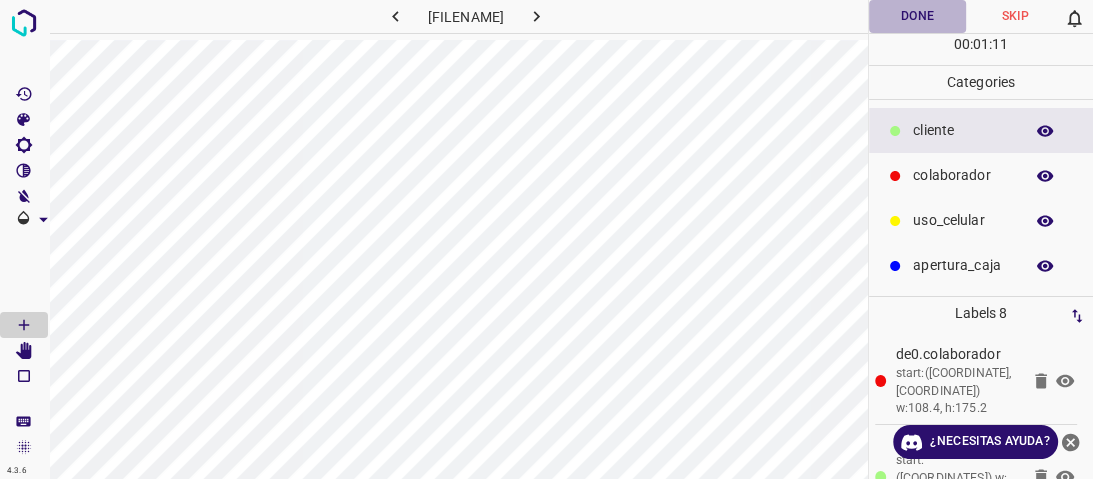 click on "Done" at bounding box center [918, 16] 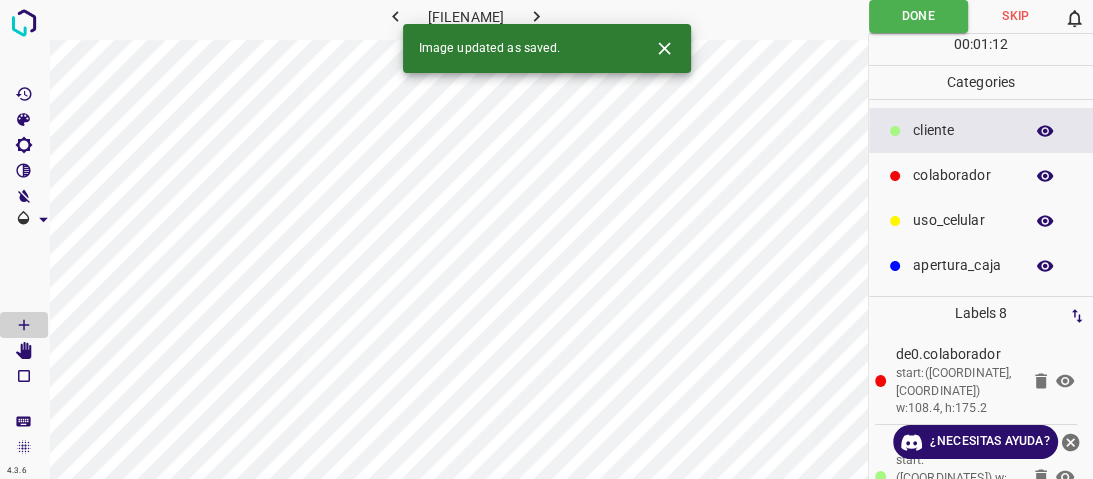 click at bounding box center [536, 16] 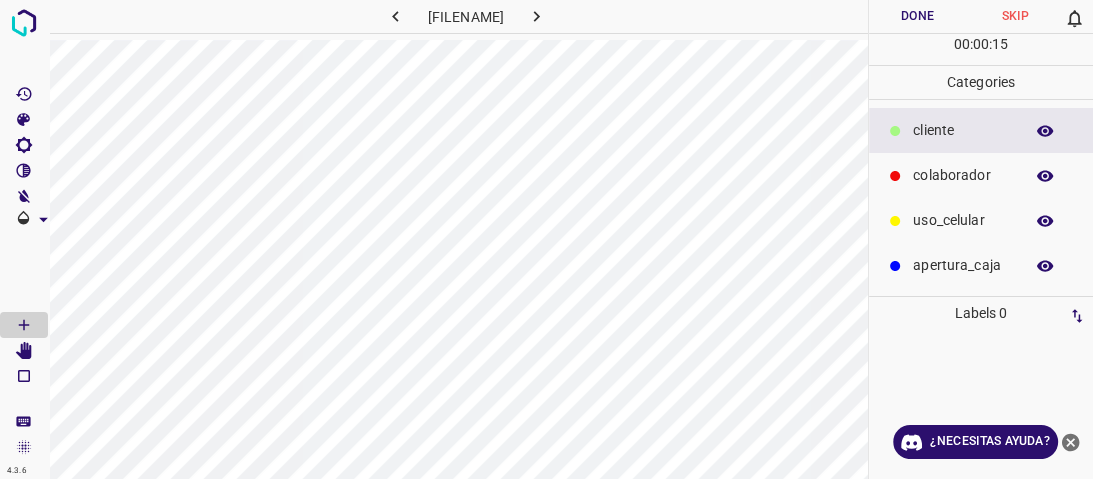 click at bounding box center (895, 176) 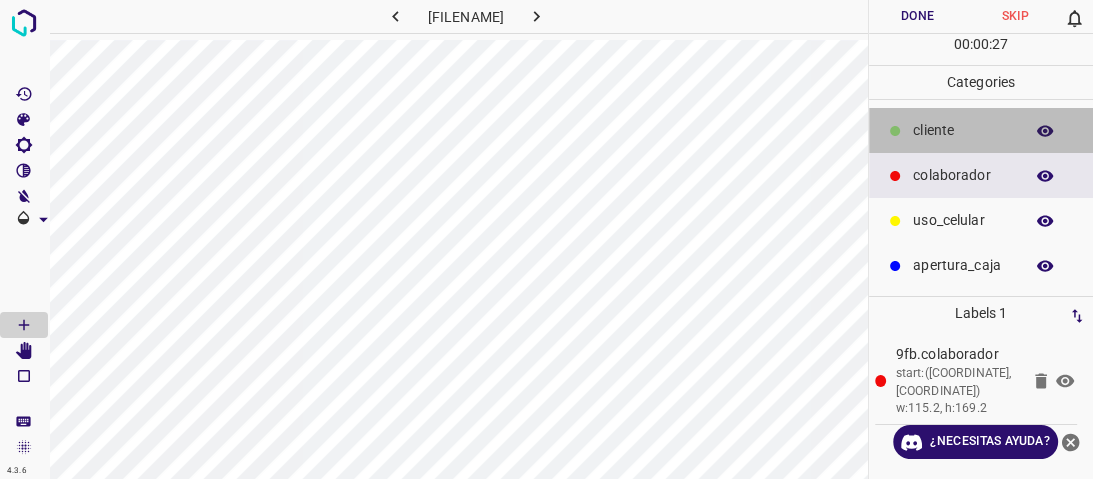 drag, startPoint x: 934, startPoint y: 138, endPoint x: 917, endPoint y: 149, distance: 20.248457 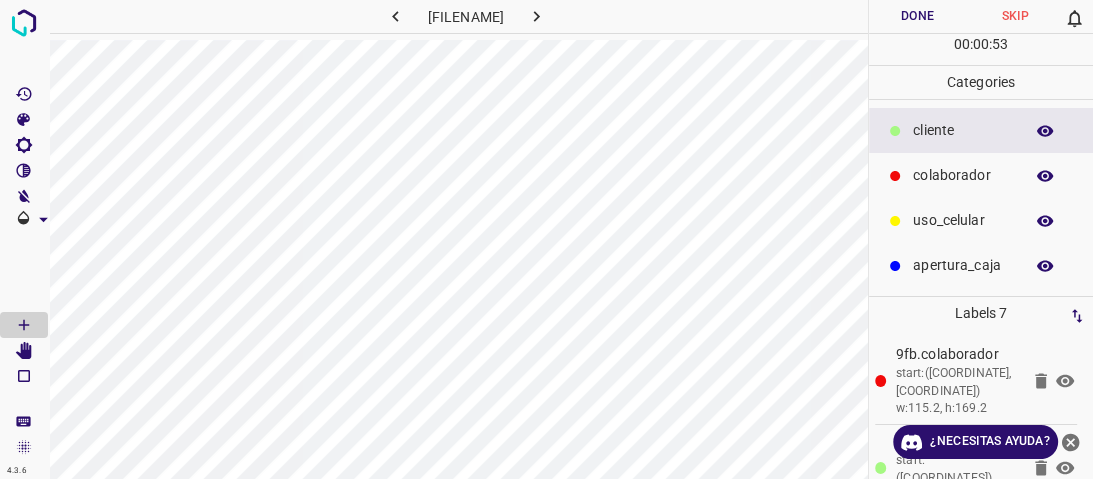 click on "Done" at bounding box center [918, 16] 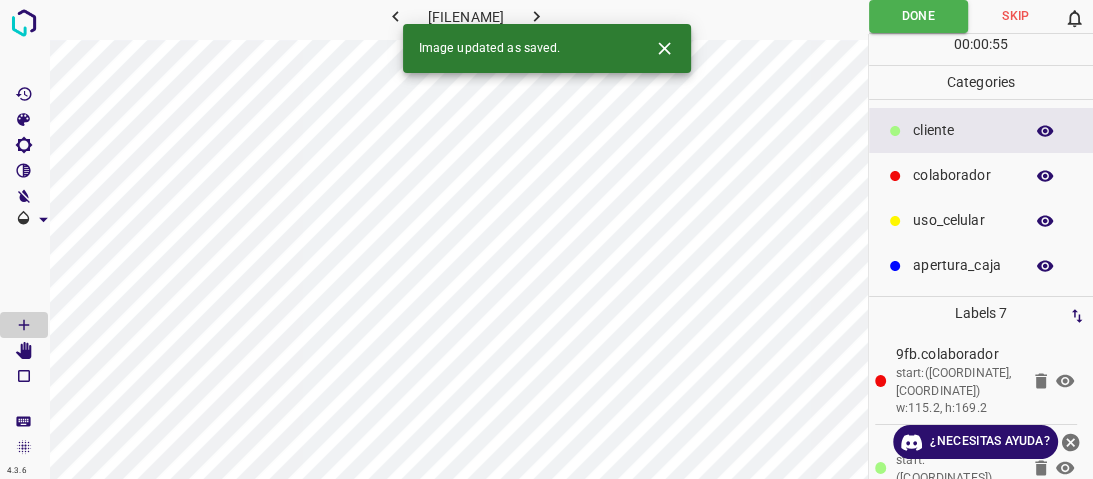 click at bounding box center [536, 16] 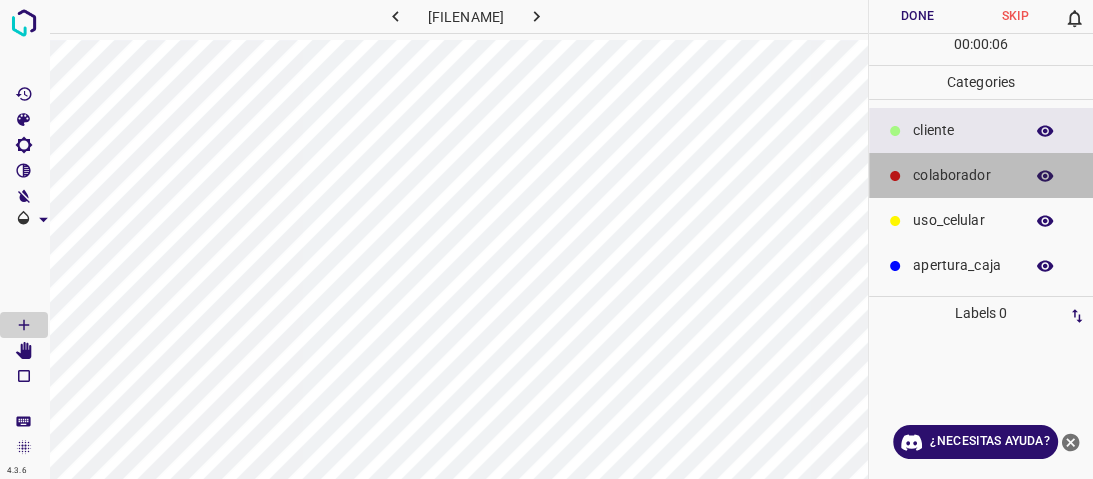 drag, startPoint x: 923, startPoint y: 176, endPoint x: 900, endPoint y: 177, distance: 23.021729 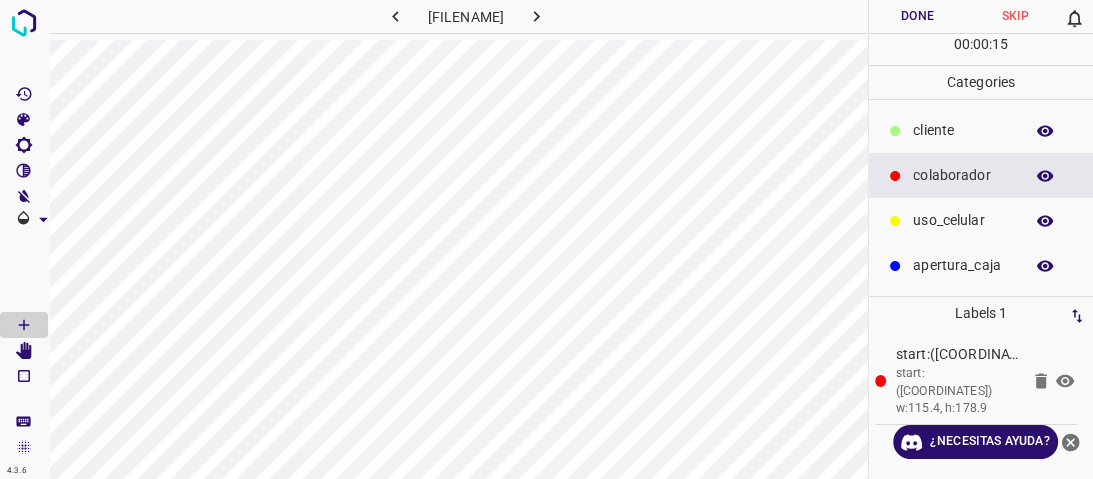 click on "​​cliente" at bounding box center (963, 130) 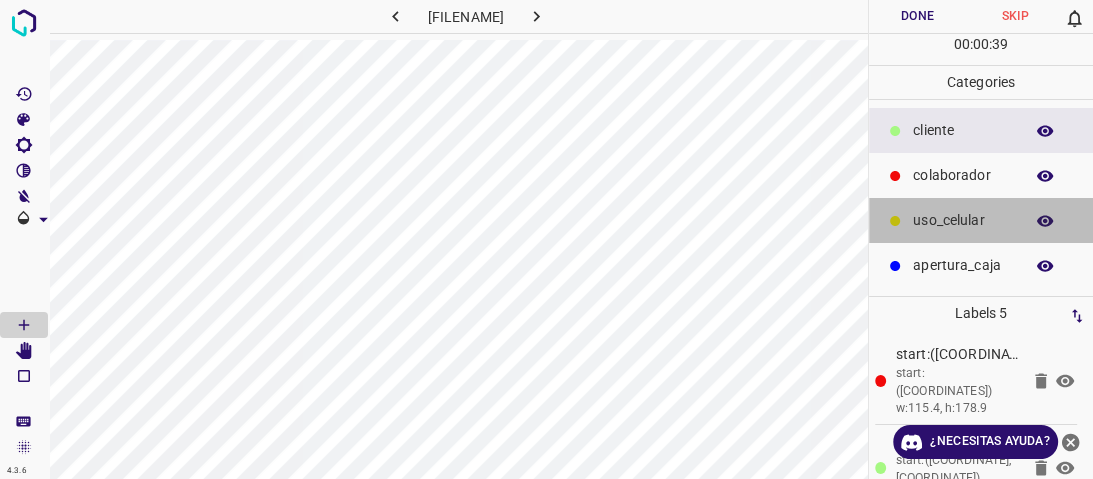 click at bounding box center (895, 131) 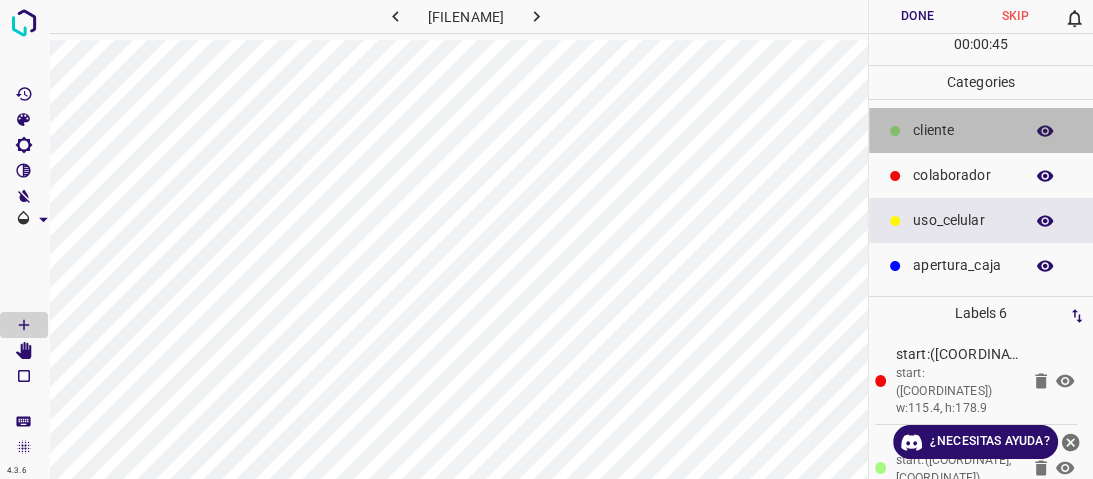 click on "​​cliente" at bounding box center [963, 130] 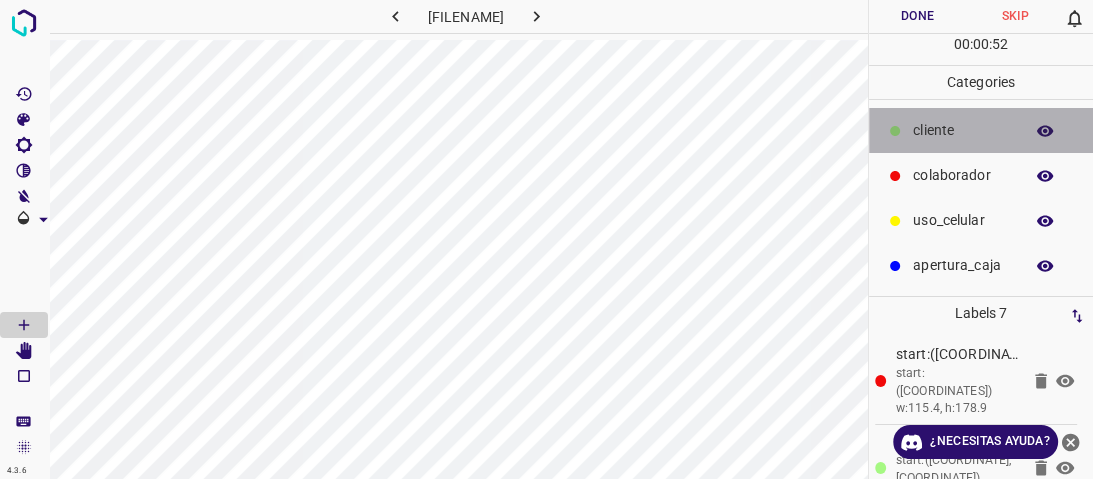 click on "​​cliente" at bounding box center (981, 130) 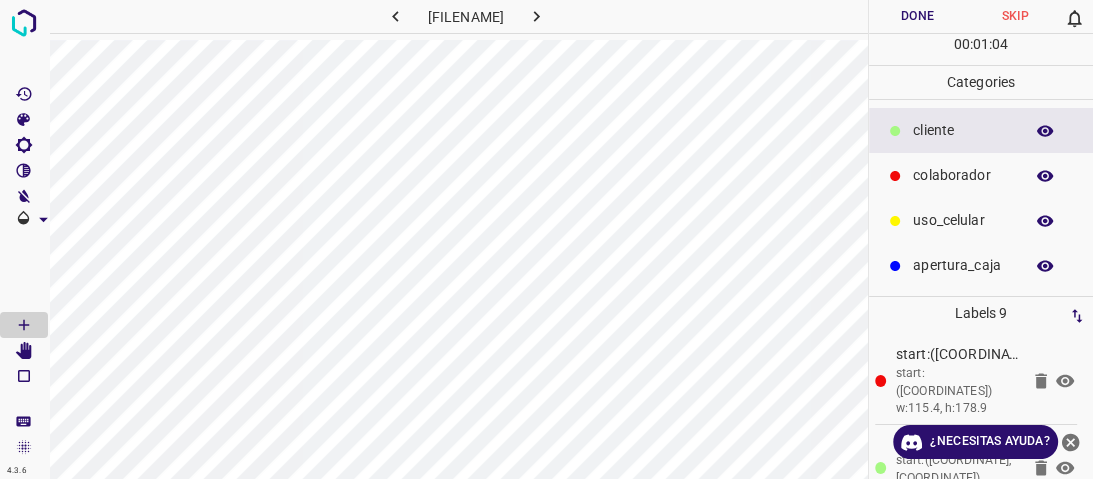 click on "Done" at bounding box center (918, 16) 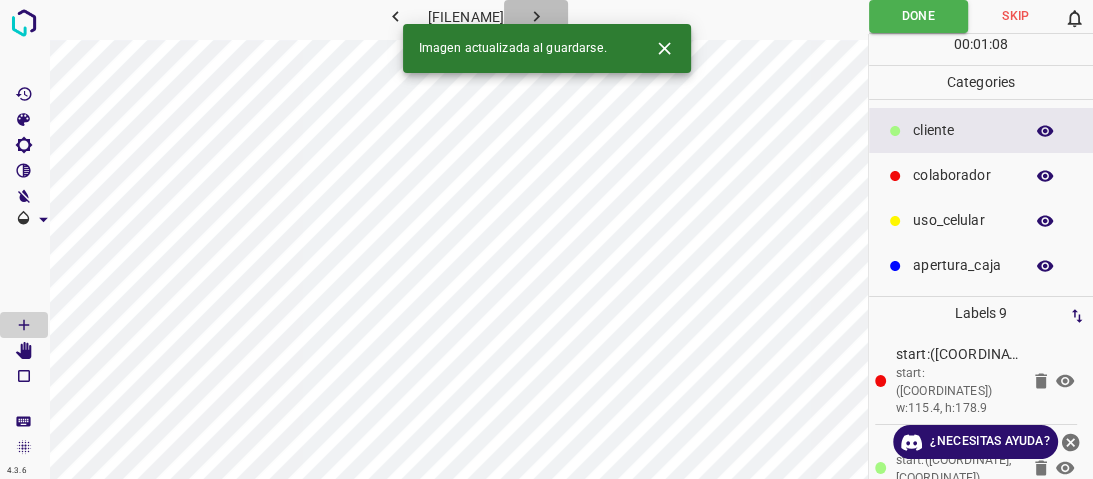 click at bounding box center (536, 16) 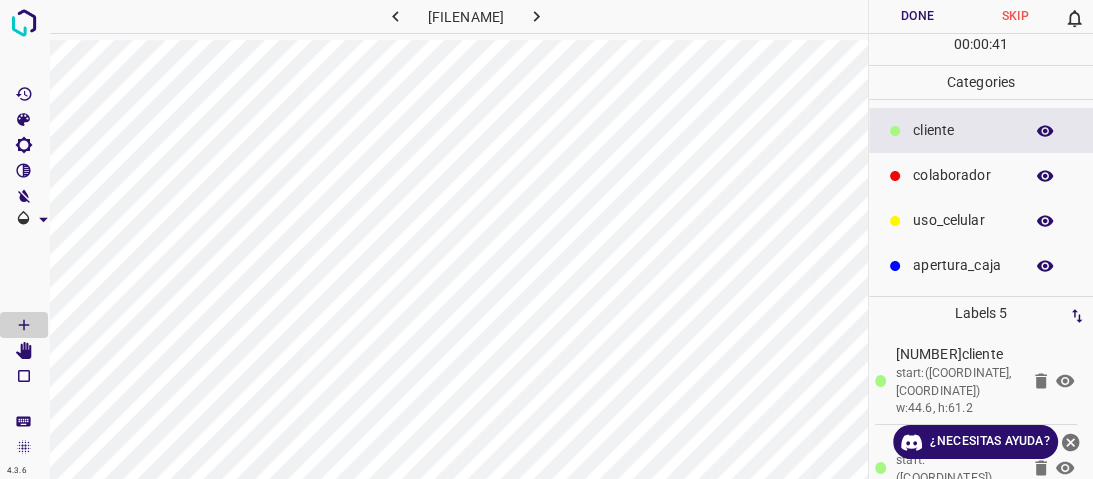 click at bounding box center [198, 16] 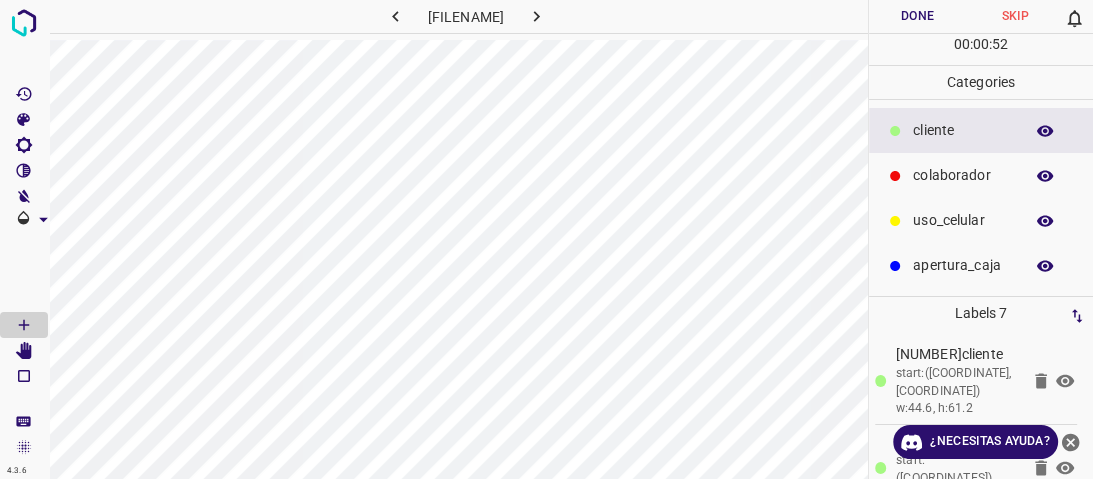 click on "colaborador" at bounding box center (963, 130) 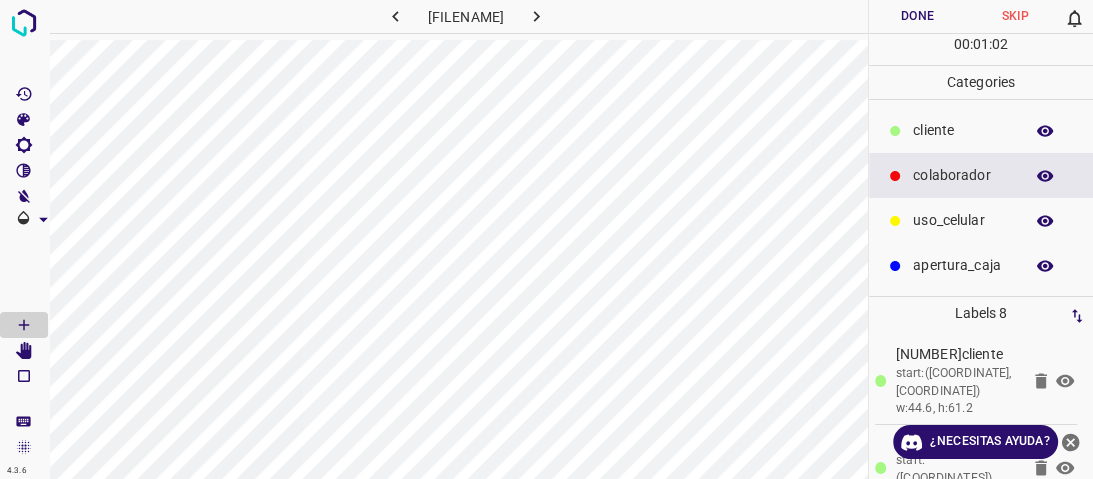click on "Done" at bounding box center [918, 16] 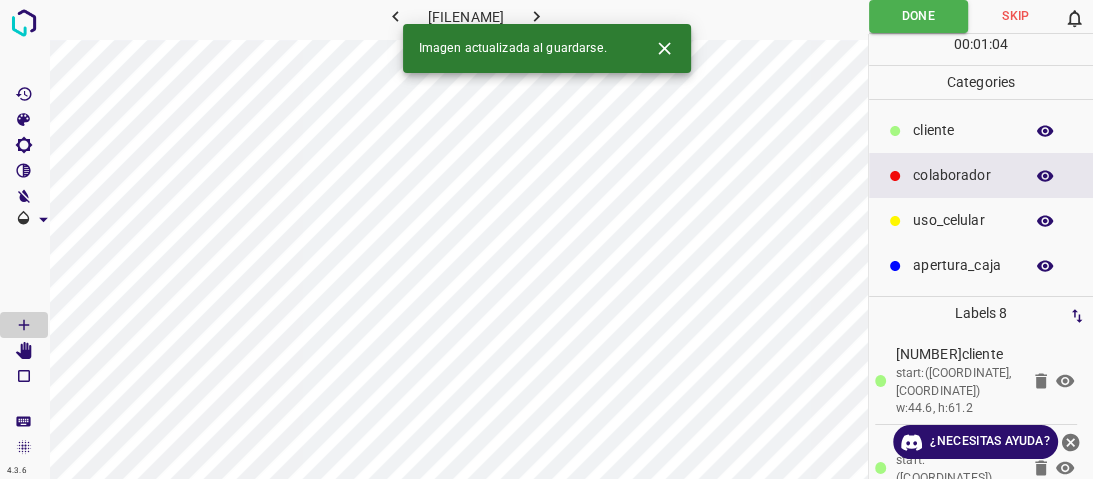 click at bounding box center (536, 16) 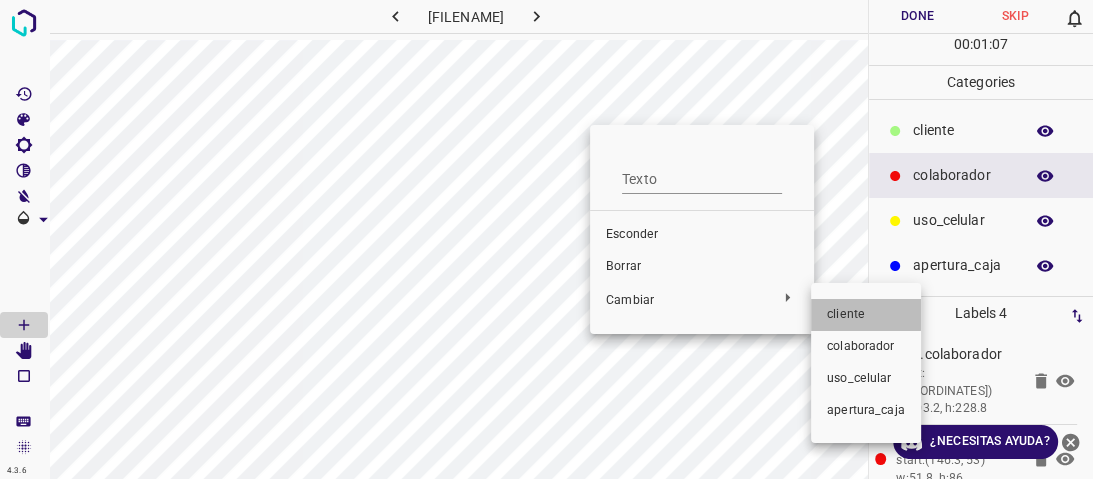 click on "cliente" at bounding box center (632, 234) 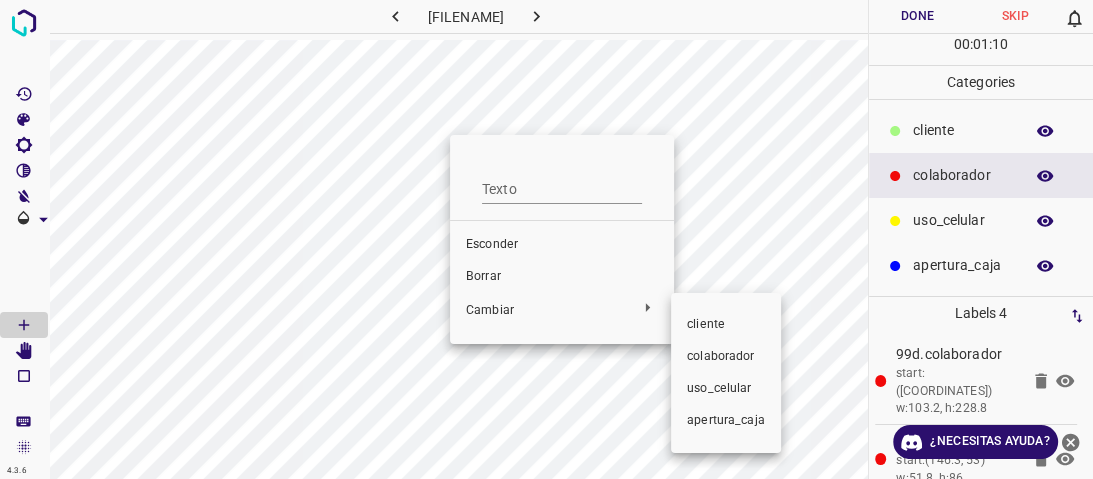 click at bounding box center [546, 239] 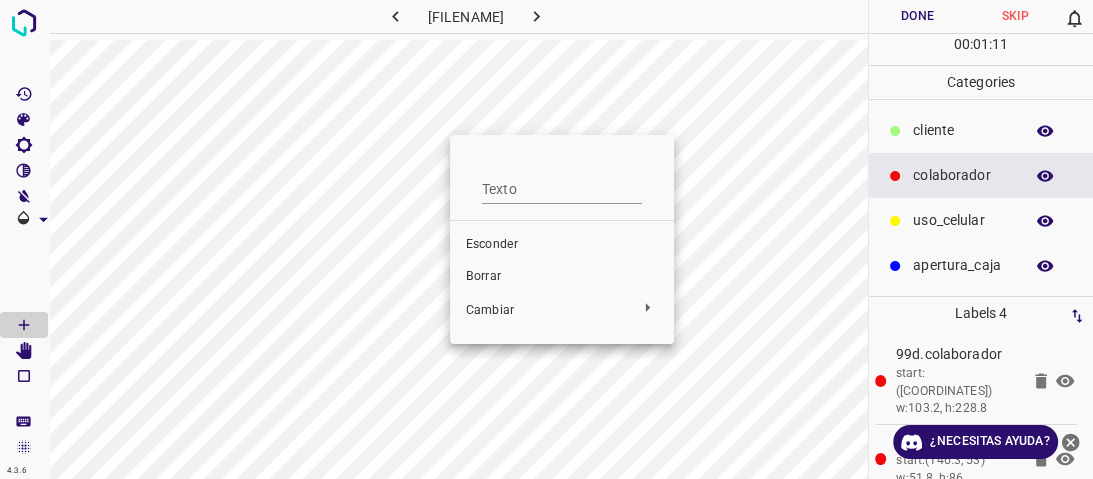 click at bounding box center [546, 239] 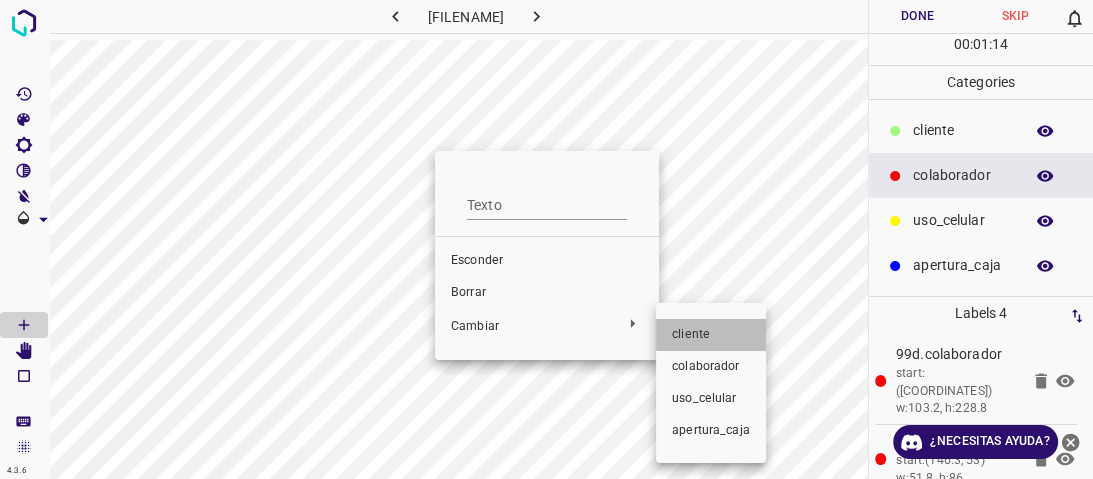click on "cliente" at bounding box center (547, 197) 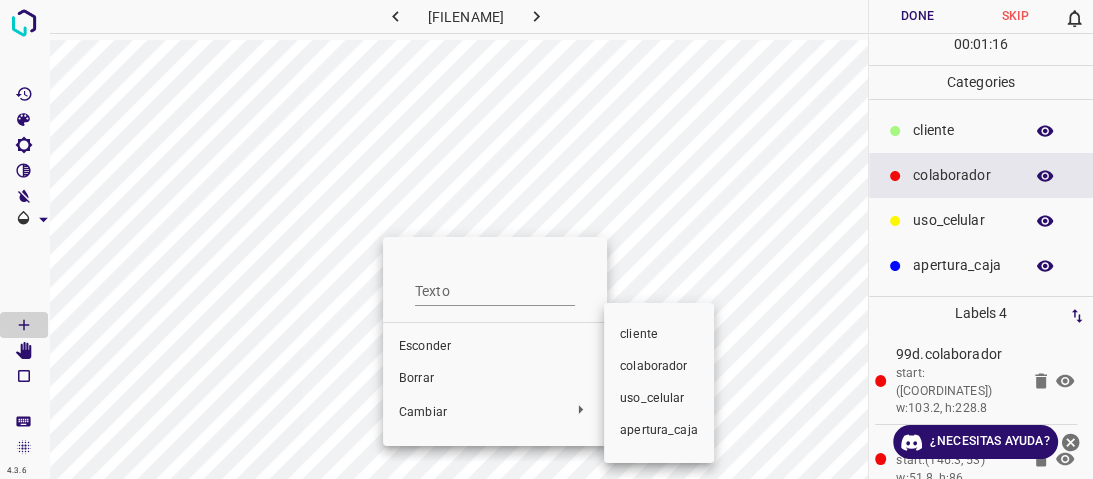 click on "cliente" at bounding box center (425, 346) 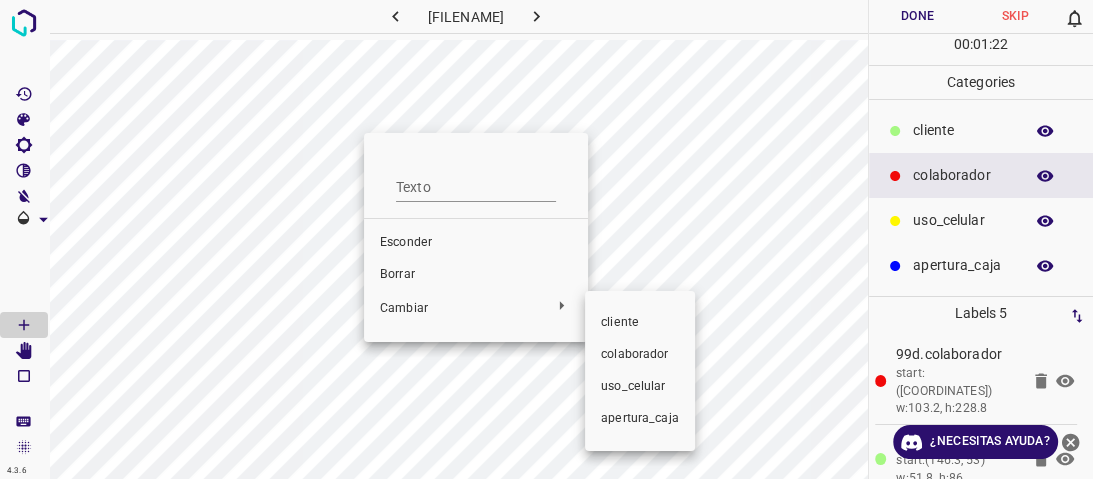 click on "cliente" at bounding box center [406, 242] 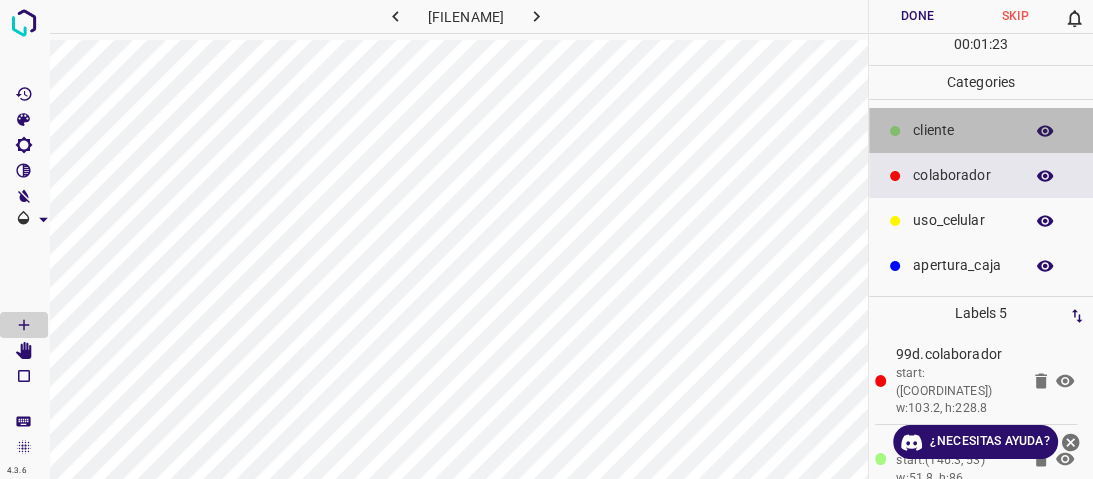 click on "​​cliente" at bounding box center (981, 130) 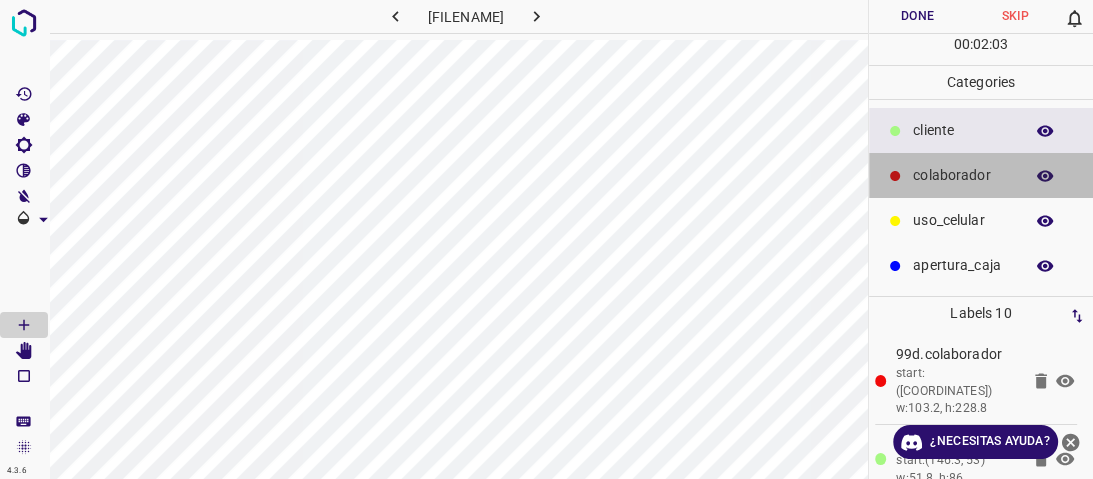 click at bounding box center [895, 131] 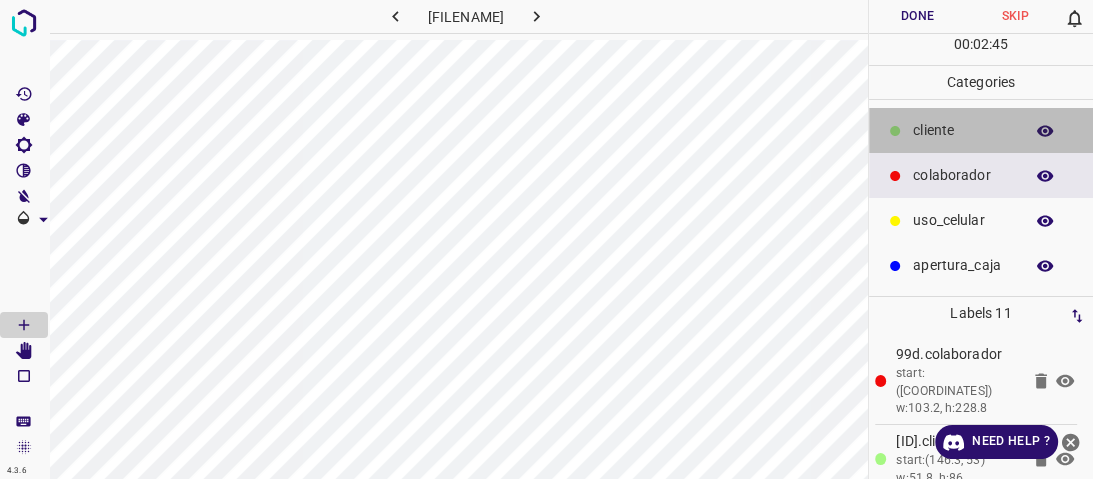 click on "​​cliente" at bounding box center [981, 130] 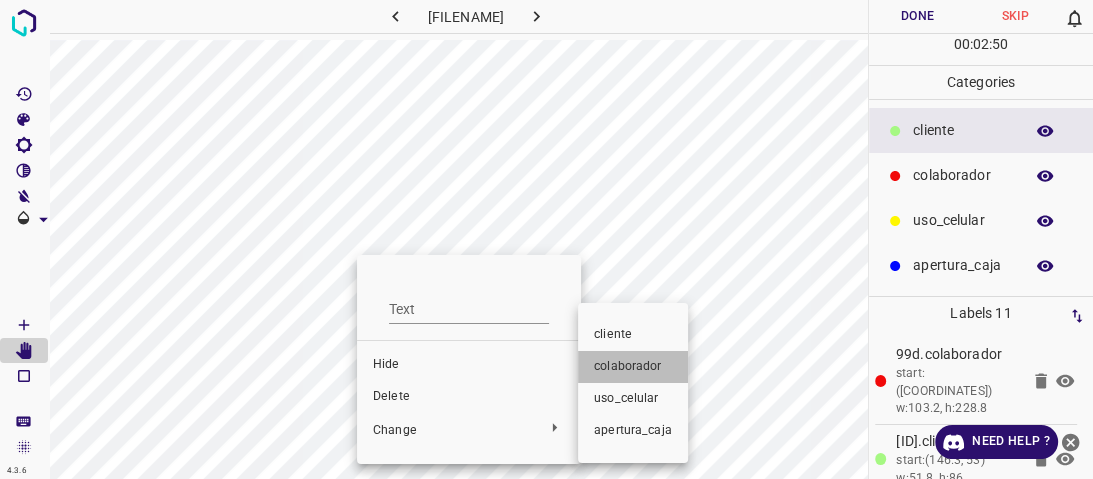 click on "colaborador" at bounding box center (469, 365) 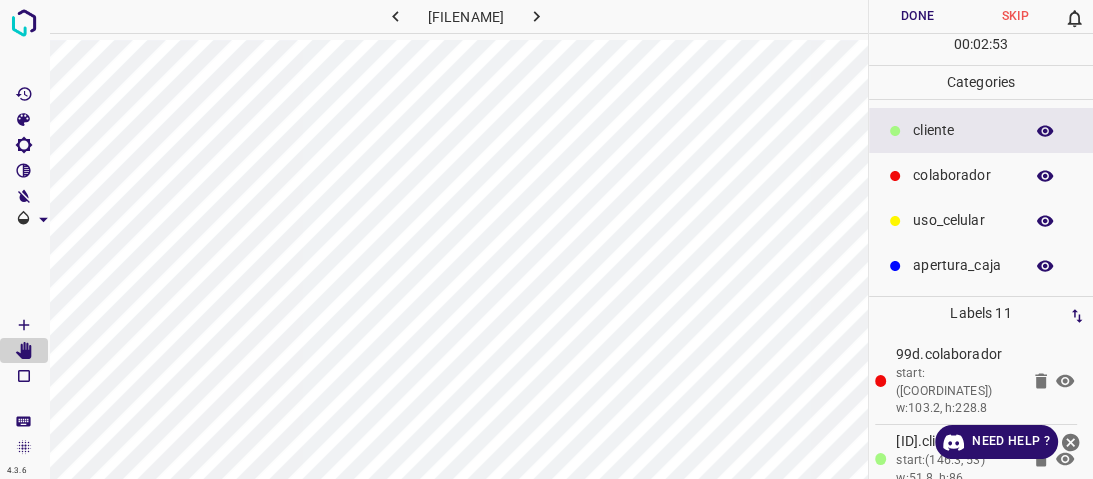 click on "Done" at bounding box center [918, 16] 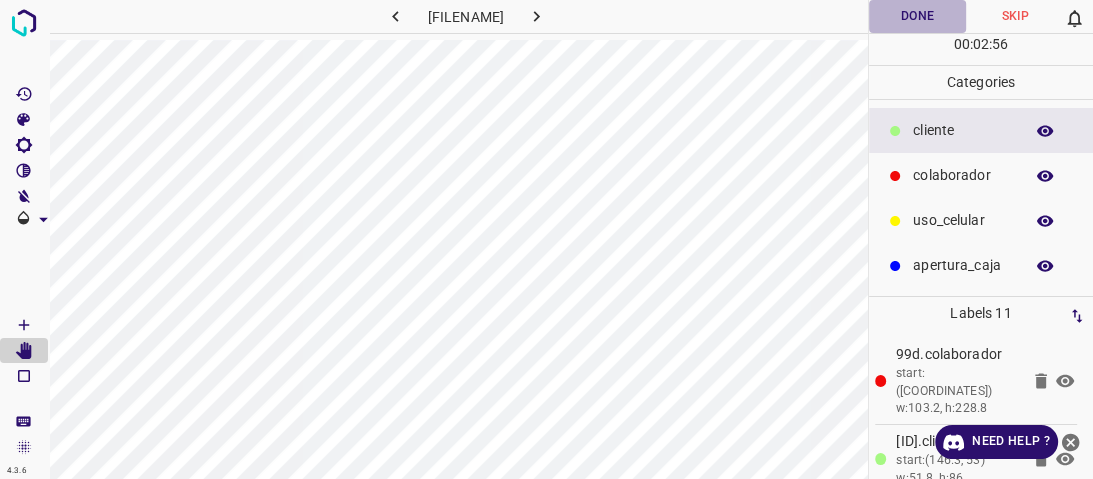 click on "Done" at bounding box center (918, 16) 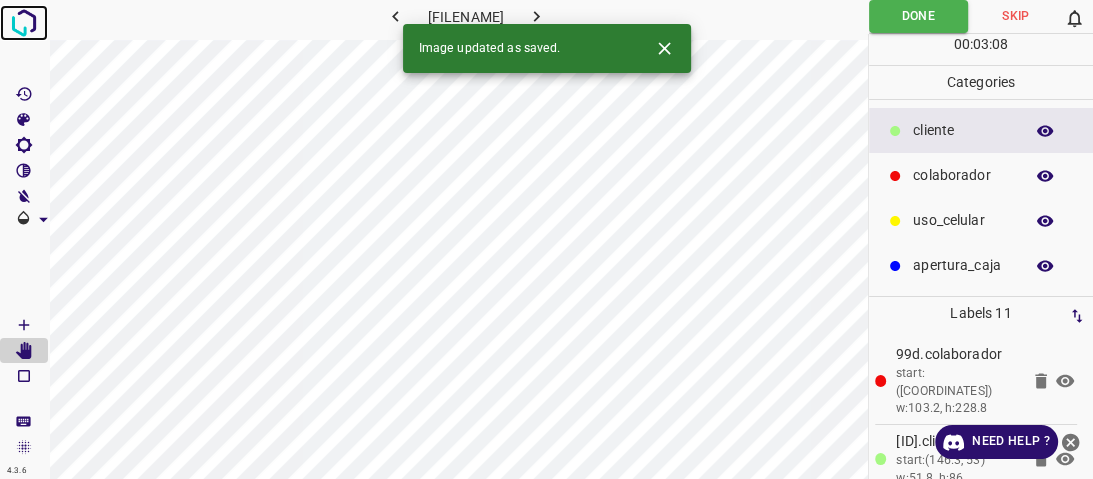 click at bounding box center [24, 23] 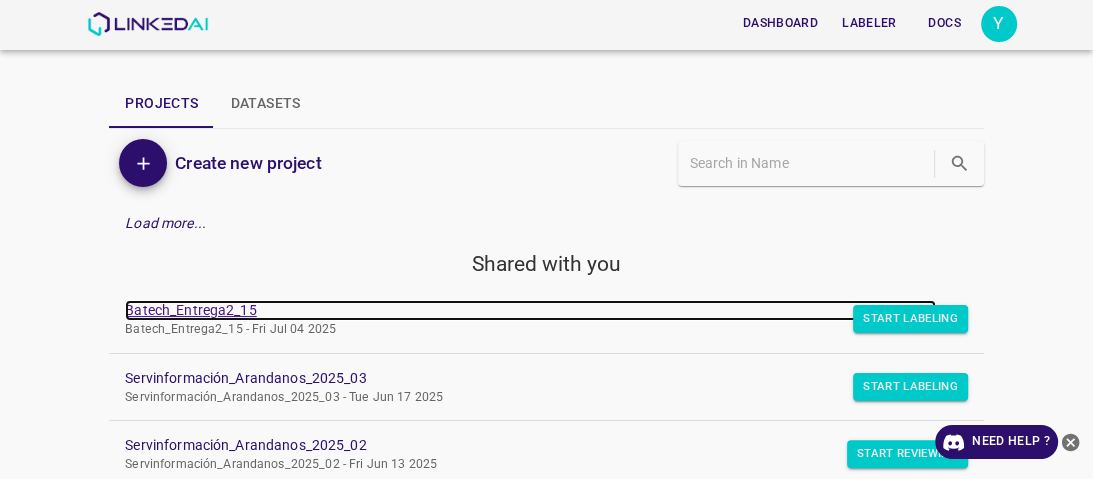 click on "Batech_Entrega2_15" at bounding box center [530, 310] 